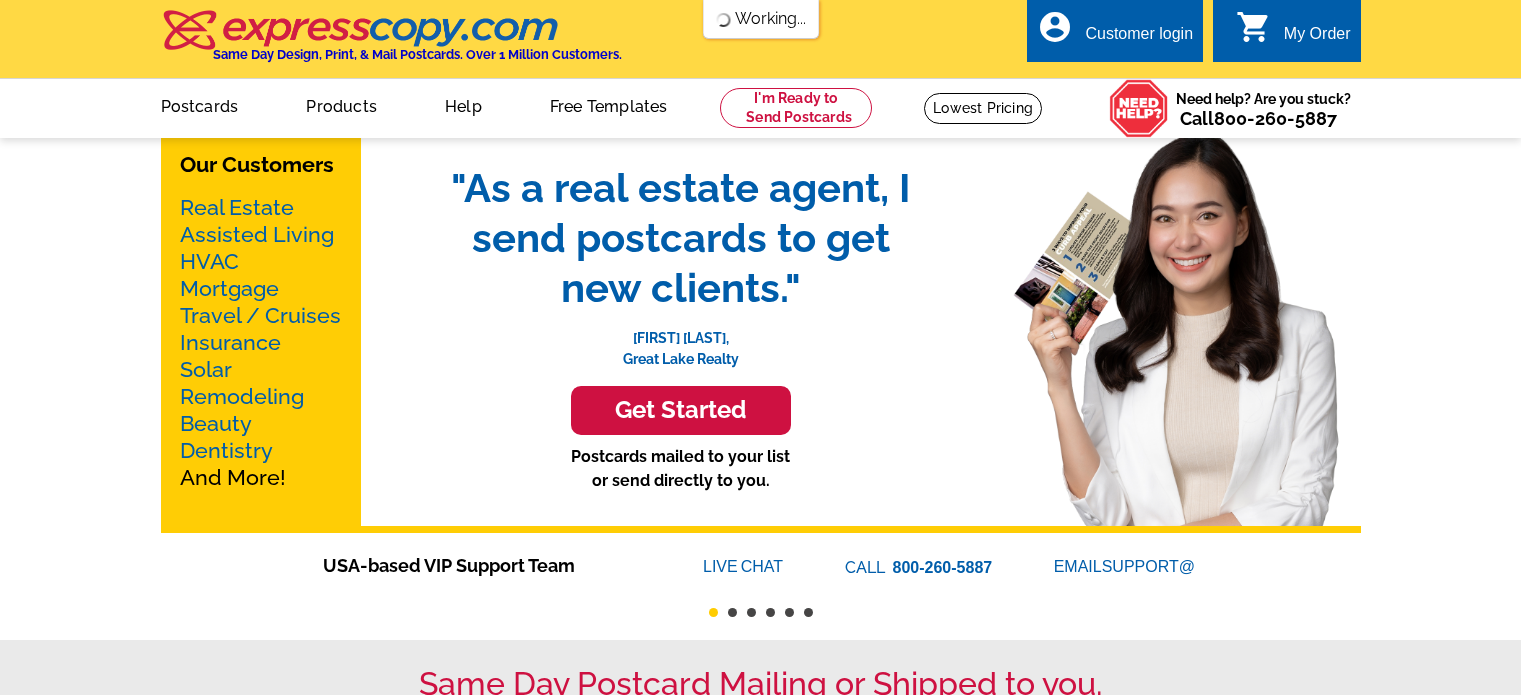 scroll, scrollTop: 0, scrollLeft: 0, axis: both 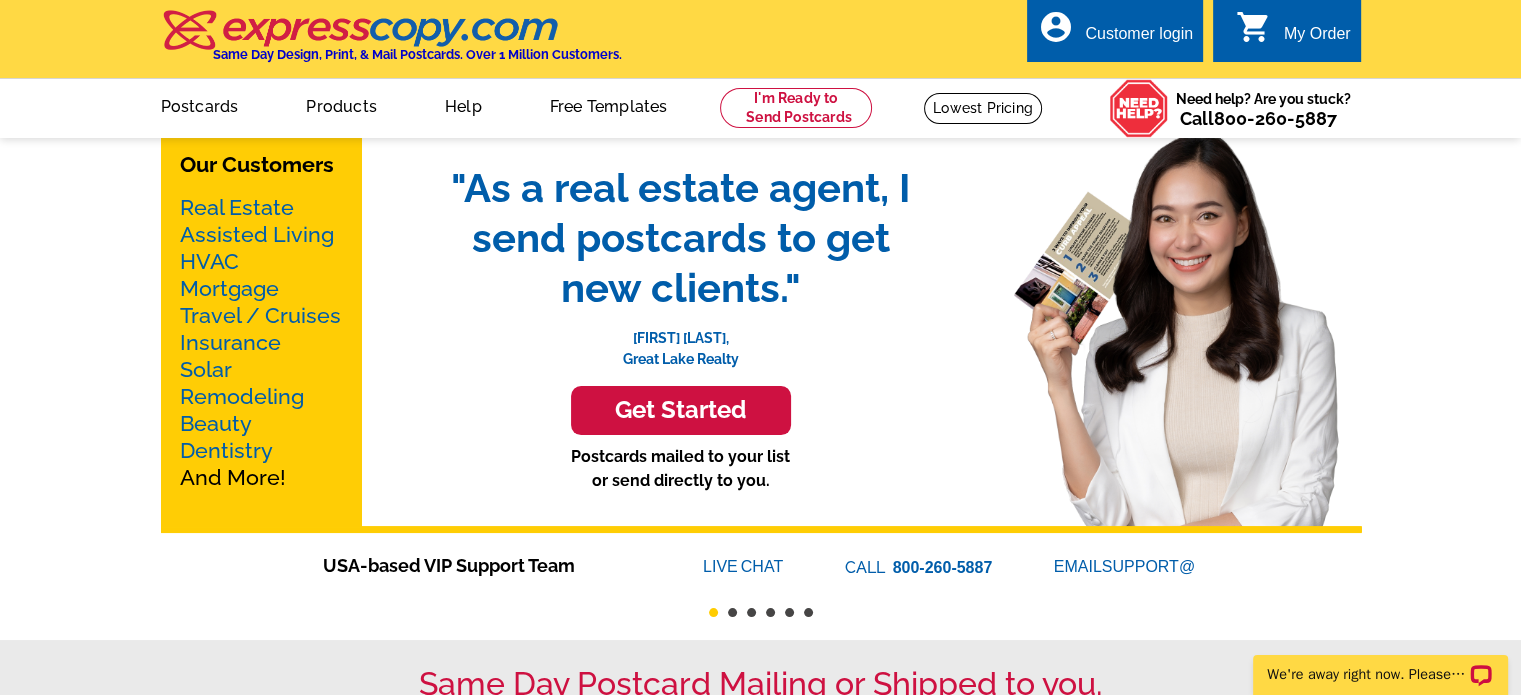 click on "Mortgage" at bounding box center (229, 288) 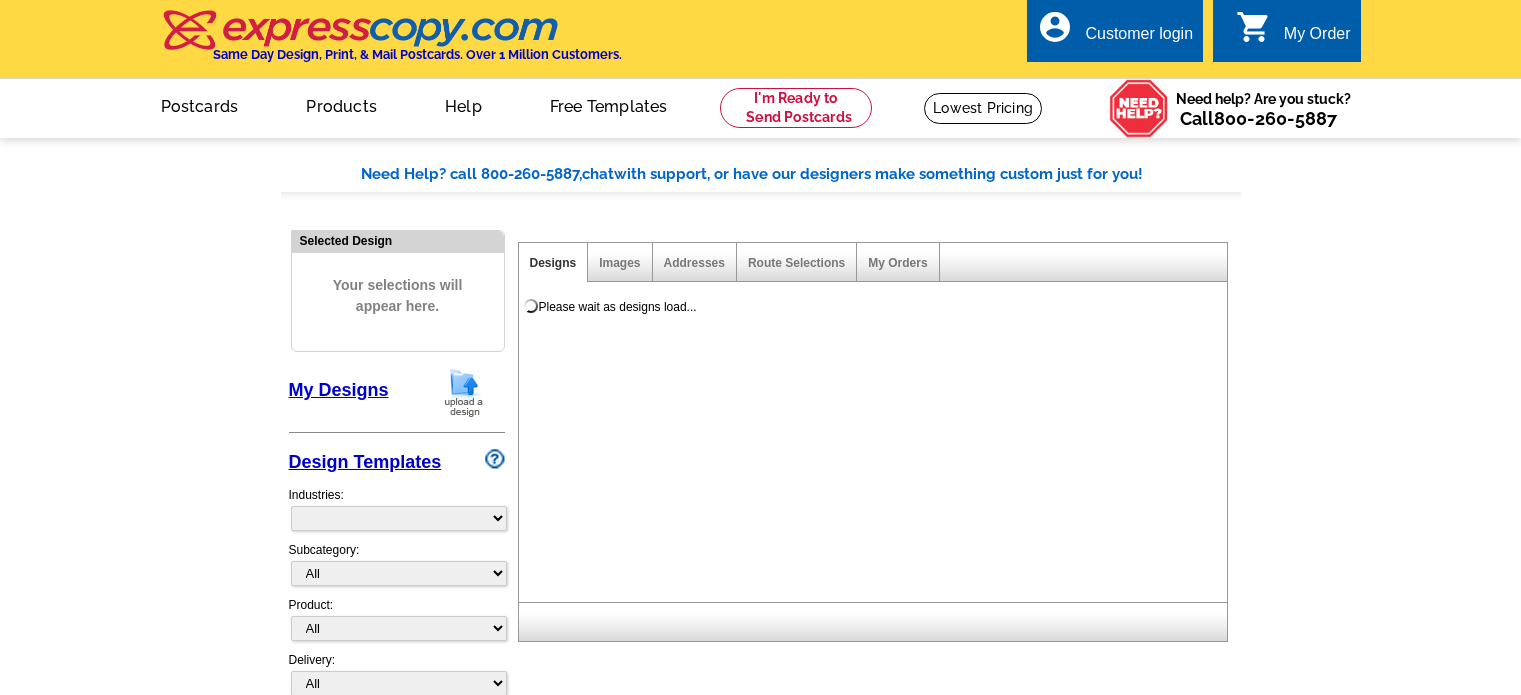 scroll, scrollTop: 0, scrollLeft: 0, axis: both 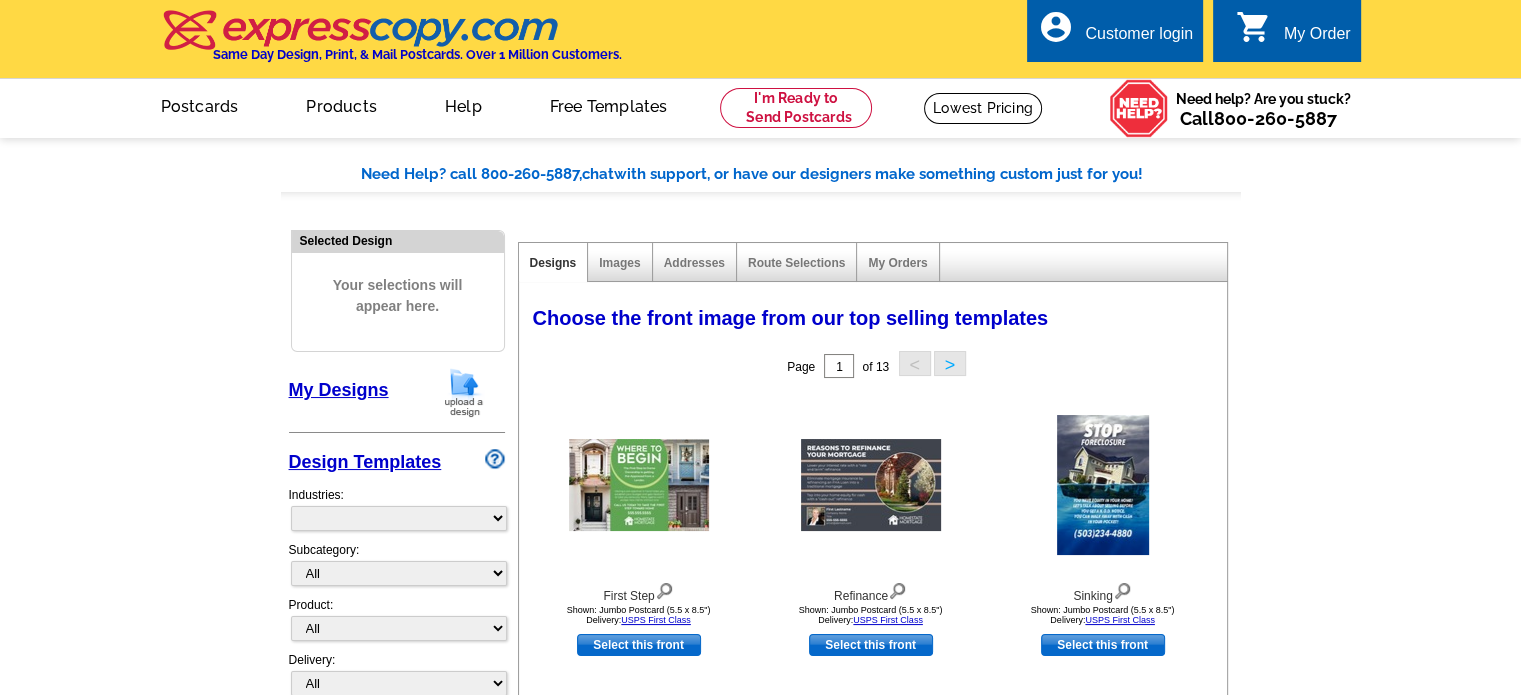select on "774" 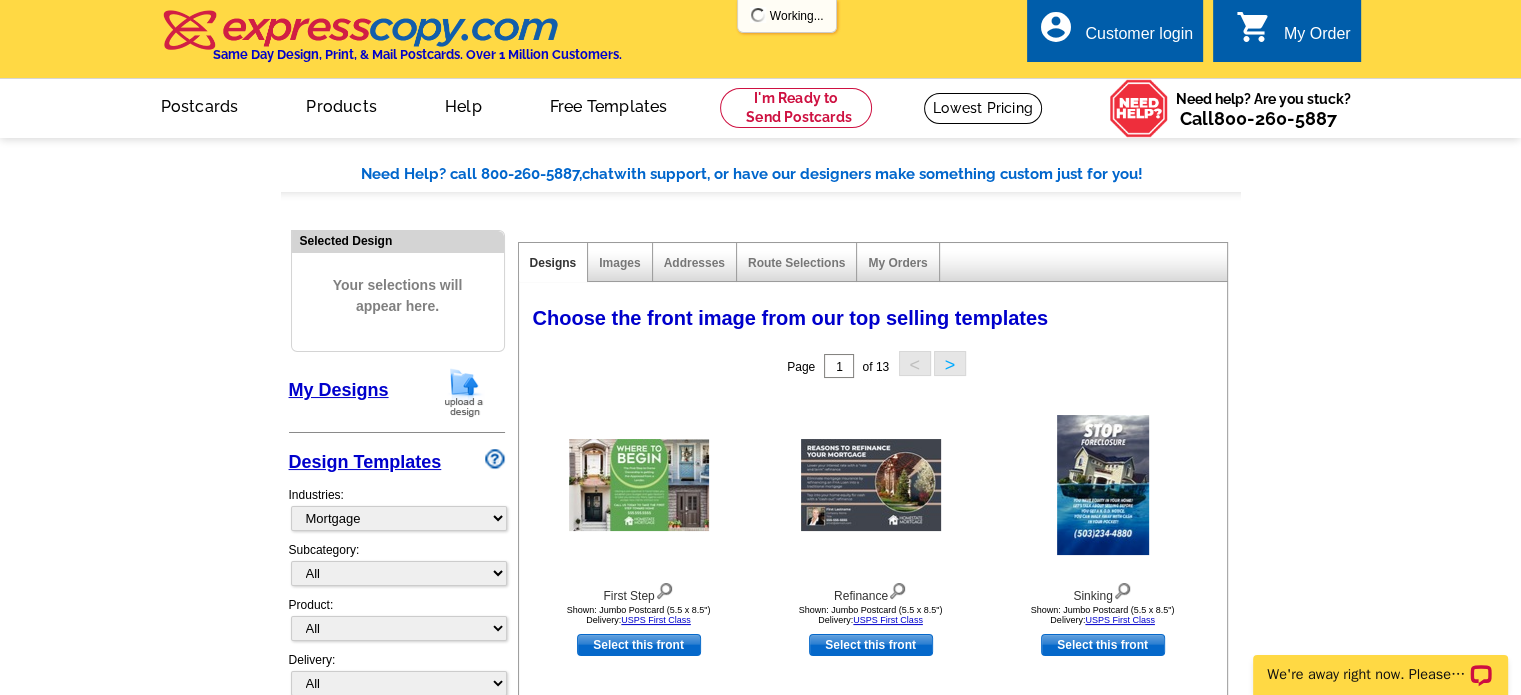 scroll, scrollTop: 0, scrollLeft: 0, axis: both 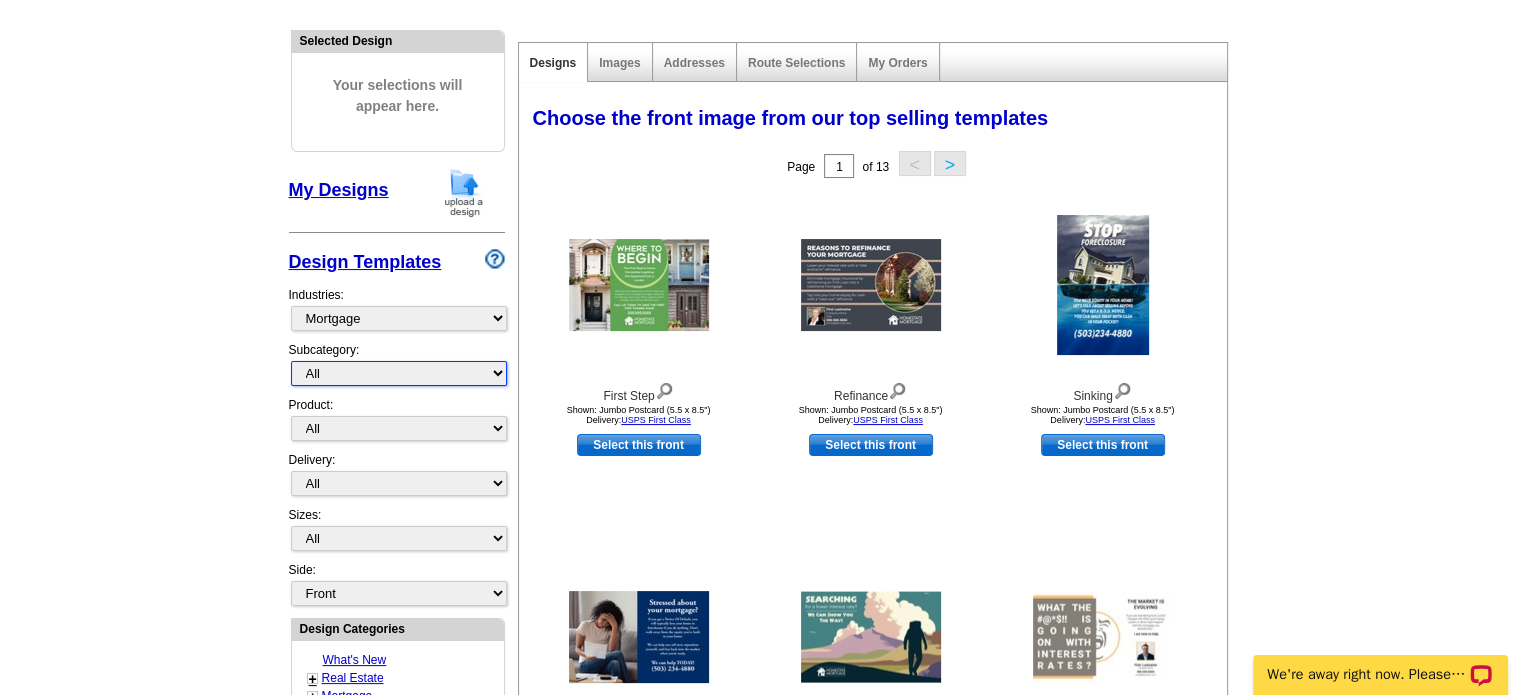 click on "All Distressed Homeowners Lending Refinance Seminars" at bounding box center (399, 373) 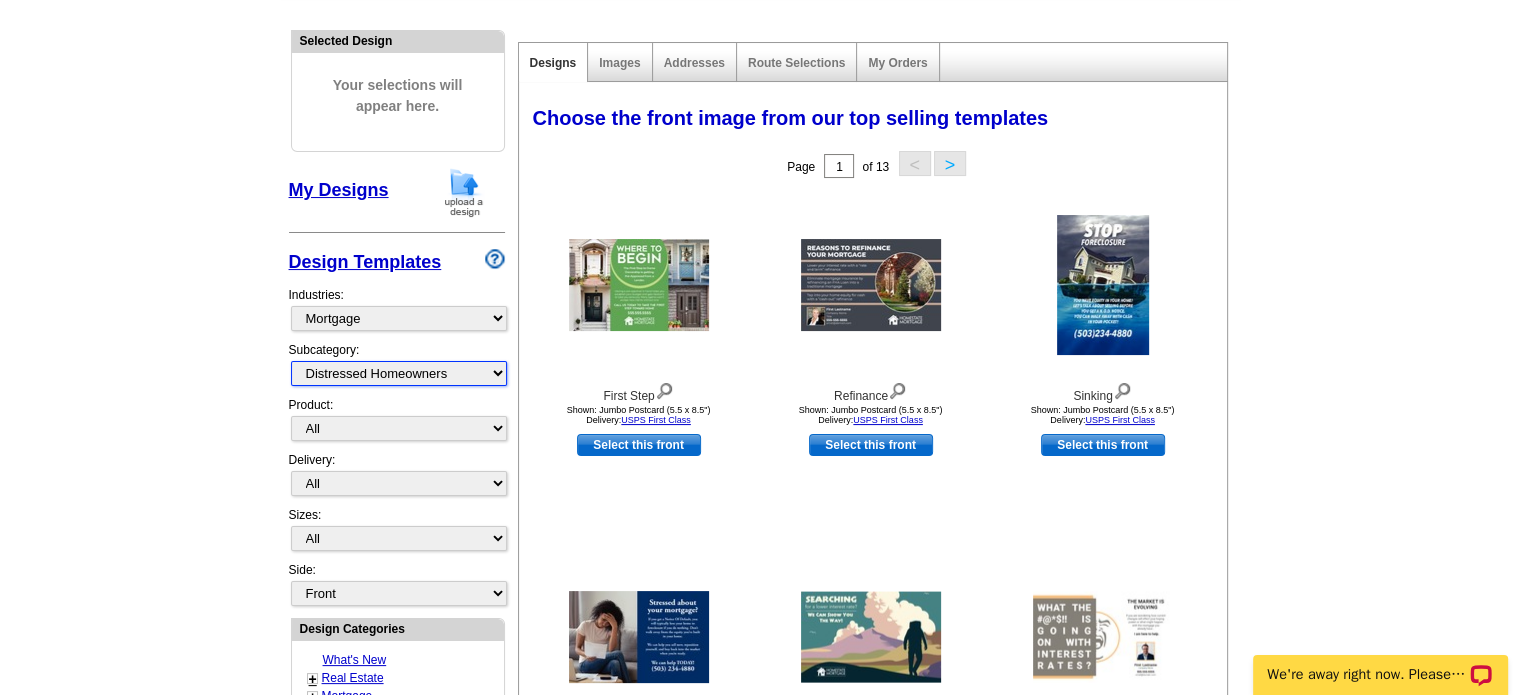 click on "All Distressed Homeowners Lending Refinance Seminars" at bounding box center (399, 373) 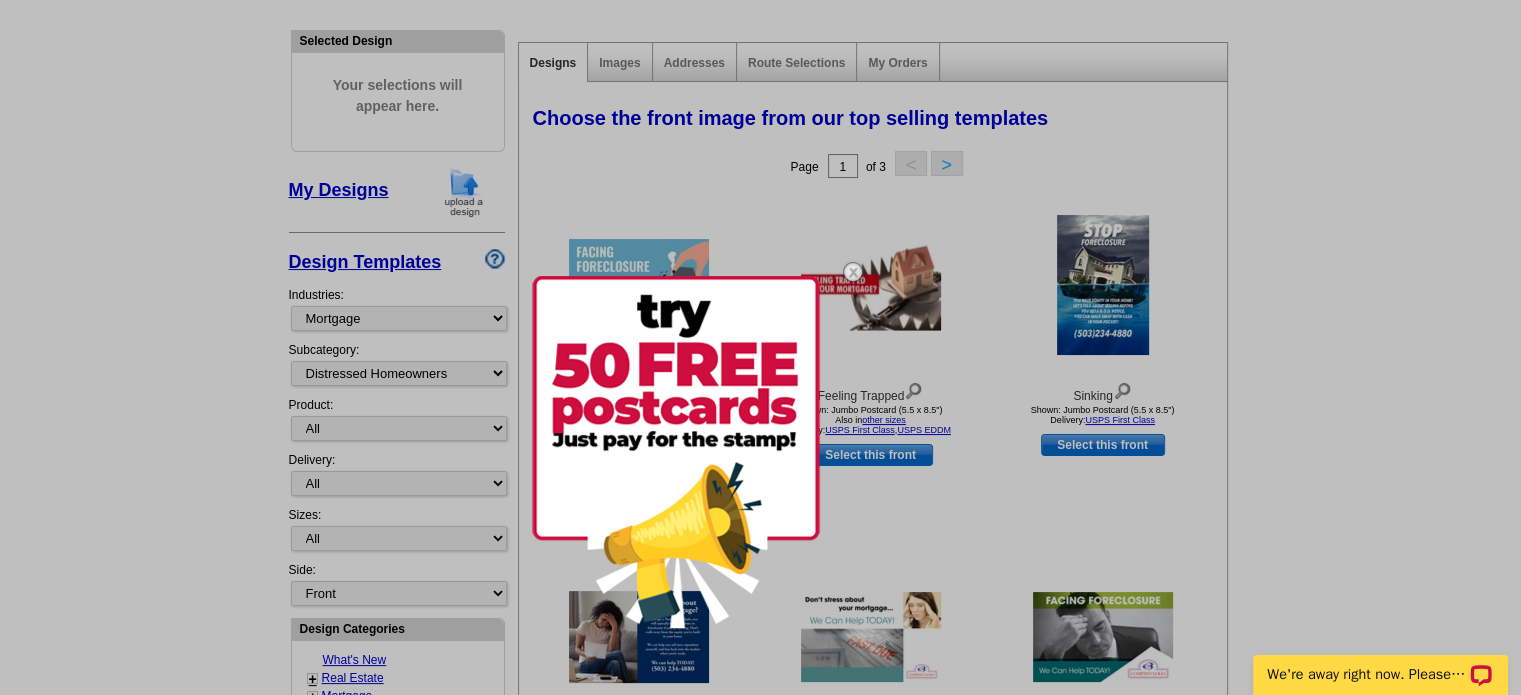 click at bounding box center (853, 272) 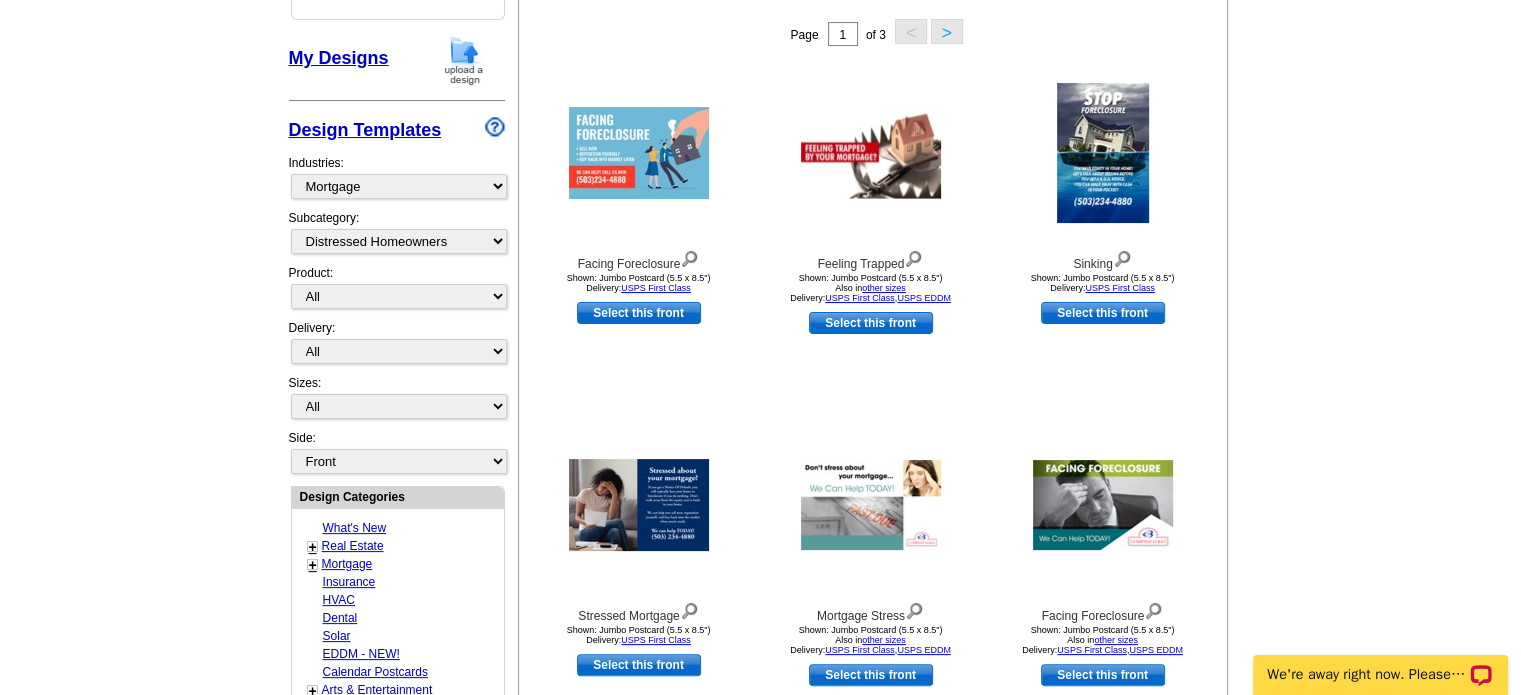 scroll, scrollTop: 300, scrollLeft: 0, axis: vertical 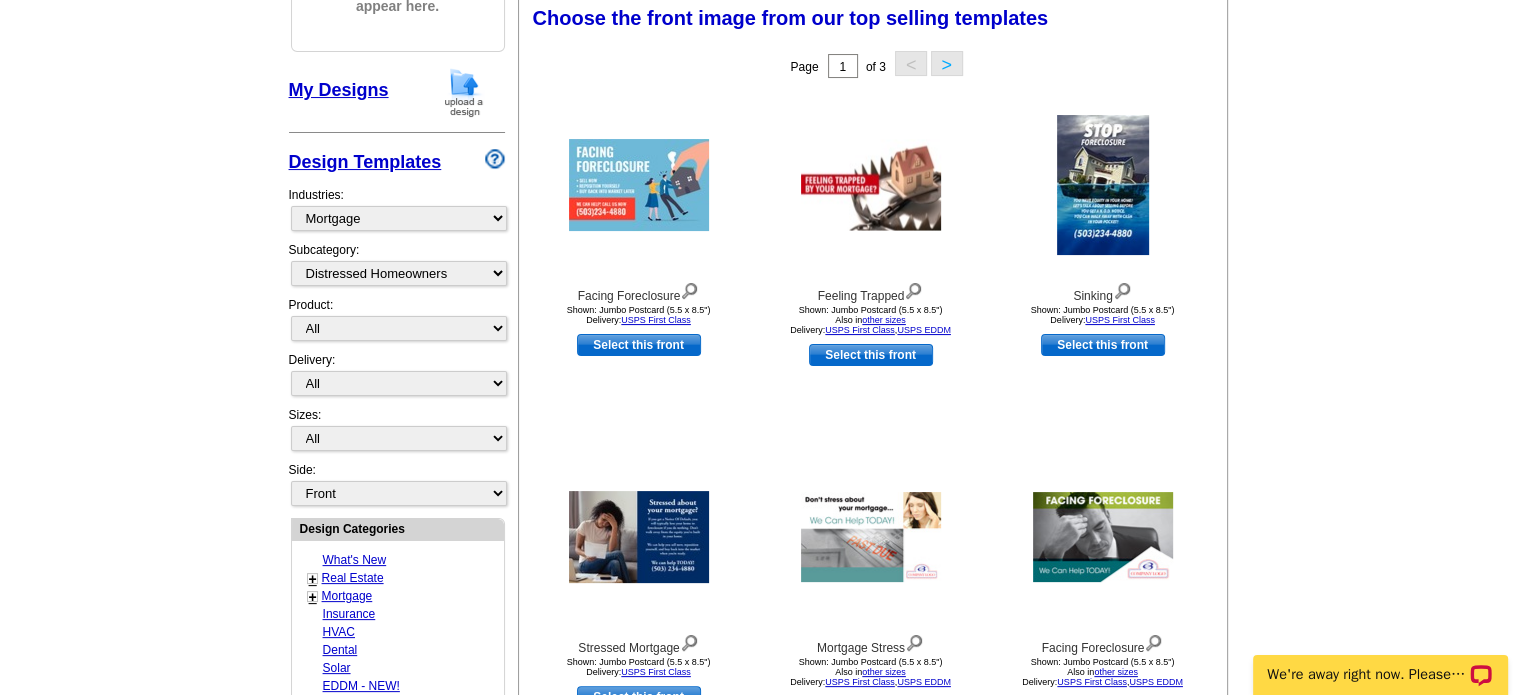 click on ">" at bounding box center (947, 63) 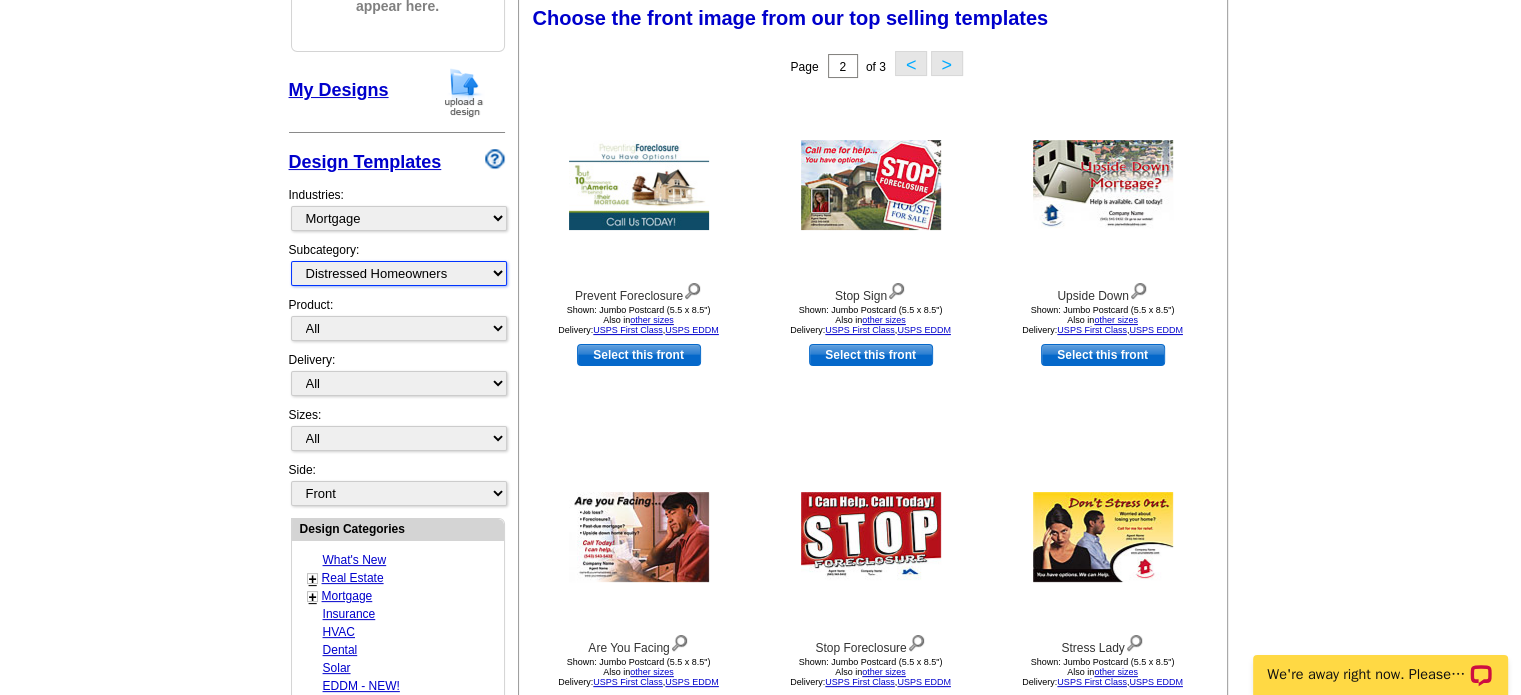 click on "All Distressed Homeowners Lending Refinance Seminars" at bounding box center (399, 273) 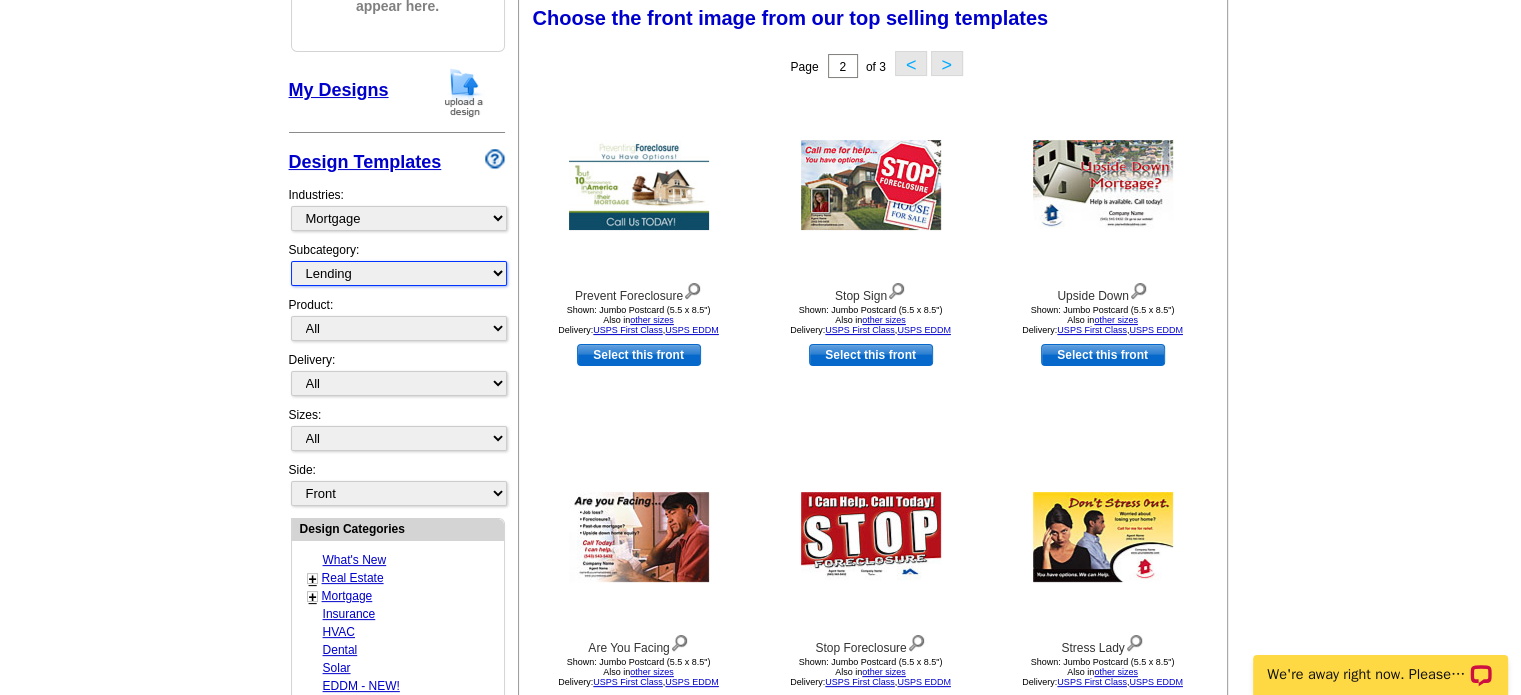 click on "All Distressed Homeowners Lending Refinance Seminars" at bounding box center (399, 273) 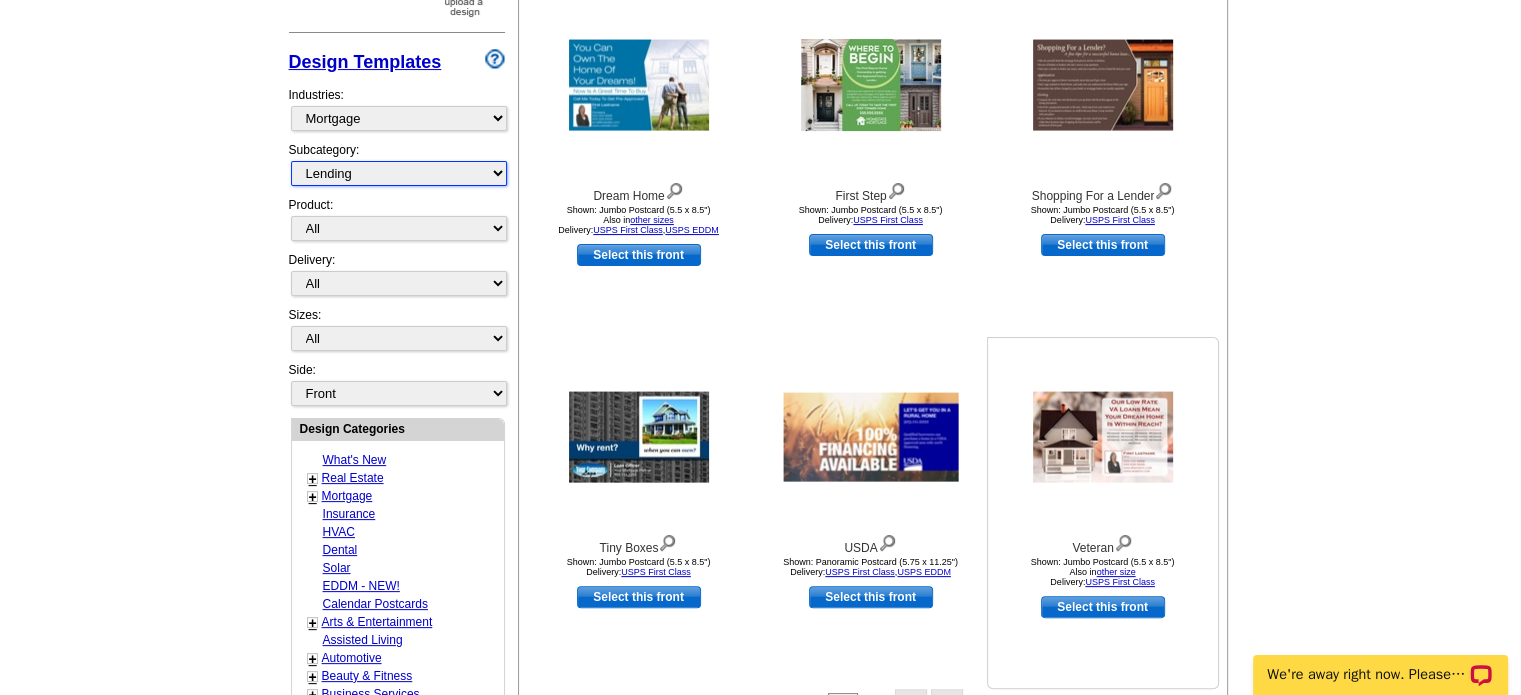 scroll, scrollTop: 500, scrollLeft: 0, axis: vertical 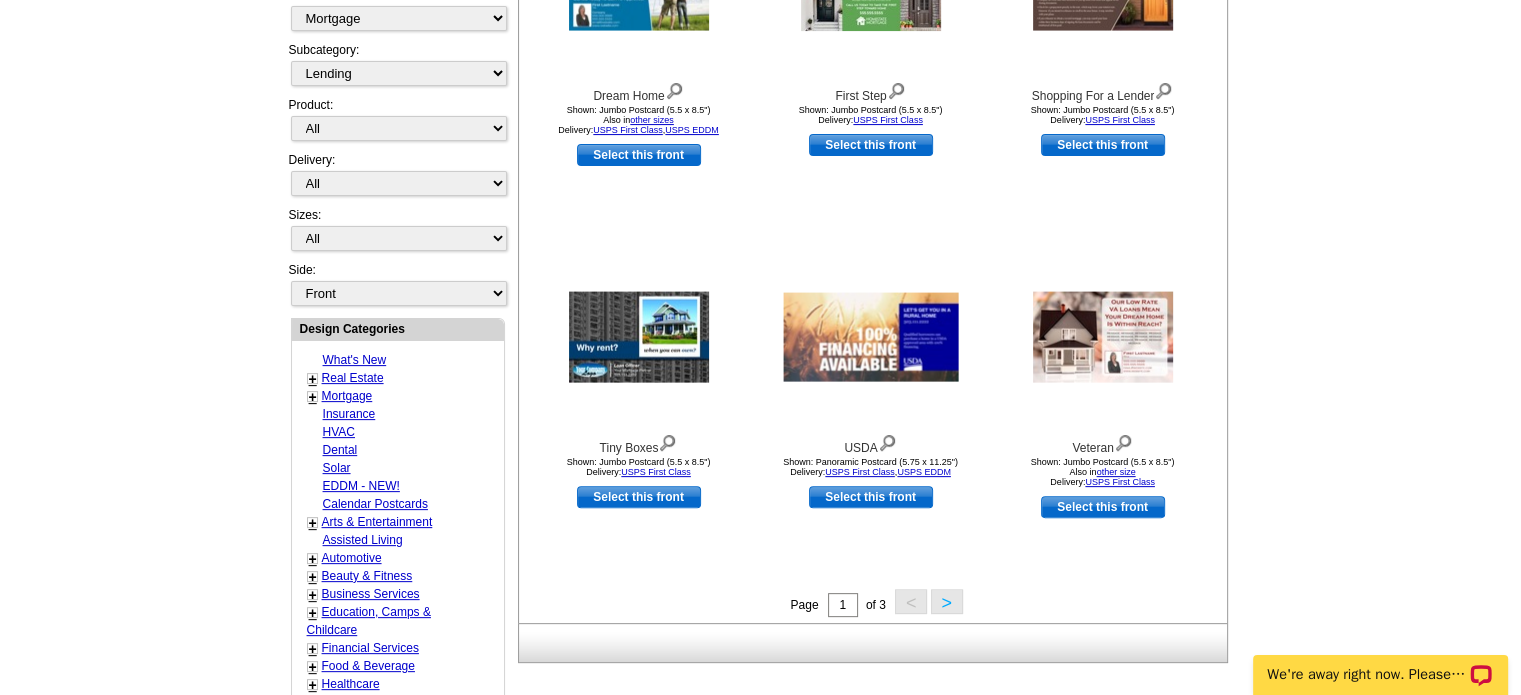 click on ">" at bounding box center (947, 601) 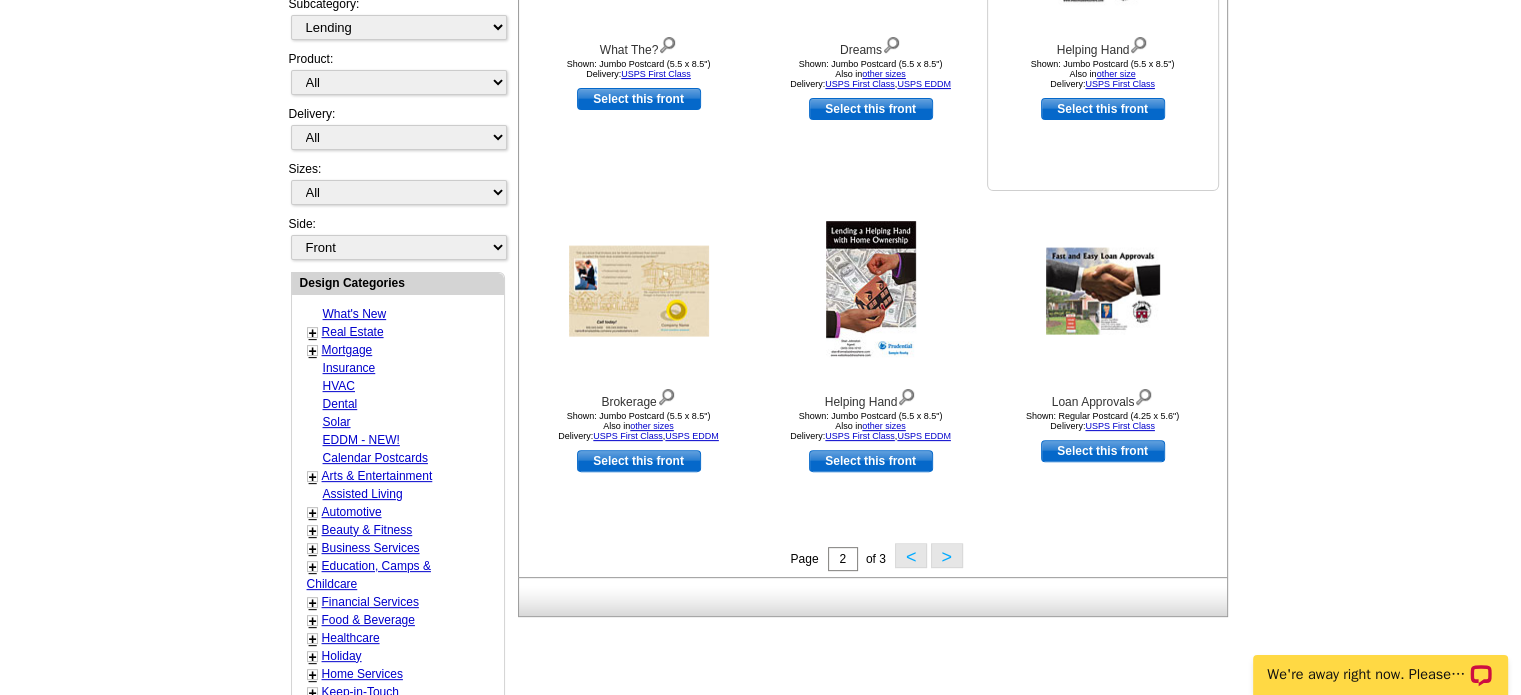 scroll, scrollTop: 695, scrollLeft: 0, axis: vertical 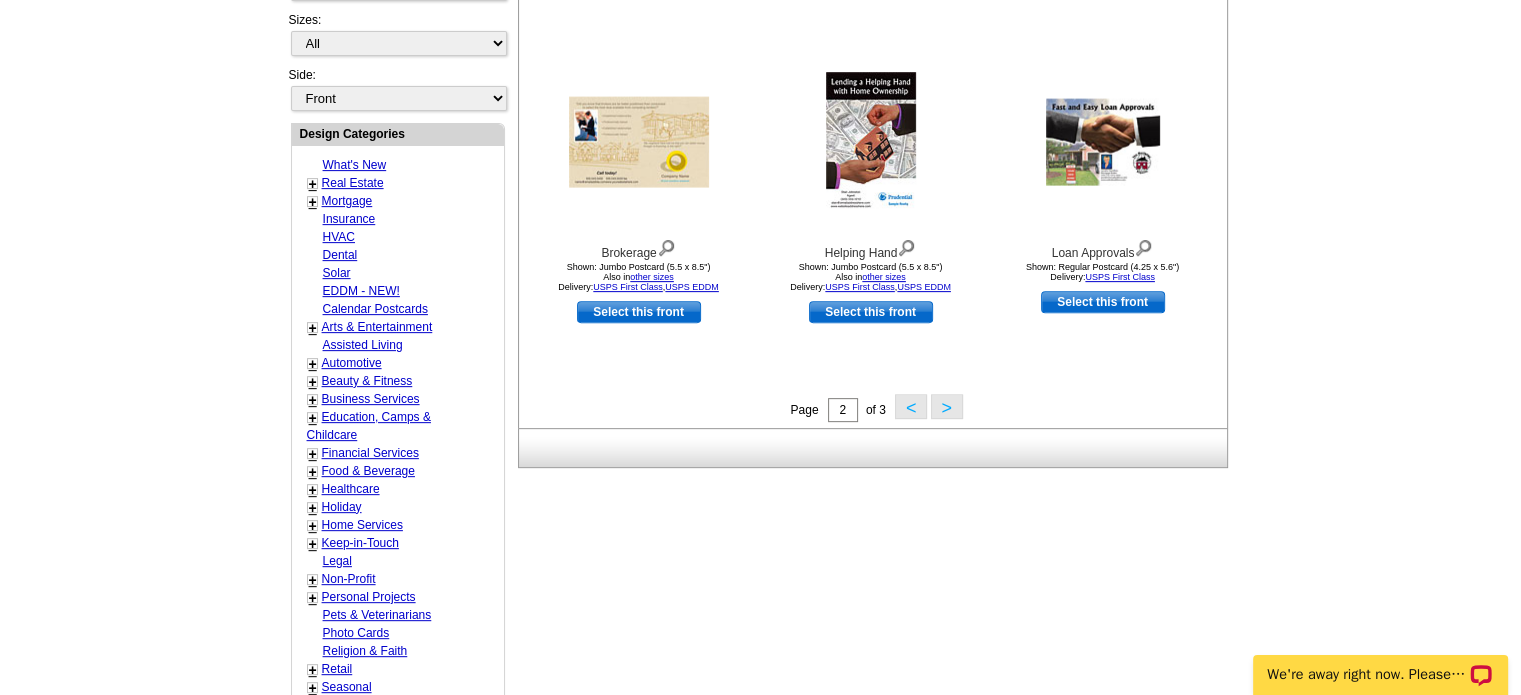 click on ">" at bounding box center (947, 406) 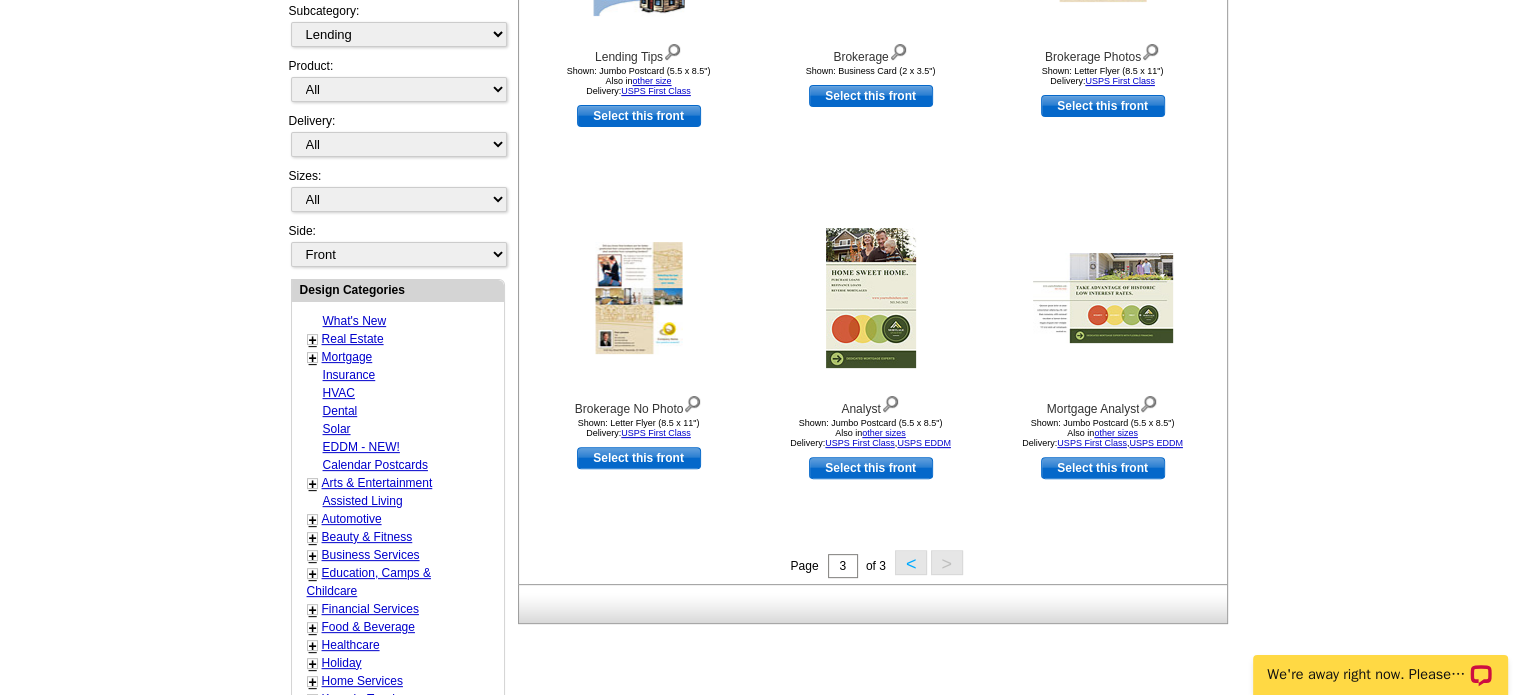 scroll, scrollTop: 595, scrollLeft: 0, axis: vertical 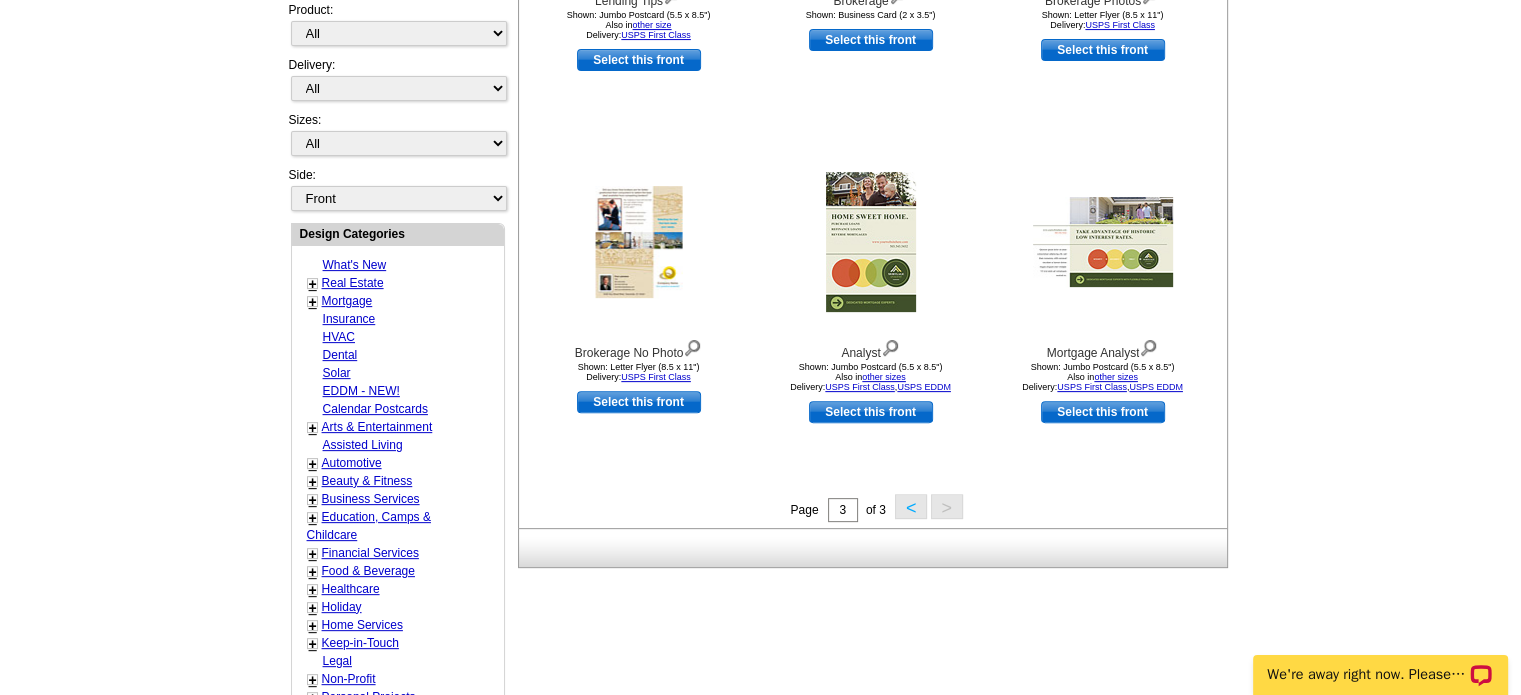 click on "<" at bounding box center (911, 506) 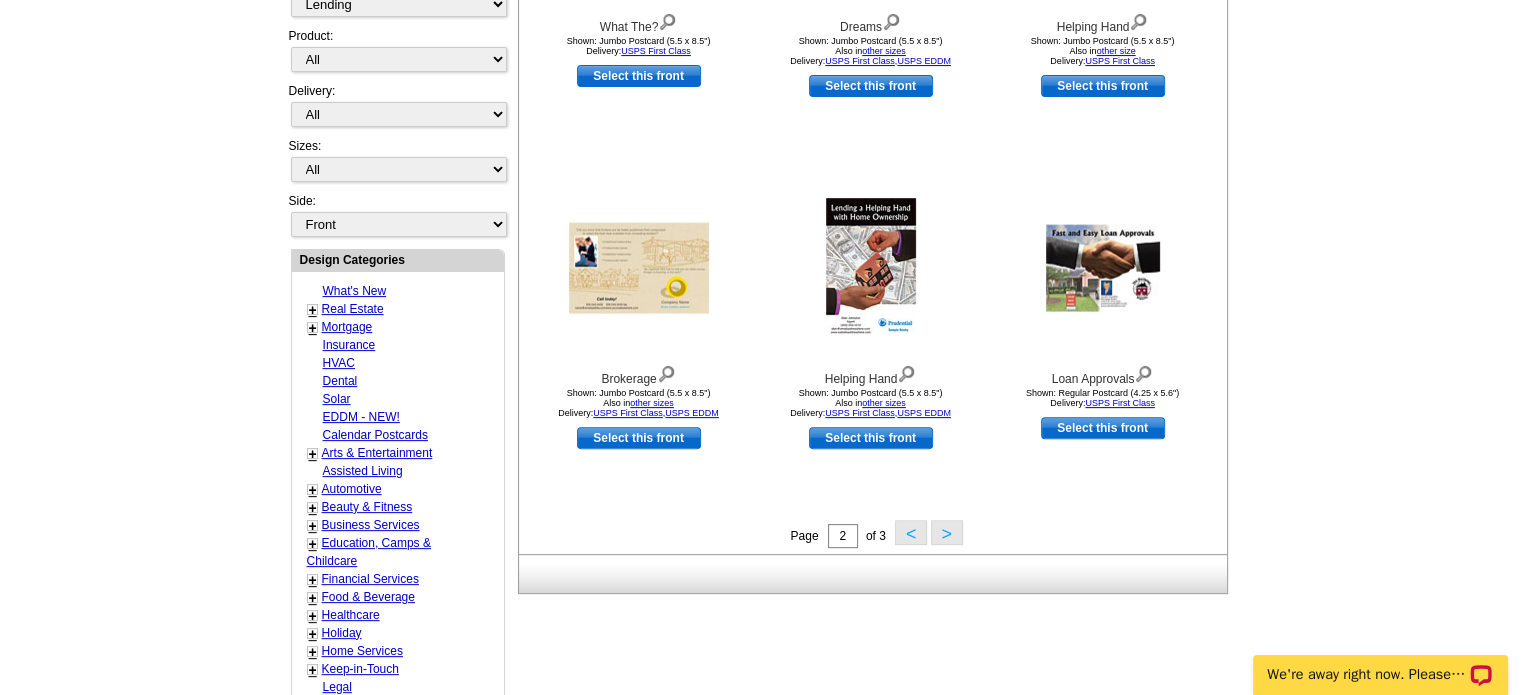 scroll, scrollTop: 695, scrollLeft: 0, axis: vertical 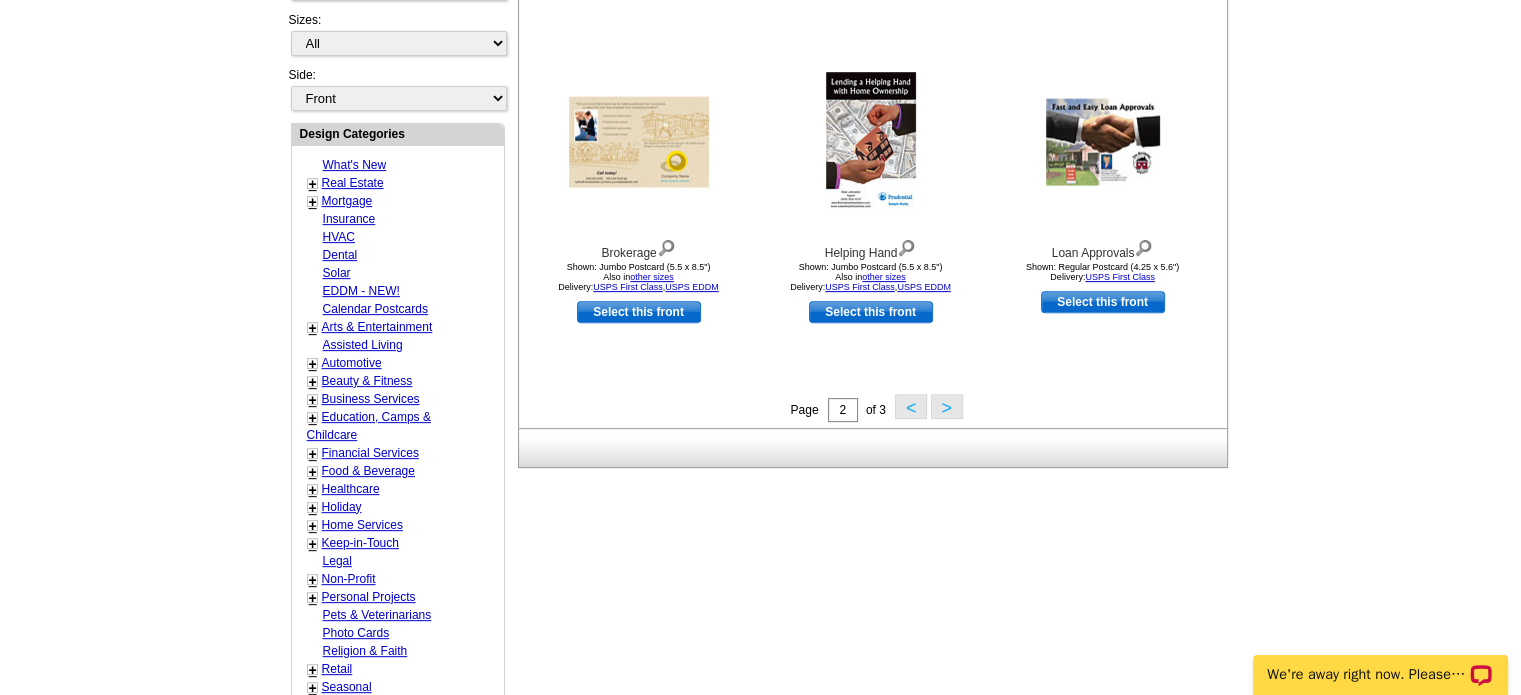 click on "<" at bounding box center [911, 406] 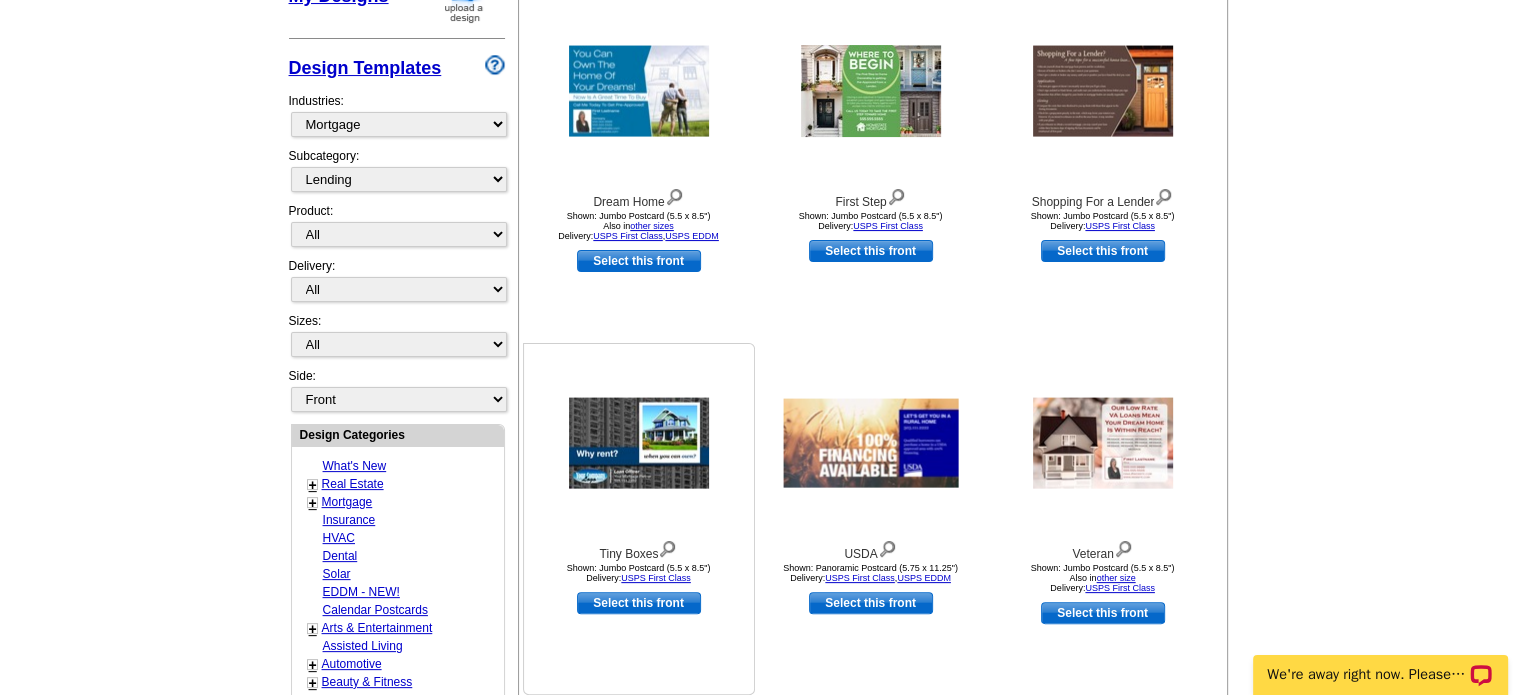 scroll, scrollTop: 395, scrollLeft: 0, axis: vertical 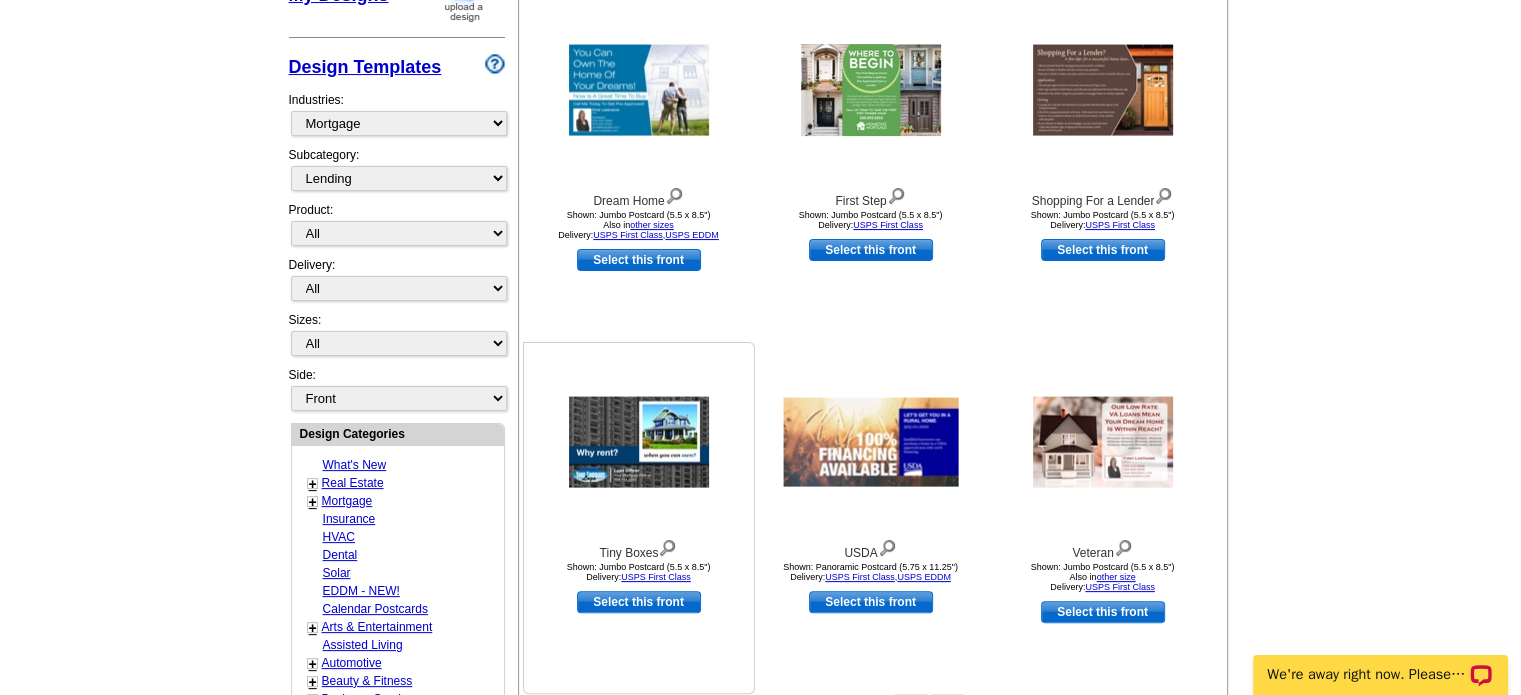 click at bounding box center [639, 442] 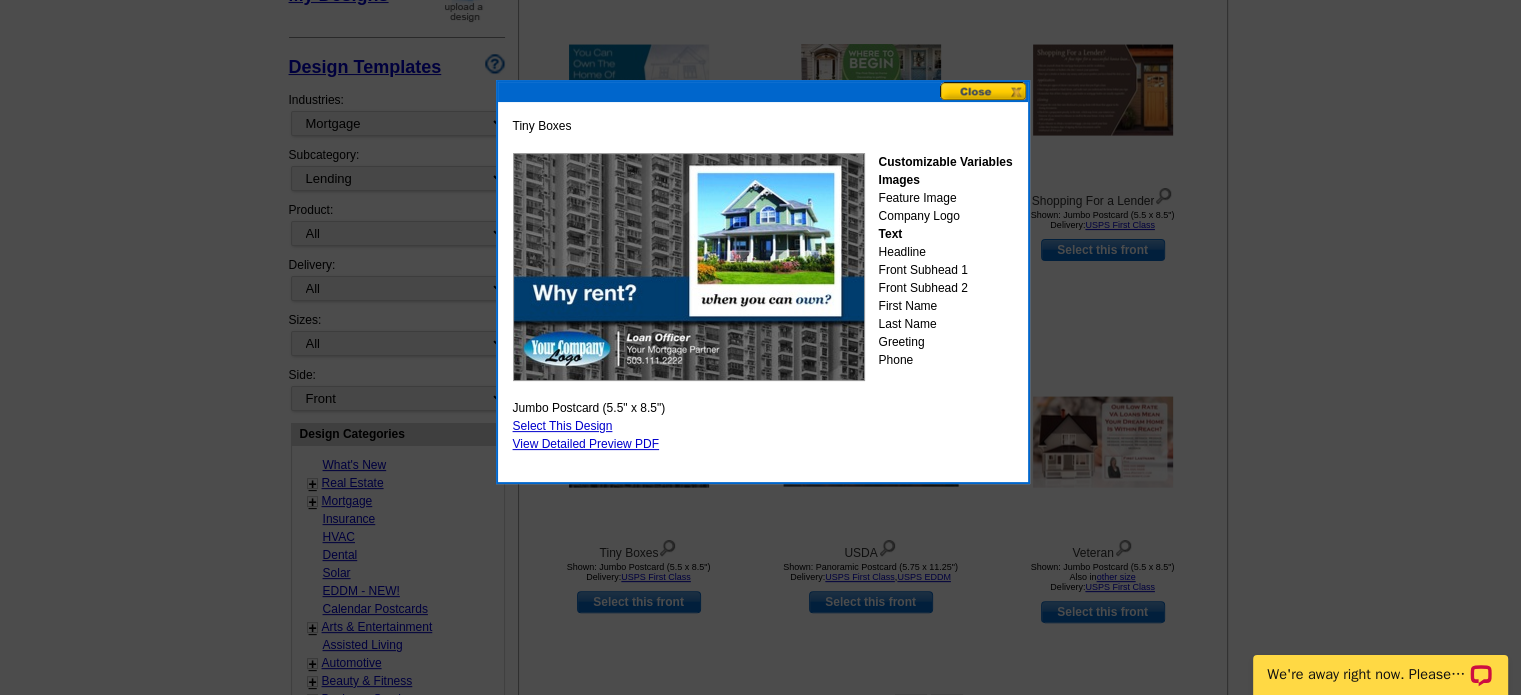 click at bounding box center (984, 91) 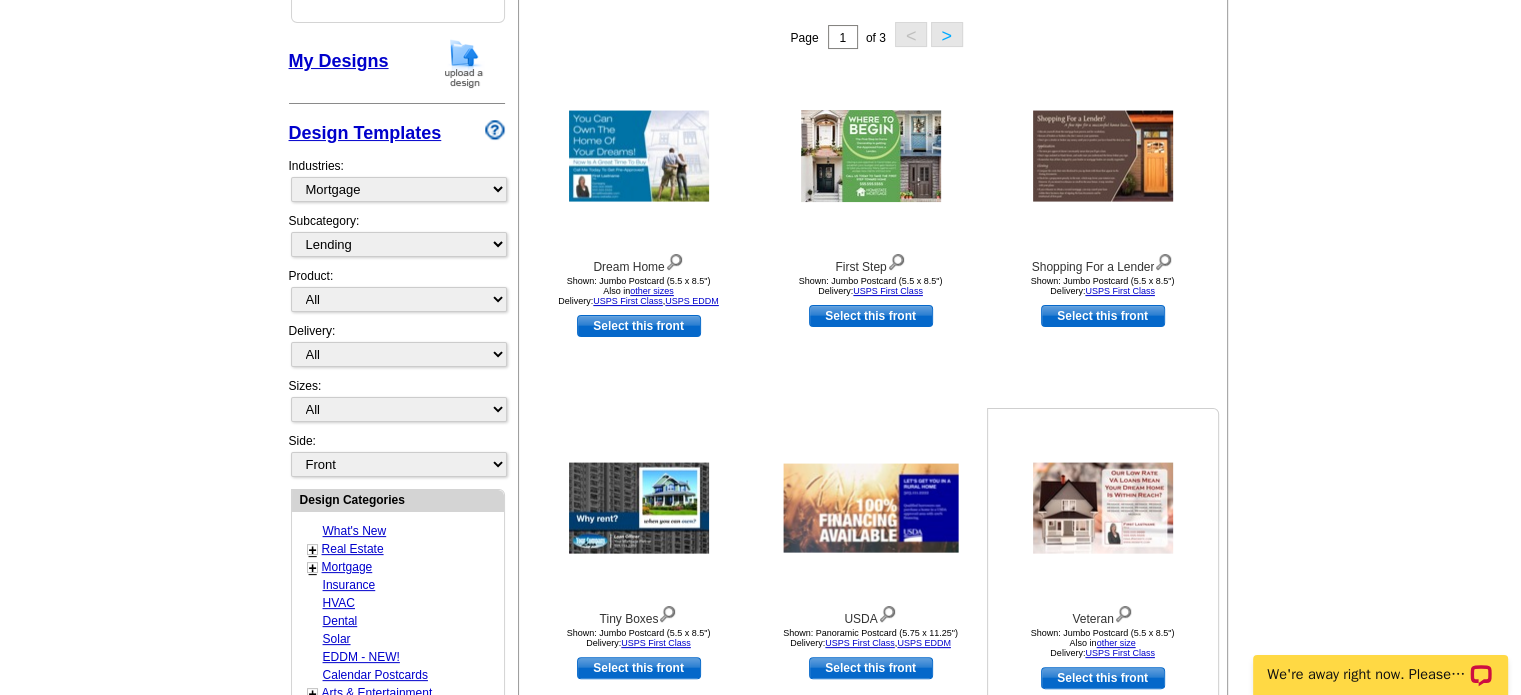 scroll, scrollTop: 295, scrollLeft: 0, axis: vertical 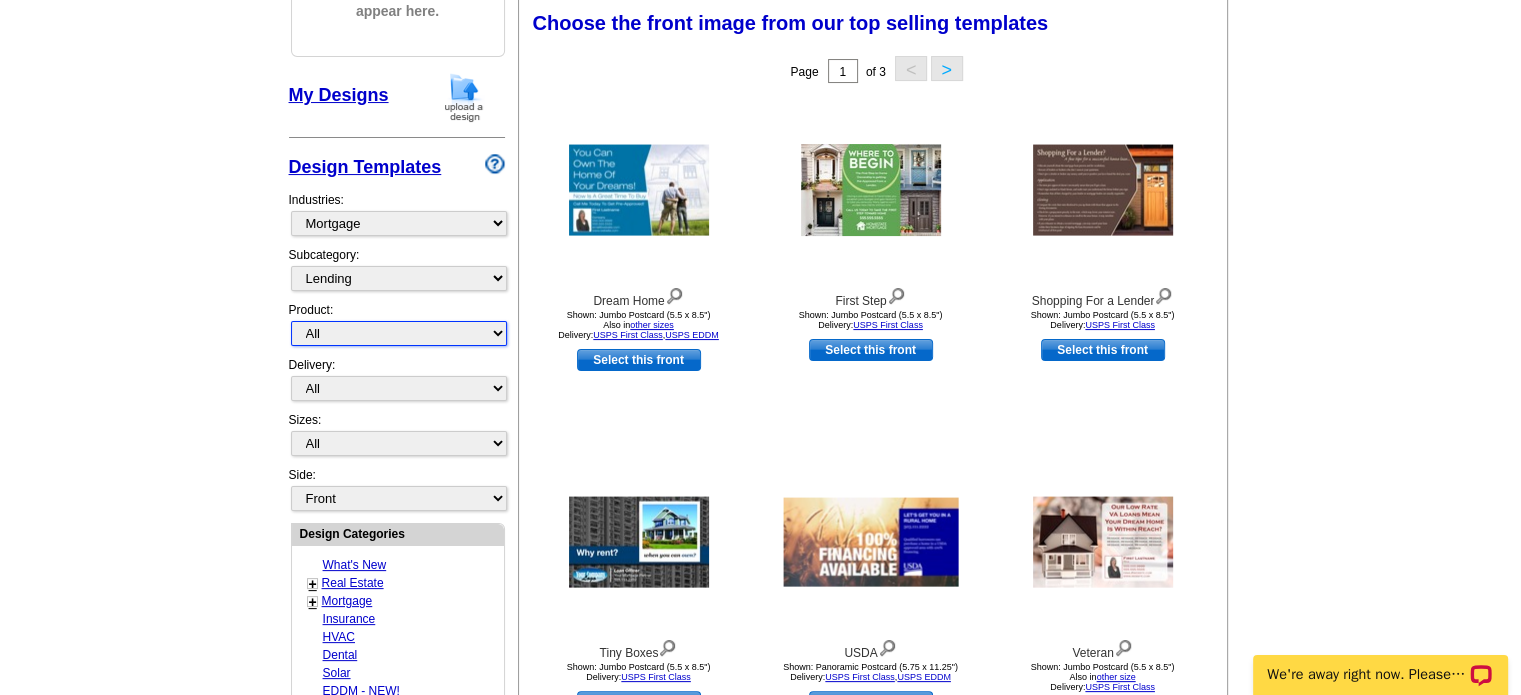 click on "All
Postcards
Letters and flyers
Business Cards
Door Hangers
Greeting Cards" at bounding box center (399, 333) 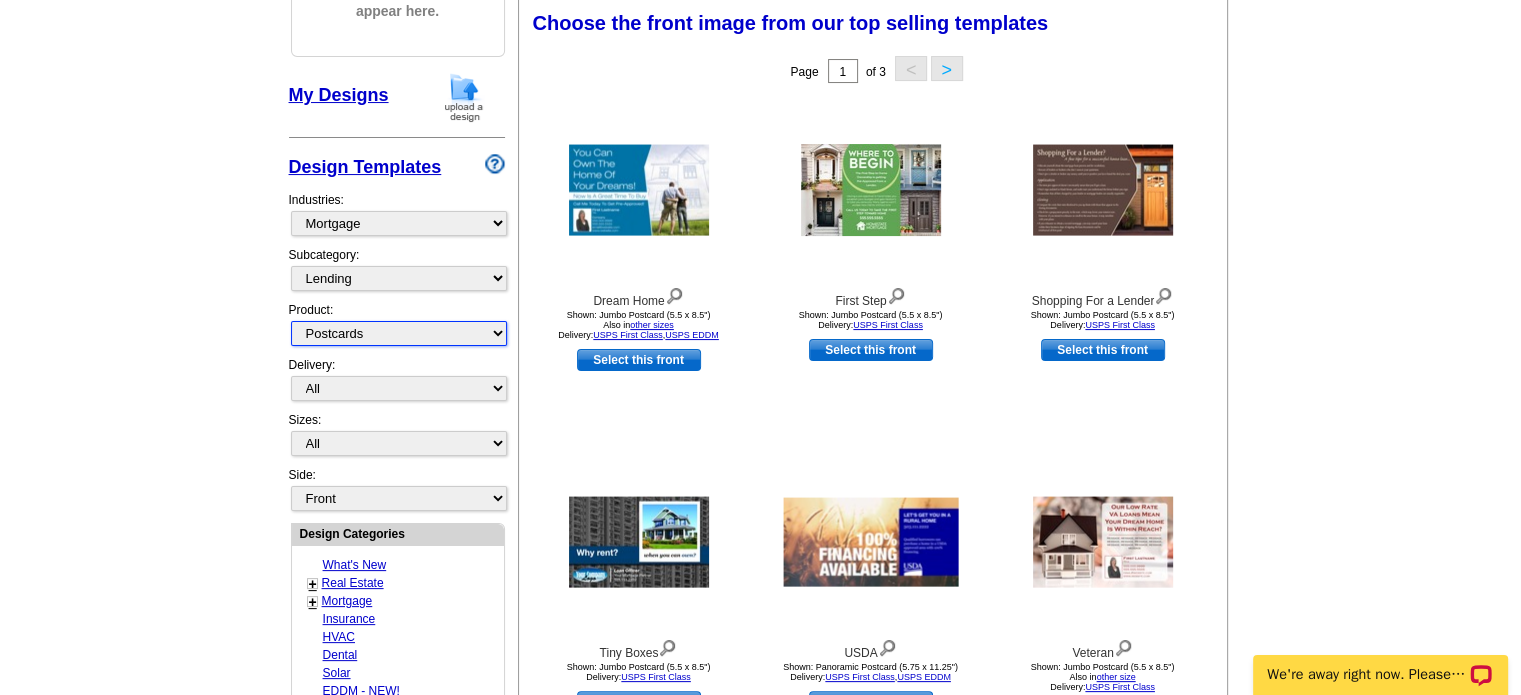 click on "All
Postcards
Letters and flyers
Business Cards
Door Hangers
Greeting Cards" at bounding box center [399, 333] 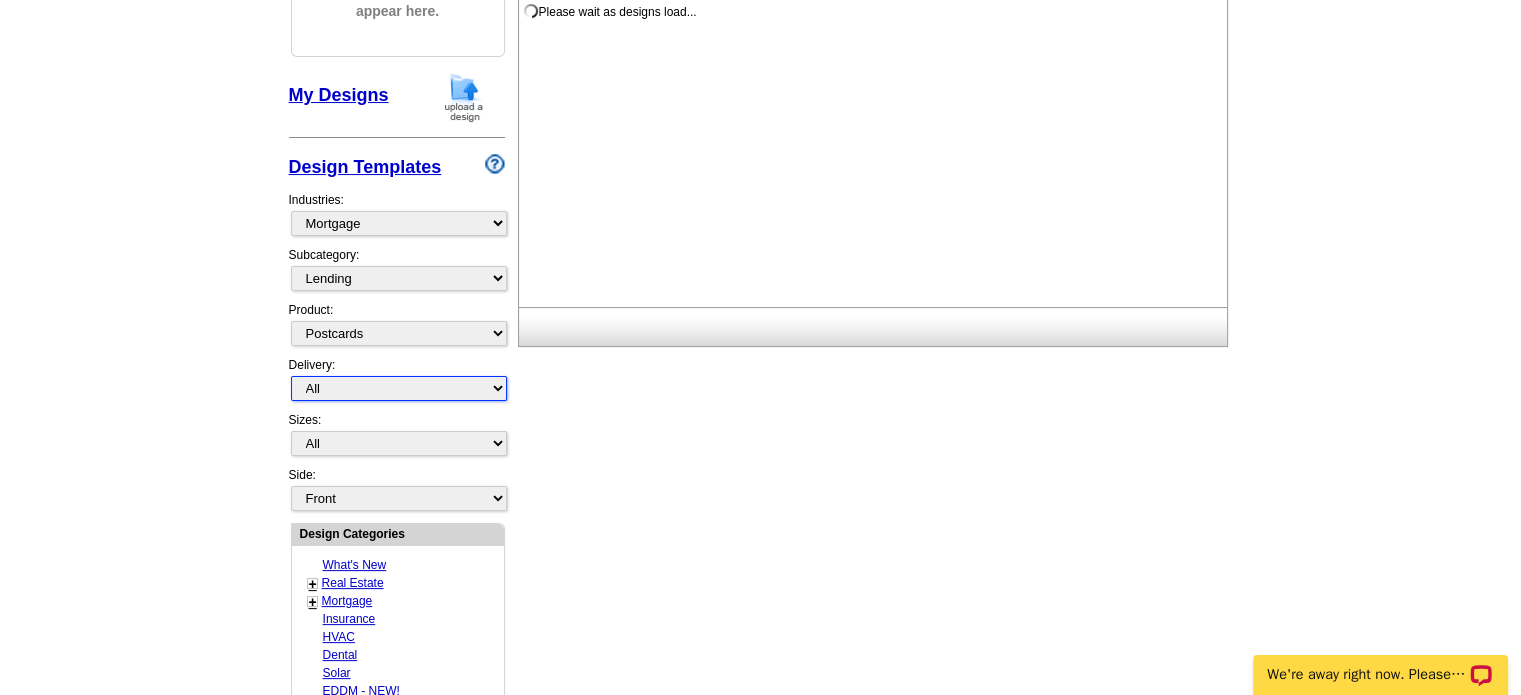 click on "All
First Class Mail
Shipped to Me
EDDM Save 66% on Postage" at bounding box center (399, 388) 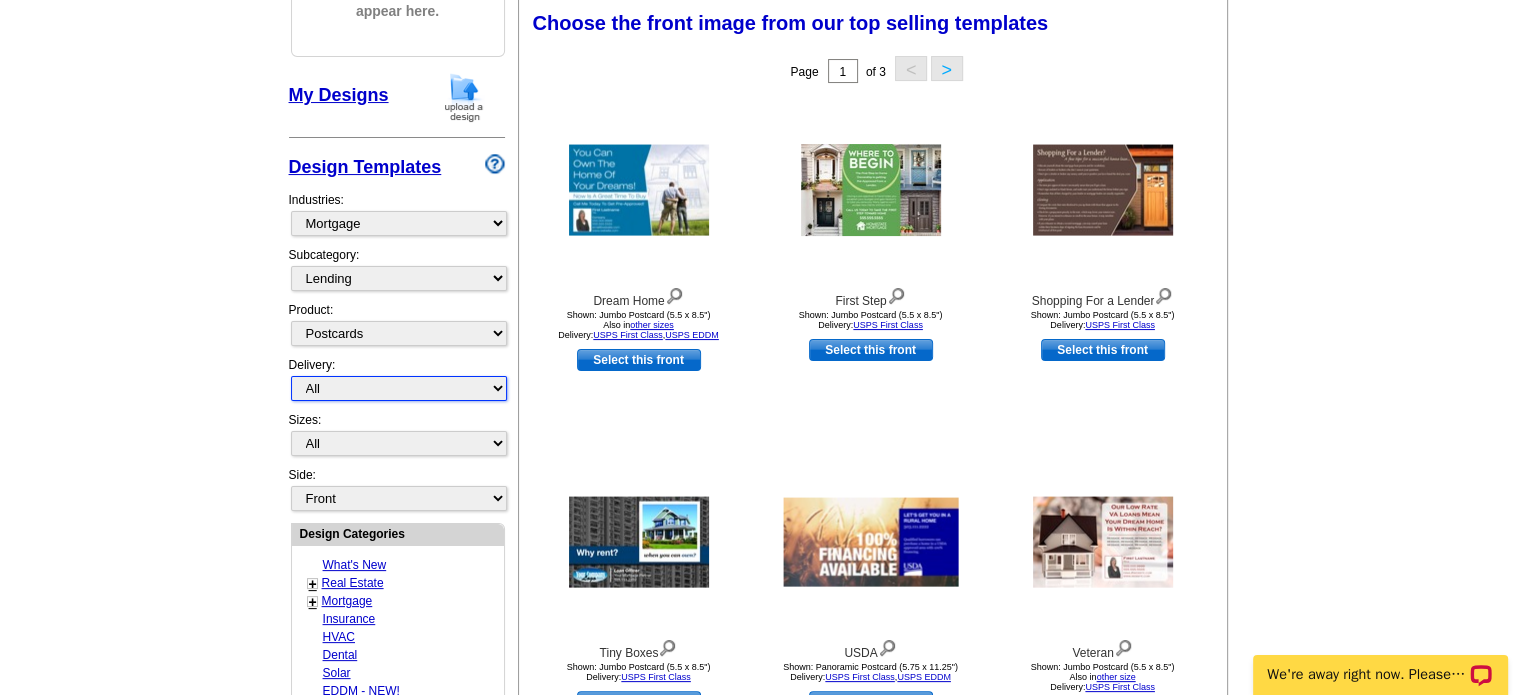 click on "All
First Class Mail
Shipped to Me
EDDM Save 66% on Postage" at bounding box center (399, 388) 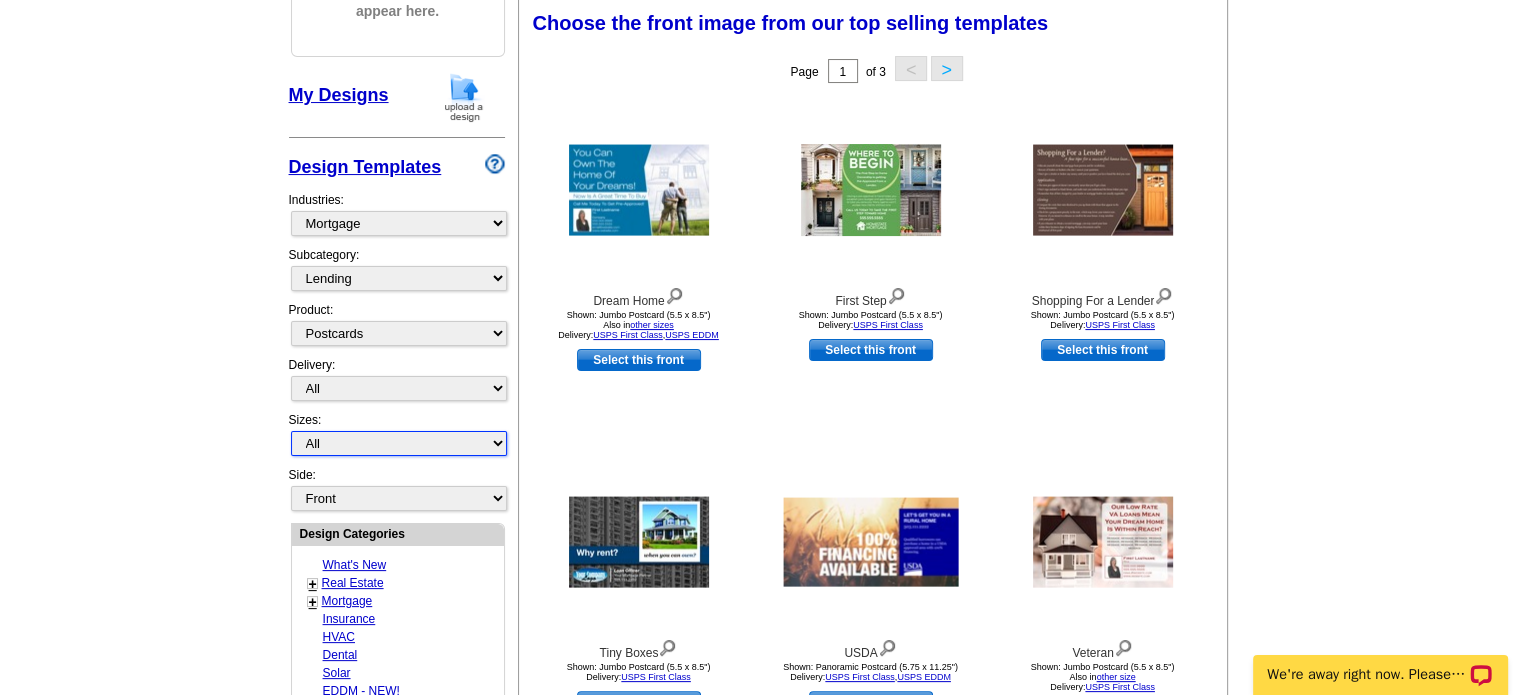 click on "All Jumbo Postcard (5.5" x 8.5") Regular Postcard (4.25" x 5.6") Panoramic Postcard (5.75" x 11.25") Giant Postcard (8.5" x 11") EDDM Postcard (6.125" x 8.25")" at bounding box center [399, 443] 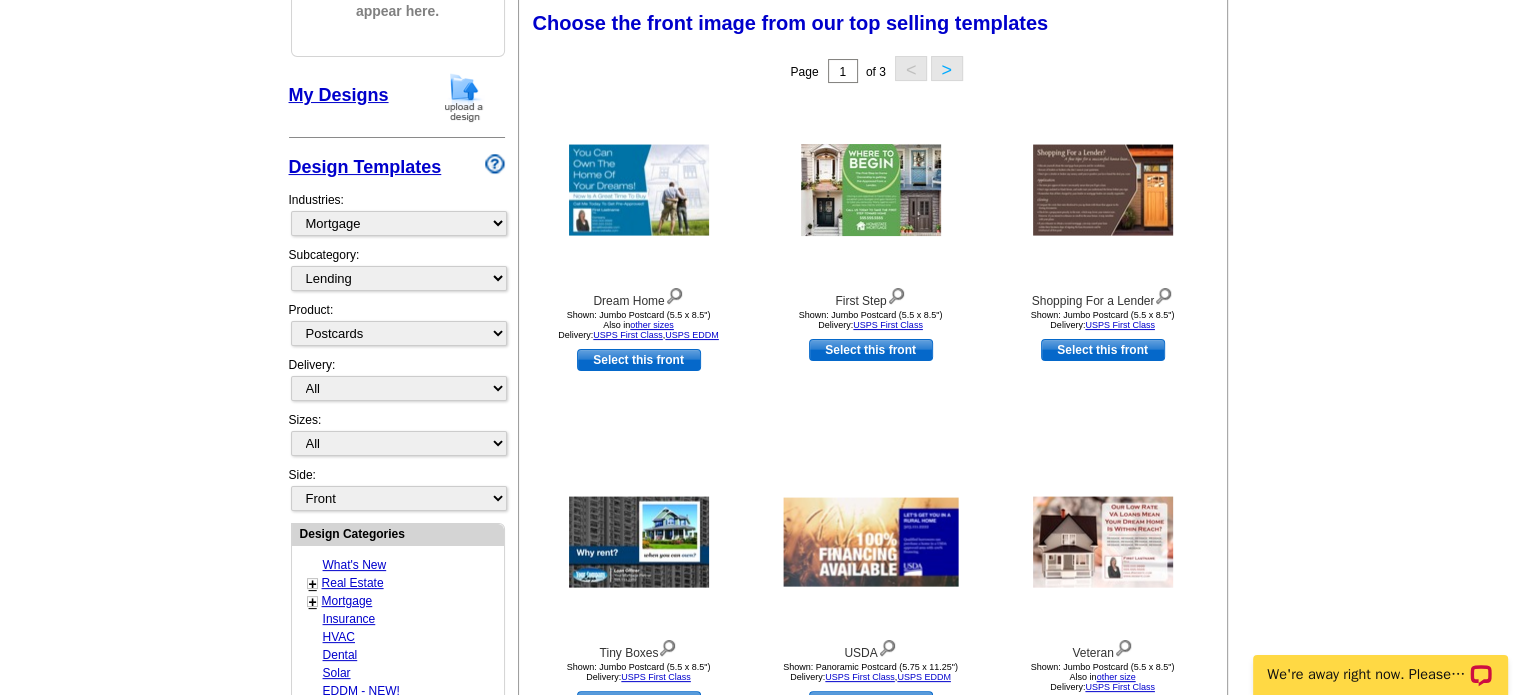 click on "Industries:
What's New Real Estate Mortgage Insurance HVAC Dental Solar EDDM - NEW! Calendar Postcards Arts & Entertainment Assisted Living Automotive Beauty & Fitness Business Services Education, Camps & Childcare Financial Services Food & Beverage Healthcare Holiday Home Services Keep-in-Touch Legal Non-Profit Personal Projects Pets & Veterinarians Photo Cards Religion & Faith Retail Seasonal Sports & Recreation Sports Schedules Travel Greeting Cards All Postcards All Flyers & Brochures All Business Cards All Door Hangers All Greeting Cards" at bounding box center (397, 213) 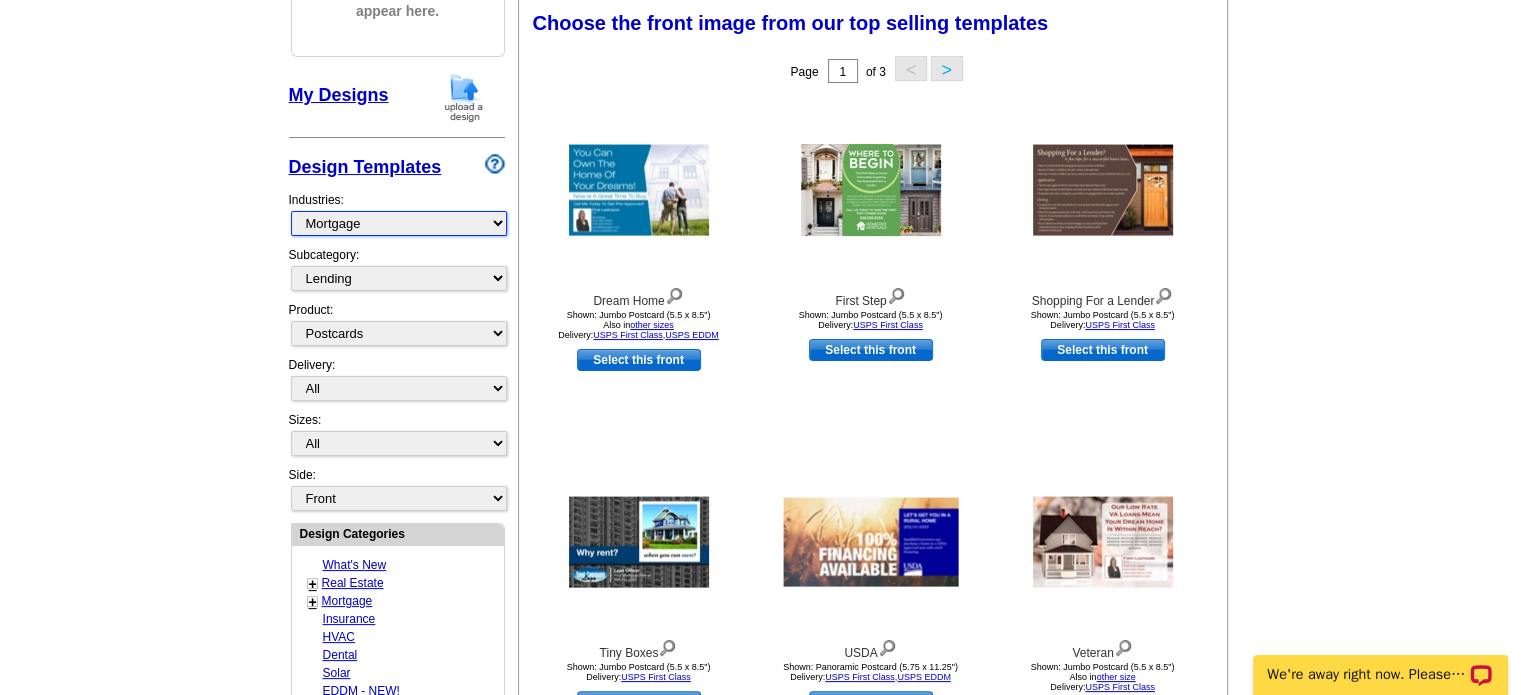 click on "What's New Real Estate Mortgage Insurance HVAC Dental Solar EDDM - NEW! Calendar Postcards Arts & Entertainment Assisted Living Automotive Beauty & Fitness Business Services Education, Camps & Childcare Financial Services Food & Beverage Healthcare Holiday Home Services Keep-in-Touch Legal Non-Profit Personal Projects Pets & Veterinarians Photo Cards Religion & Faith Retail Seasonal Sports & Recreation Sports Schedules Travel Greeting Cards All Postcards All Flyers & Brochures All Business Cards All Door Hangers All Greeting Cards" at bounding box center [399, 223] 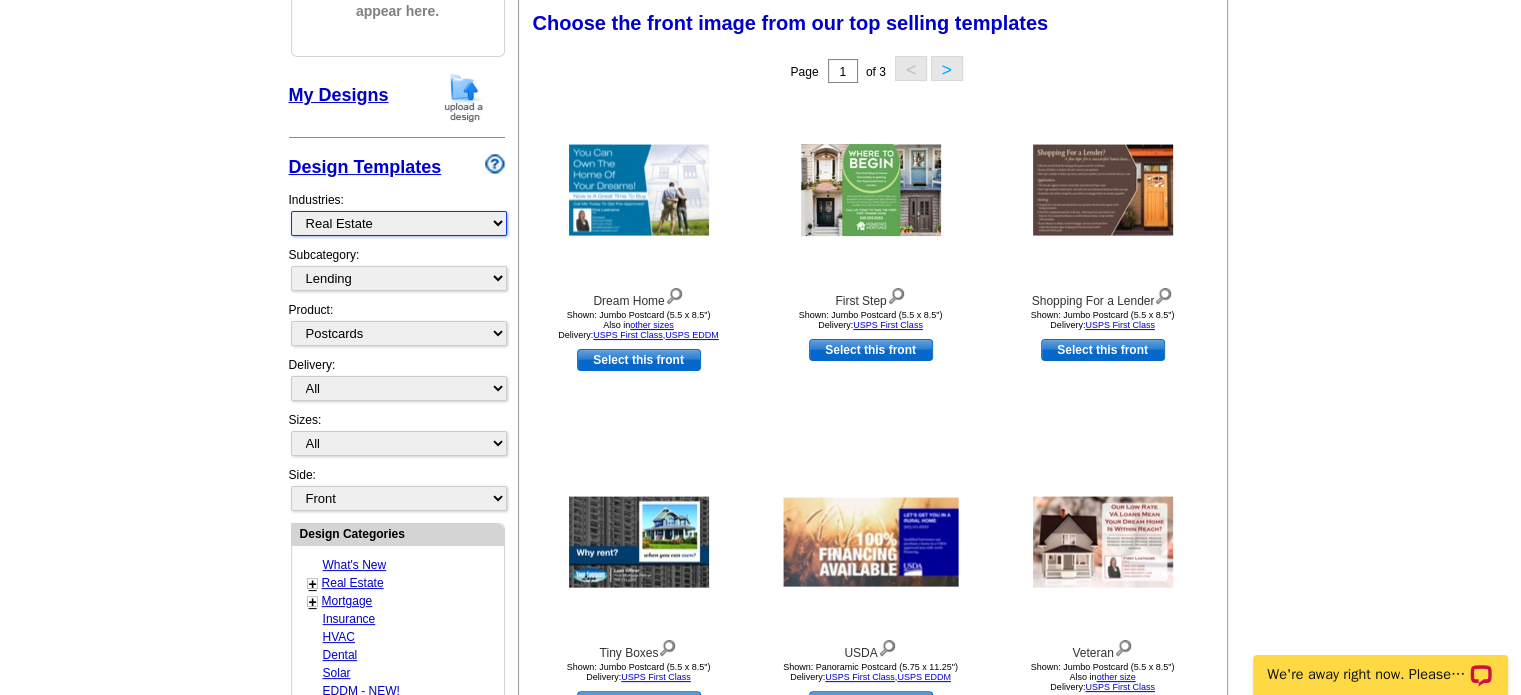 click on "What's New Real Estate Mortgage Insurance HVAC Dental Solar EDDM - NEW! Calendar Postcards Arts & Entertainment Assisted Living Automotive Beauty & Fitness Business Services Education, Camps & Childcare Financial Services Food & Beverage Healthcare Holiday Home Services Keep-in-Touch Legal Non-Profit Personal Projects Pets & Veterinarians Photo Cards Religion & Faith Retail Seasonal Sports & Recreation Sports Schedules Travel Greeting Cards All Postcards All Flyers & Brochures All Business Cards All Door Hangers All Greeting Cards" at bounding box center [399, 223] 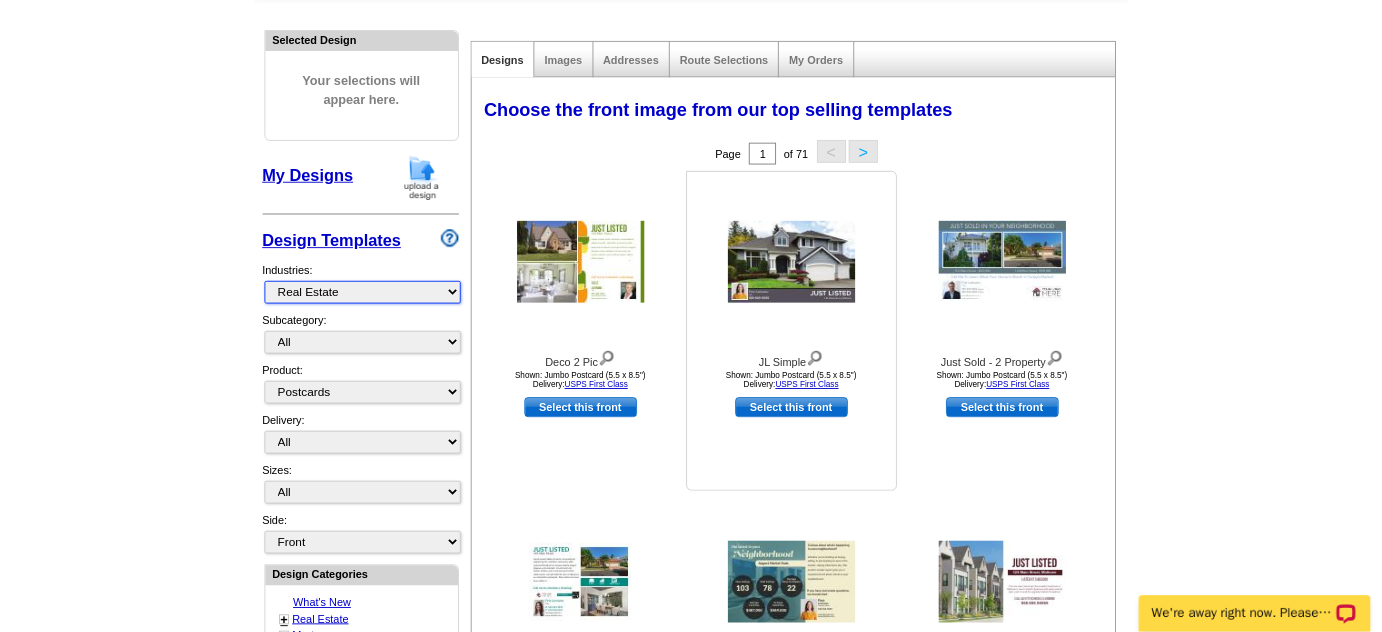 scroll, scrollTop: 200, scrollLeft: 0, axis: vertical 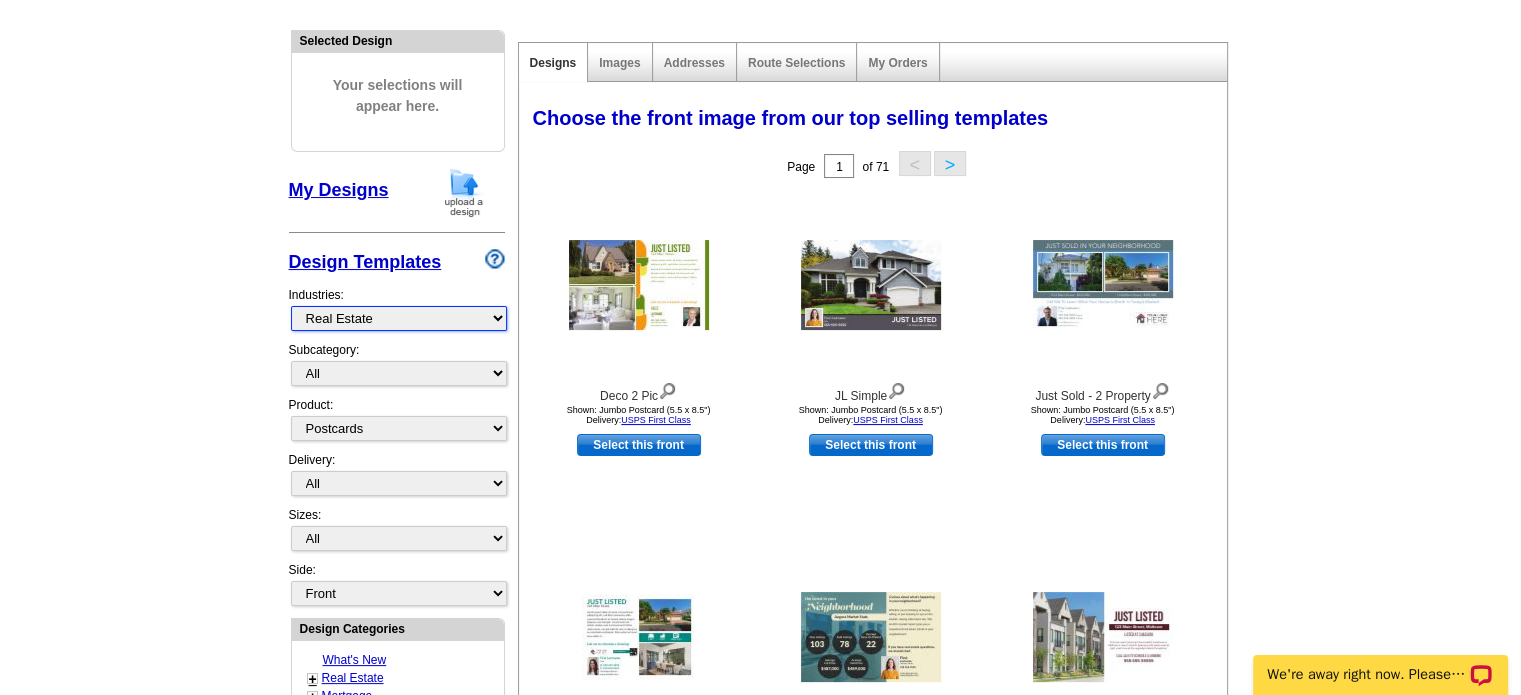 click on "What's New Real Estate Mortgage Insurance HVAC Dental Solar EDDM - NEW! Calendar Postcards Arts & Entertainment Assisted Living Automotive Beauty & Fitness Business Services Education, Camps & Childcare Financial Services Food & Beverage Healthcare Holiday Home Services Keep-in-Touch Legal Non-Profit Personal Projects Pets & Veterinarians Photo Cards Religion & Faith Retail Seasonal Sports & Recreation Sports Schedules Travel Greeting Cards All Postcards All Flyers & Brochures All Business Cards All Door Hangers All Greeting Cards" at bounding box center [399, 318] 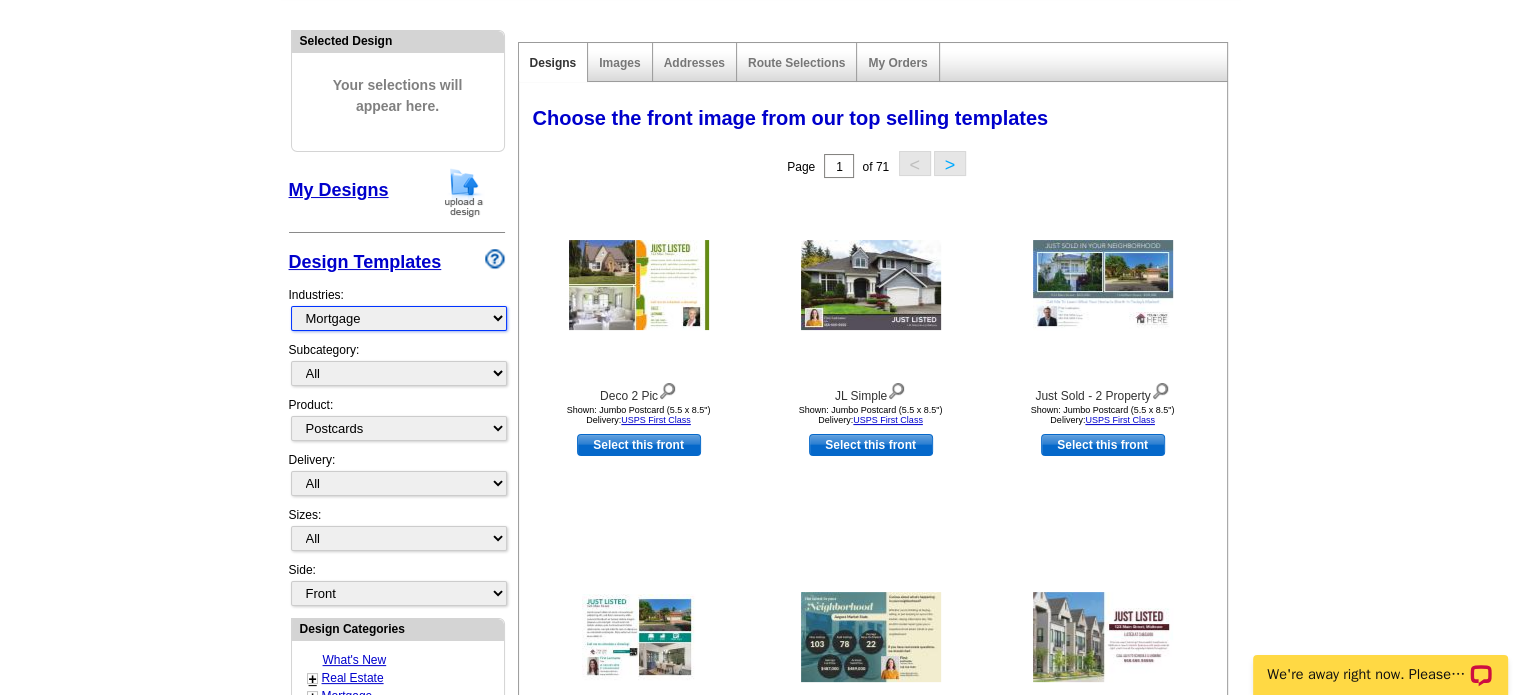 click on "What's New Real Estate Mortgage Insurance HVAC Dental Solar EDDM - NEW! Calendar Postcards Arts & Entertainment Assisted Living Automotive Beauty & Fitness Business Services Education, Camps & Childcare Financial Services Food & Beverage Healthcare Holiday Home Services Keep-in-Touch Legal Non-Profit Personal Projects Pets & Veterinarians Photo Cards Religion & Faith Retail Seasonal Sports & Recreation Sports Schedules Travel Greeting Cards All Postcards All Flyers & Brochures All Business Cards All Door Hangers All Greeting Cards" at bounding box center (399, 318) 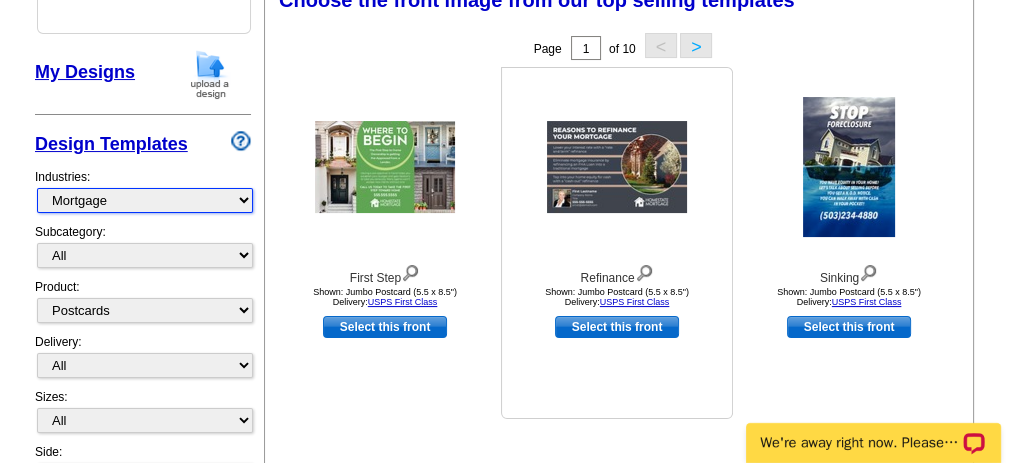 scroll, scrollTop: 333, scrollLeft: 0, axis: vertical 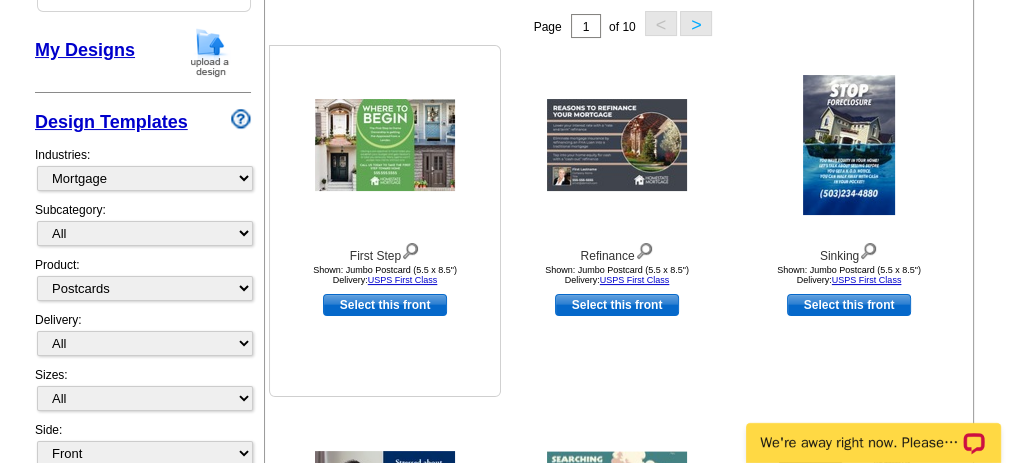 click at bounding box center (385, 145) 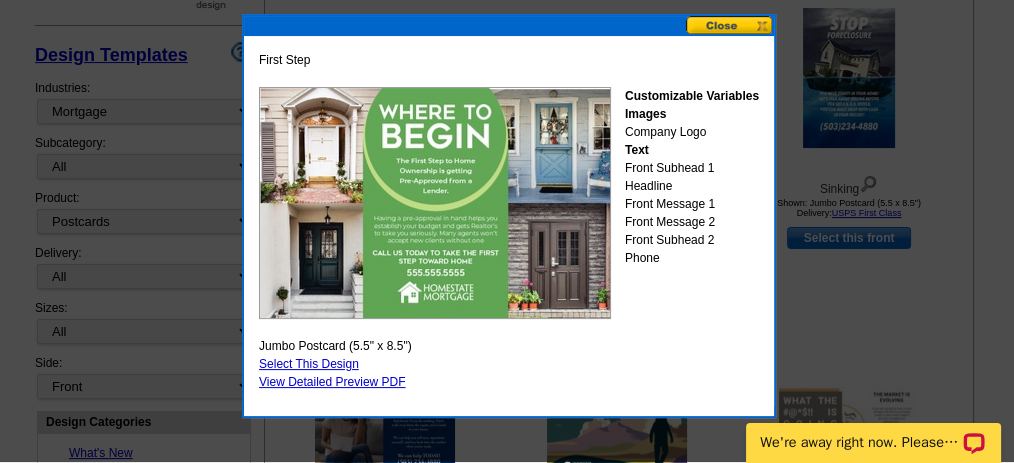 scroll, scrollTop: 333, scrollLeft: 0, axis: vertical 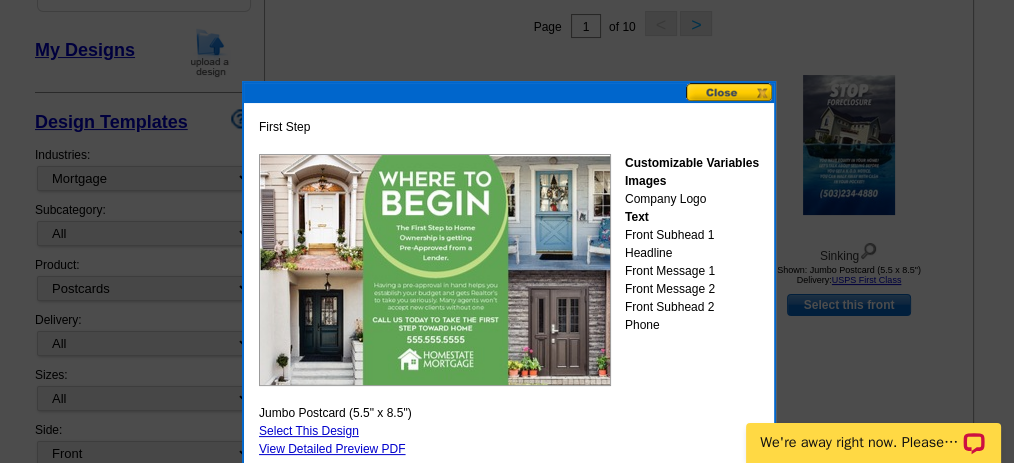 click at bounding box center [730, 92] 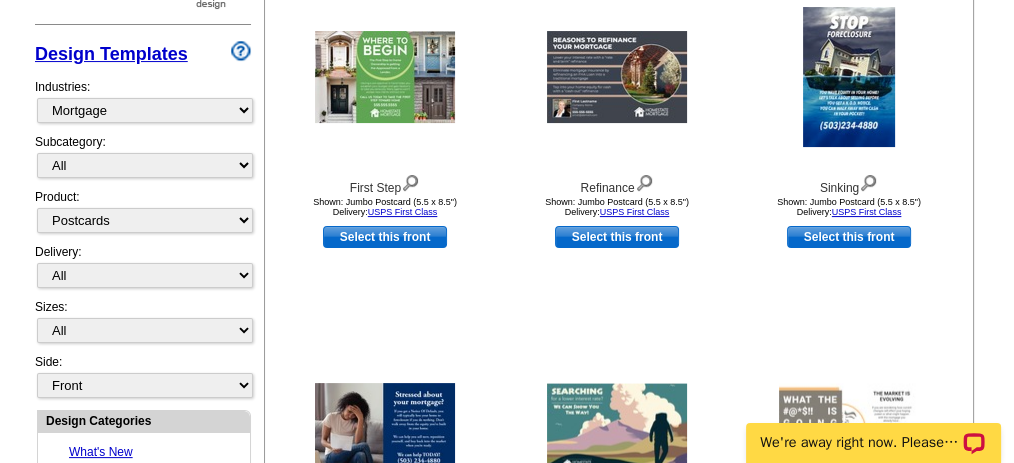 scroll, scrollTop: 400, scrollLeft: 0, axis: vertical 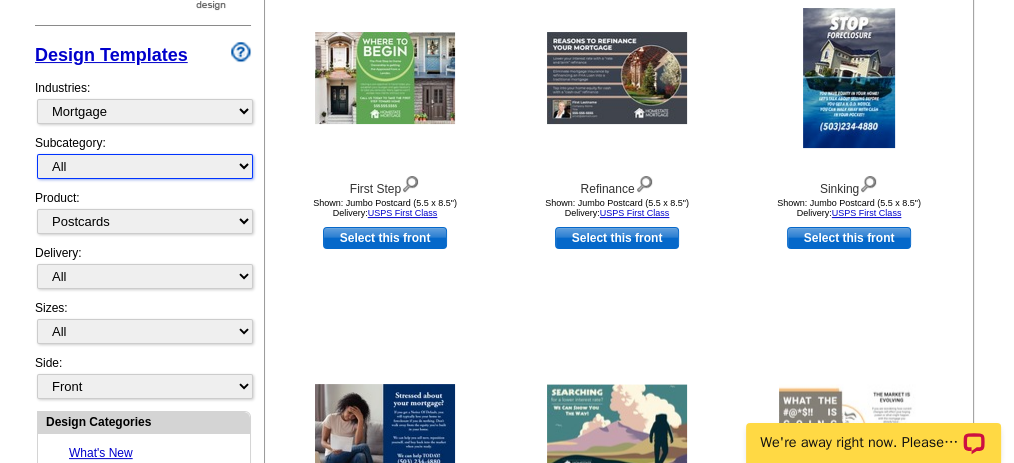 click on "All Distressed Homeowners Lending Refinance Seminars" at bounding box center (145, 166) 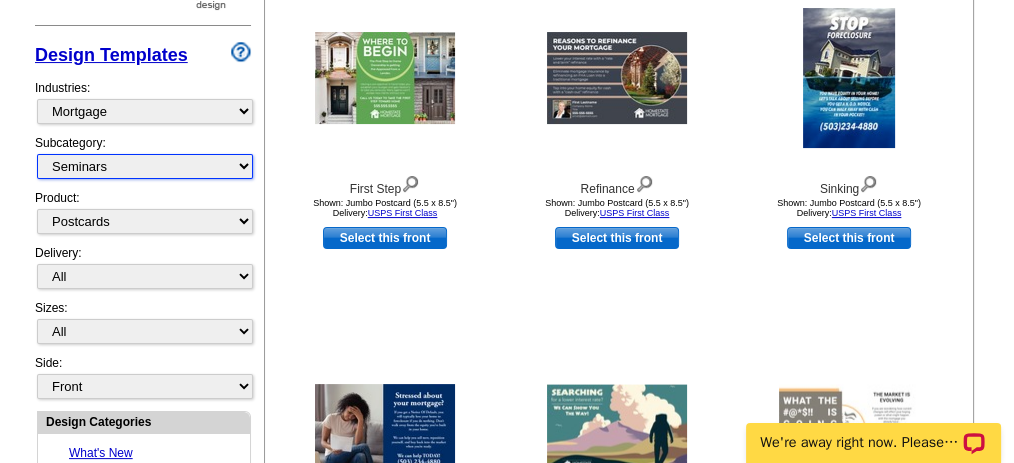 click on "All Distressed Homeowners Lending Refinance Seminars" at bounding box center (145, 166) 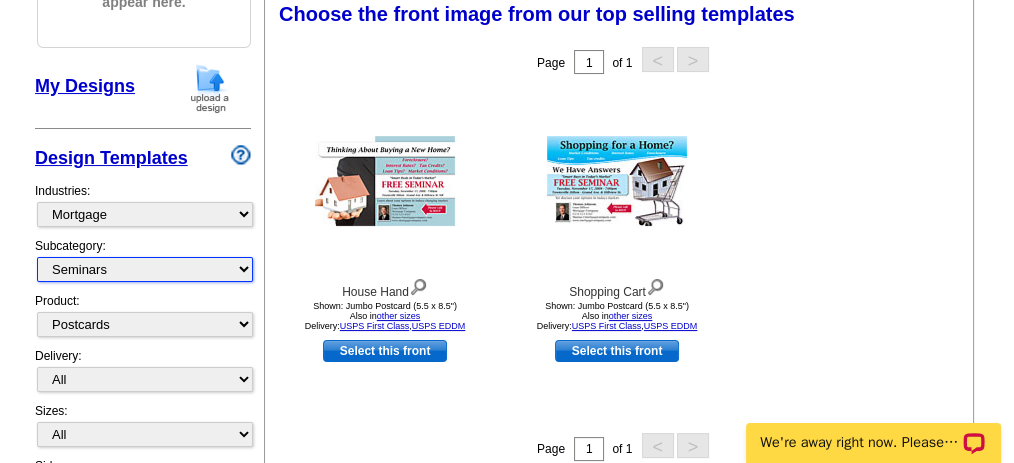 scroll, scrollTop: 294, scrollLeft: 0, axis: vertical 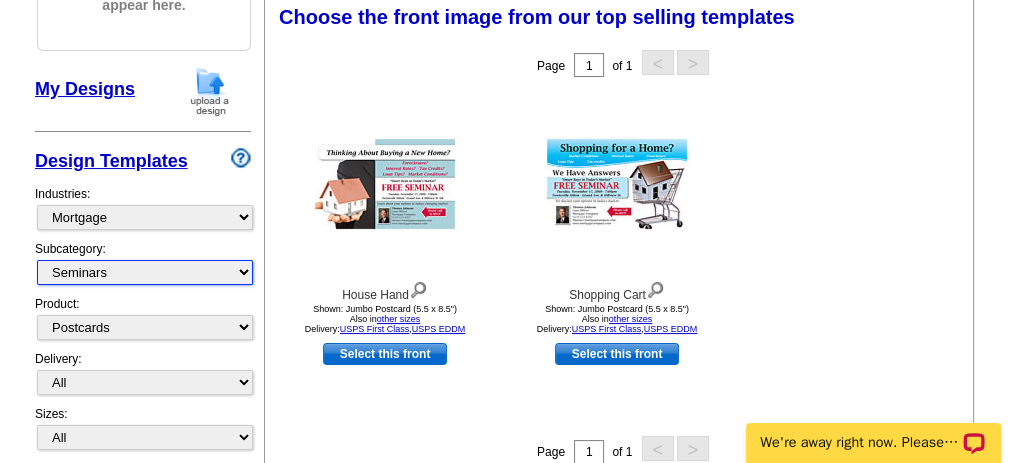 click on "All Distressed Homeowners Lending Refinance Seminars" at bounding box center [145, 272] 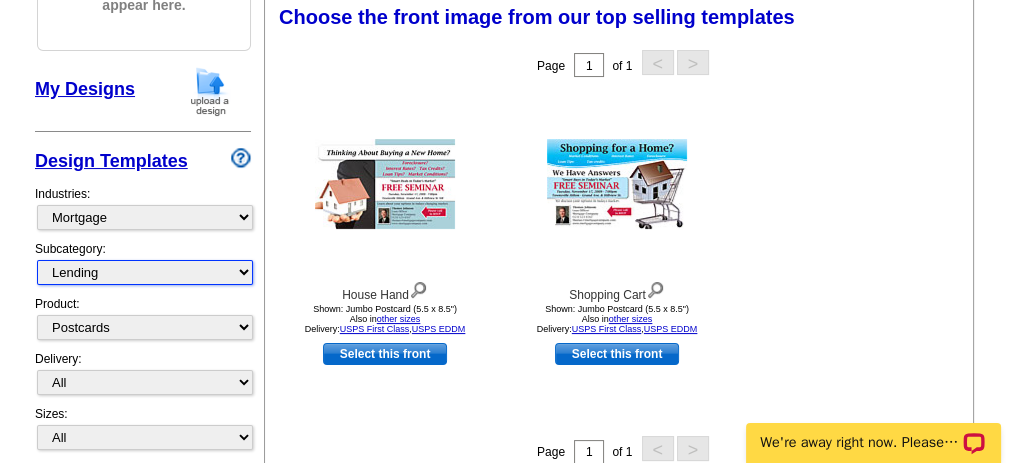 click on "All Distressed Homeowners Lending Refinance Seminars" at bounding box center (145, 272) 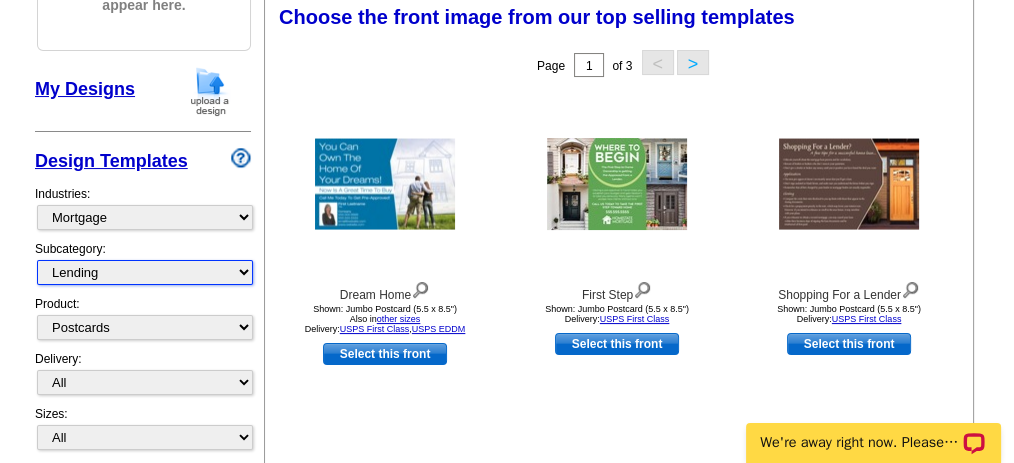 drag, startPoint x: 133, startPoint y: 267, endPoint x: 124, endPoint y: 279, distance: 15 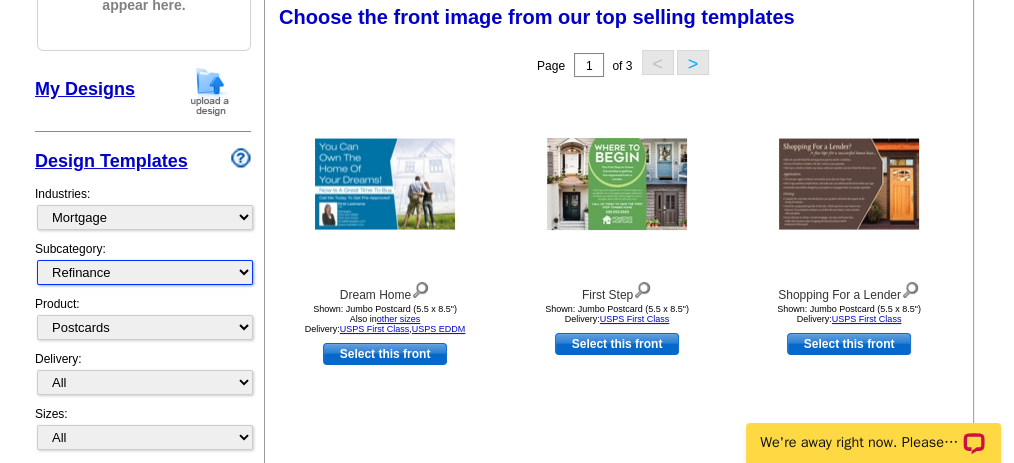 click on "All Distressed Homeowners Lending Refinance Seminars" at bounding box center (145, 272) 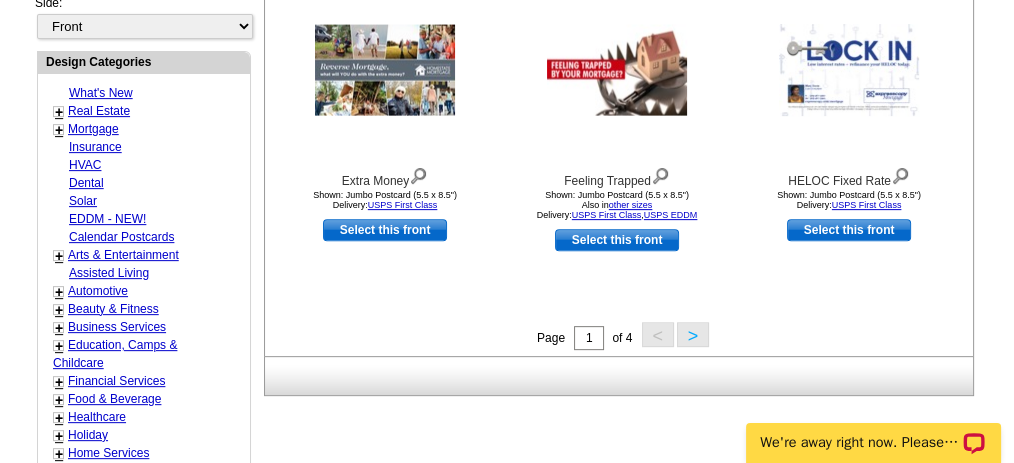 scroll, scrollTop: 761, scrollLeft: 0, axis: vertical 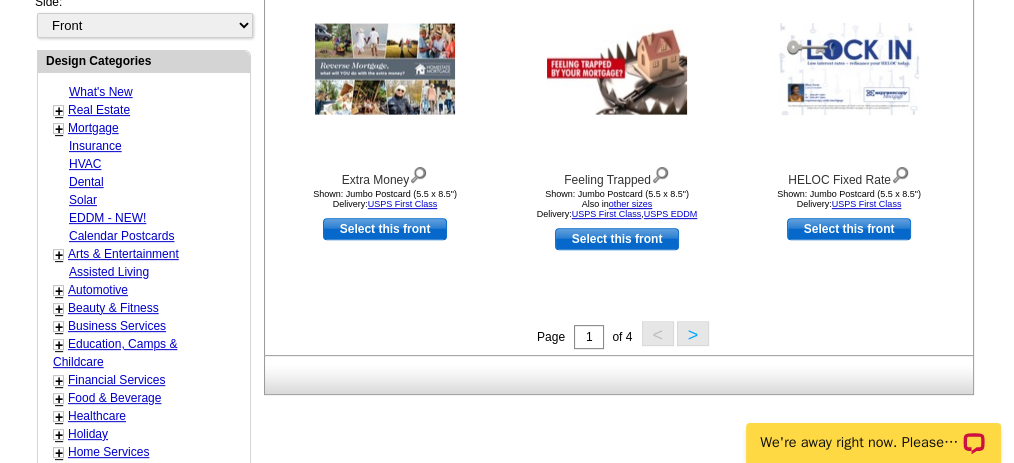 click on ">" at bounding box center [693, 333] 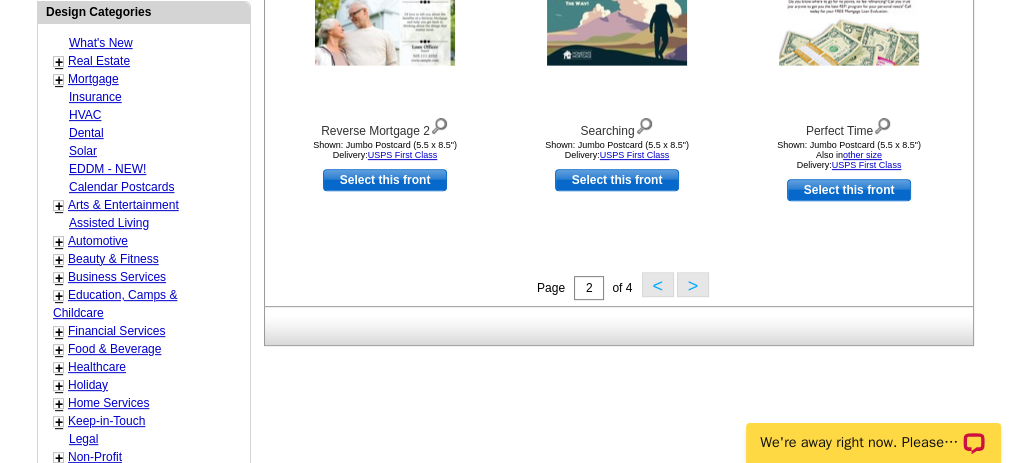 scroll, scrollTop: 828, scrollLeft: 0, axis: vertical 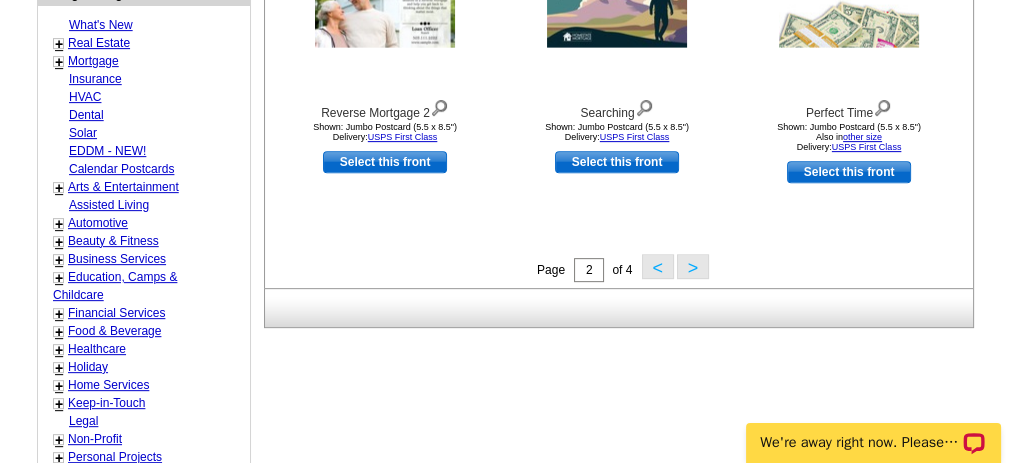 click on ">" at bounding box center (693, 266) 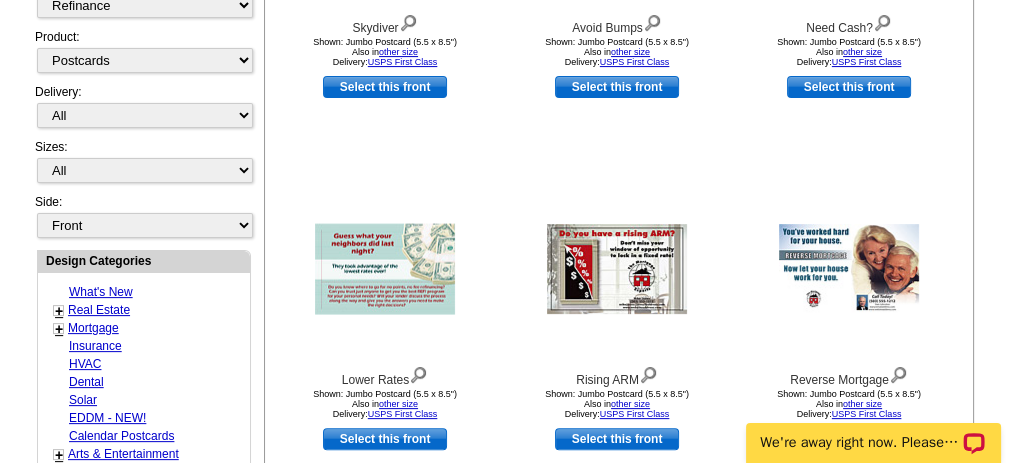 scroll, scrollTop: 828, scrollLeft: 0, axis: vertical 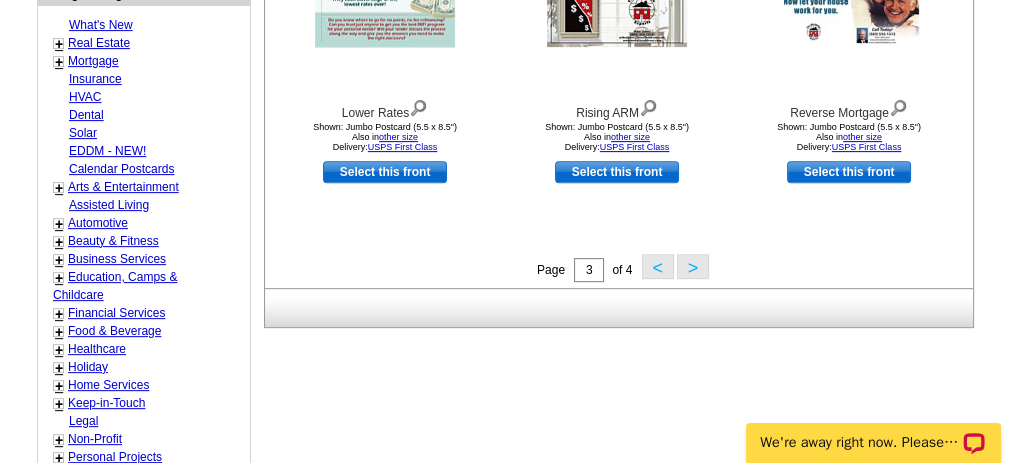click on ">" at bounding box center [693, 266] 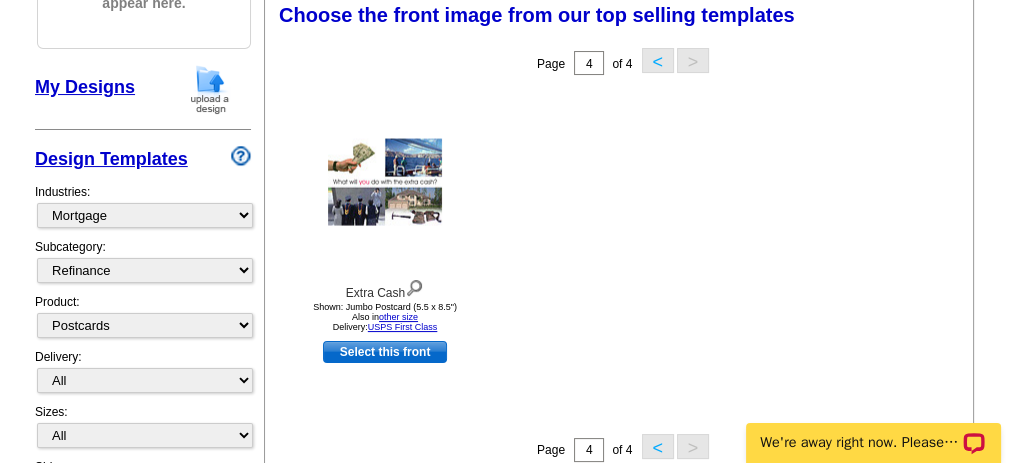 scroll, scrollTop: 294, scrollLeft: 0, axis: vertical 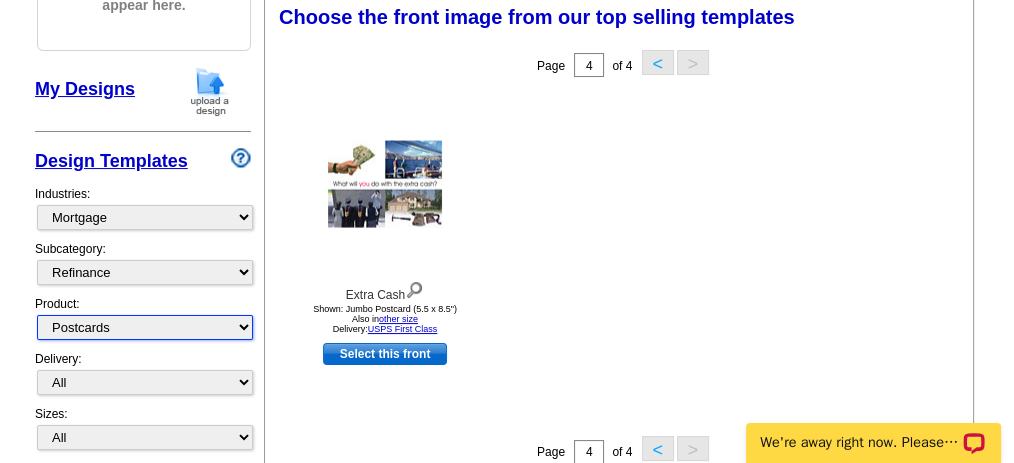 click on "All
Postcards
Letters and flyers
Business Cards
Door Hangers
Greeting Cards" at bounding box center (145, 327) 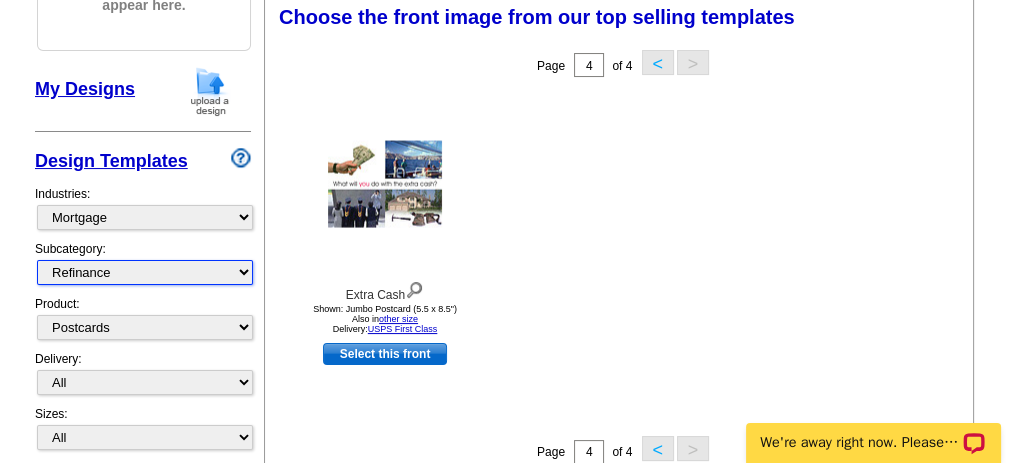 click on "All Distressed Homeowners Lending Refinance Seminars" at bounding box center (145, 272) 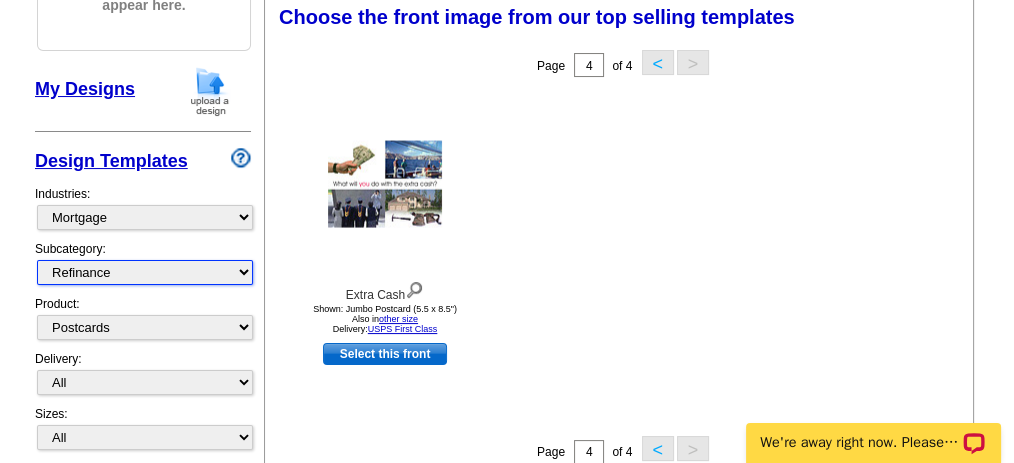 select on "1170" 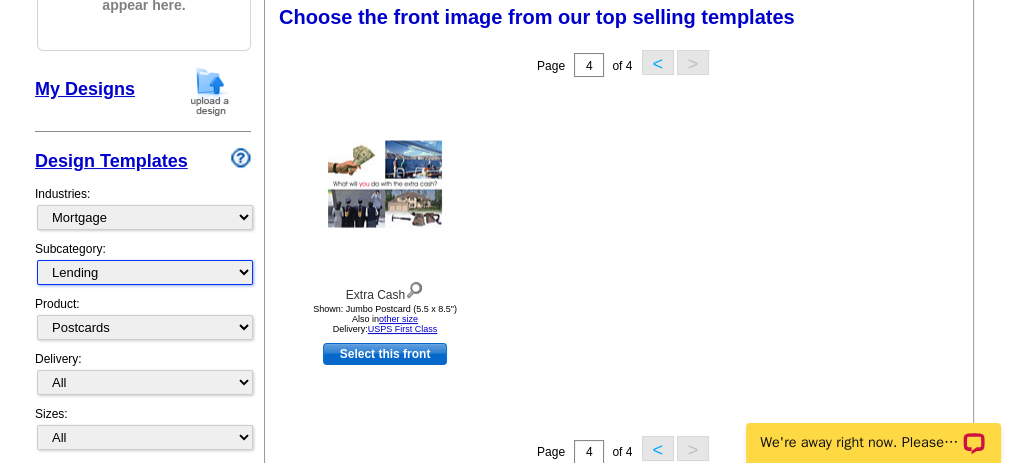 click on "All Distressed Homeowners Lending Refinance Seminars" at bounding box center (145, 272) 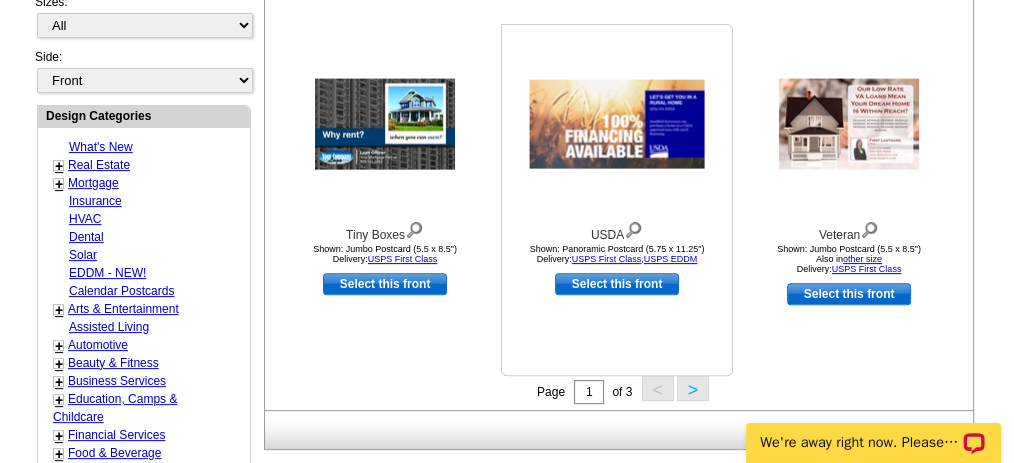 scroll, scrollTop: 894, scrollLeft: 0, axis: vertical 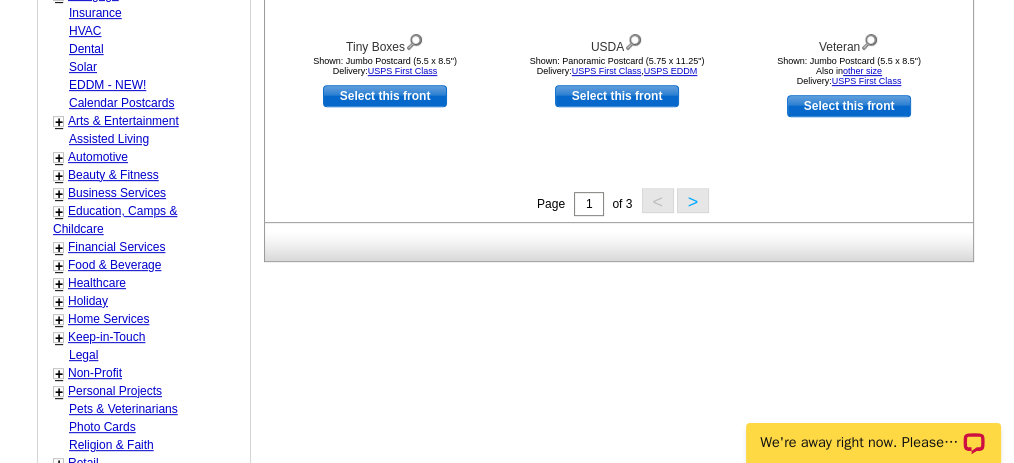 click on ">" at bounding box center [693, 200] 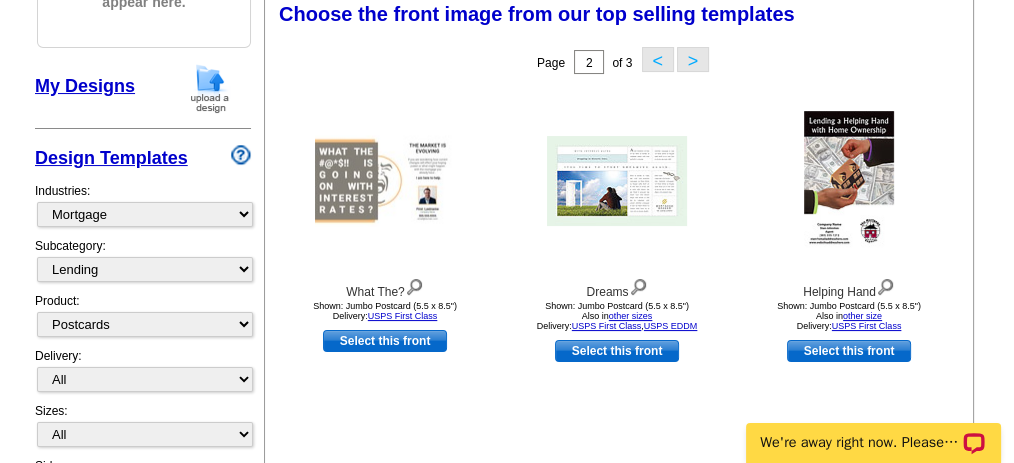 scroll, scrollTop: 294, scrollLeft: 0, axis: vertical 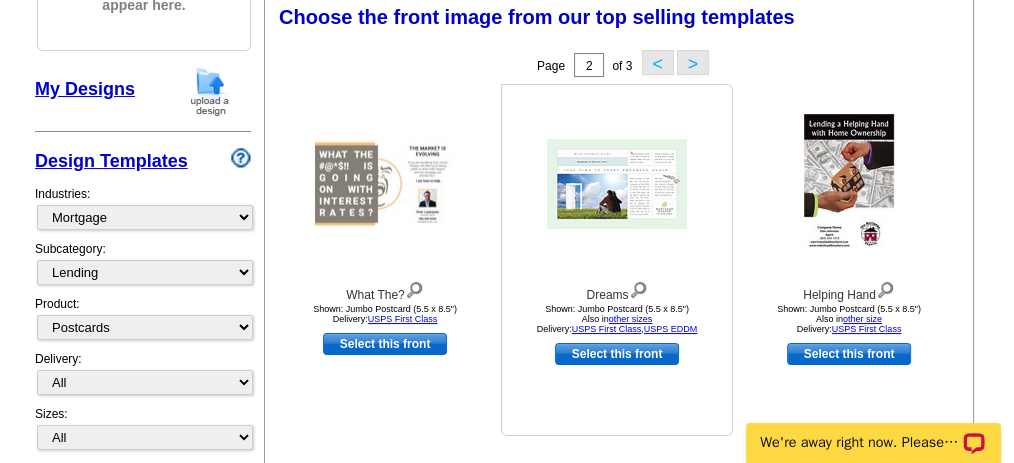 click at bounding box center (617, 184) 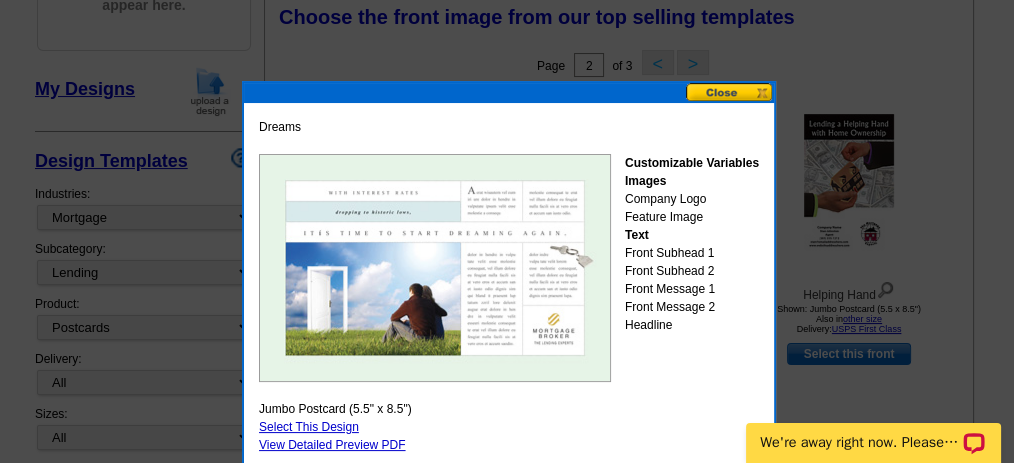 click at bounding box center (730, 92) 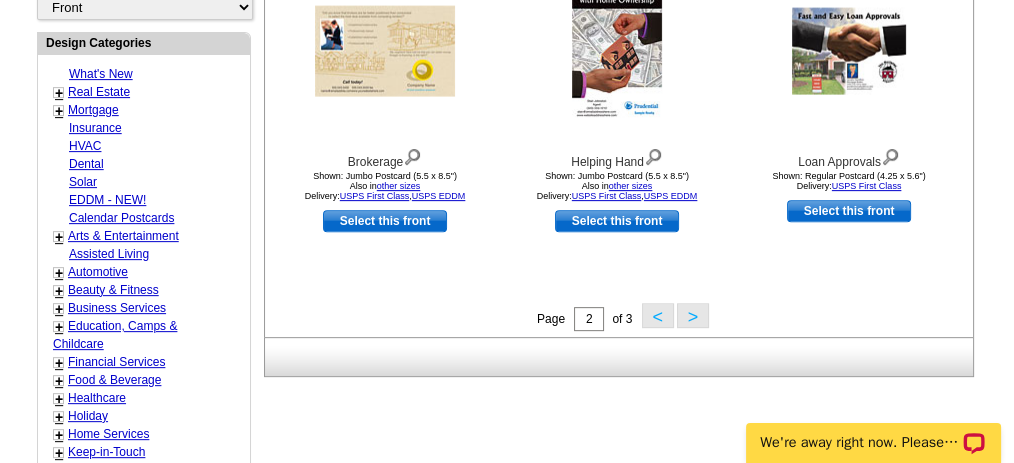 scroll, scrollTop: 894, scrollLeft: 0, axis: vertical 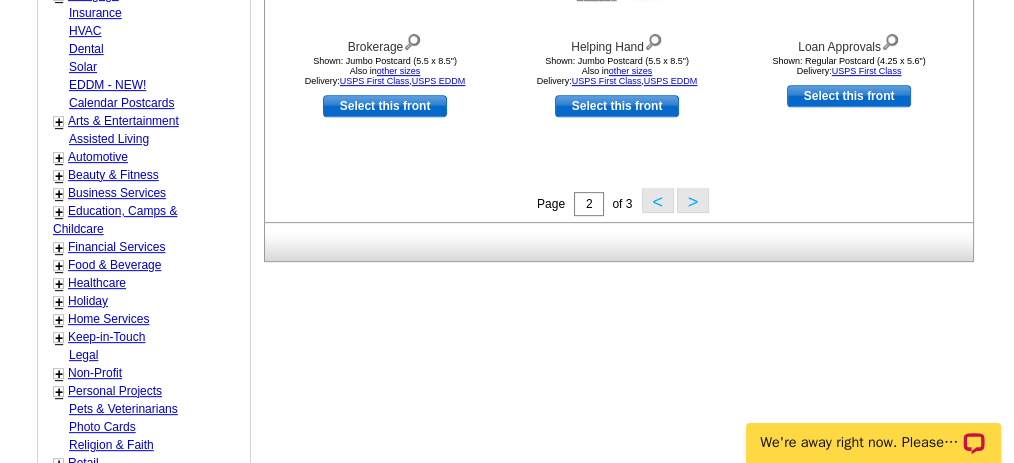 click on ">" at bounding box center [693, 200] 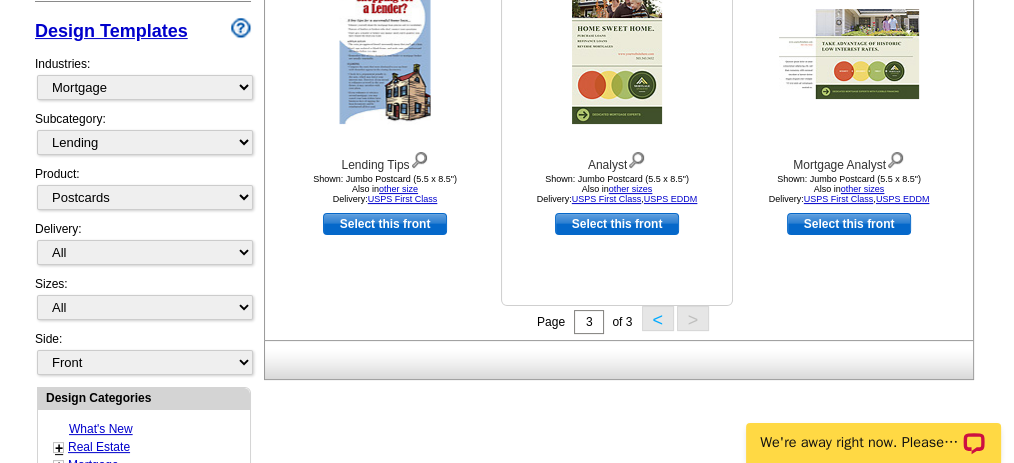 scroll, scrollTop: 428, scrollLeft: 0, axis: vertical 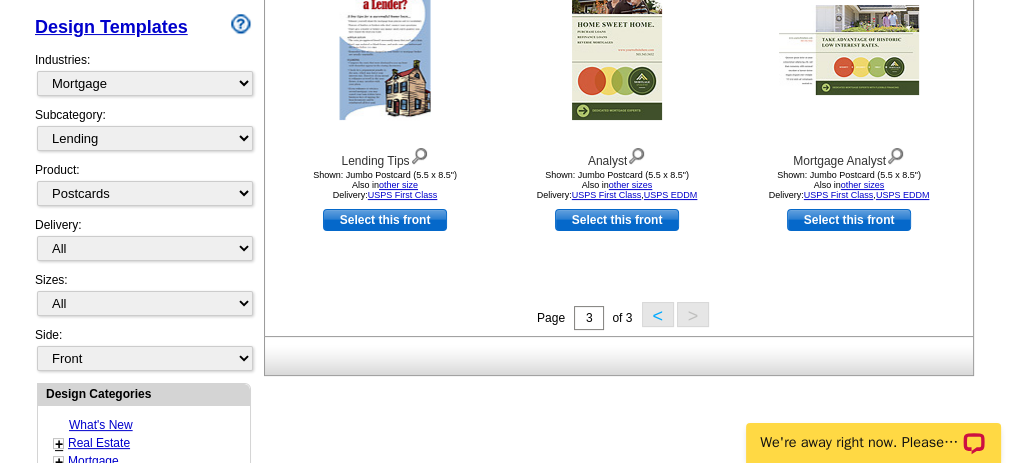 click on "<" at bounding box center [658, 314] 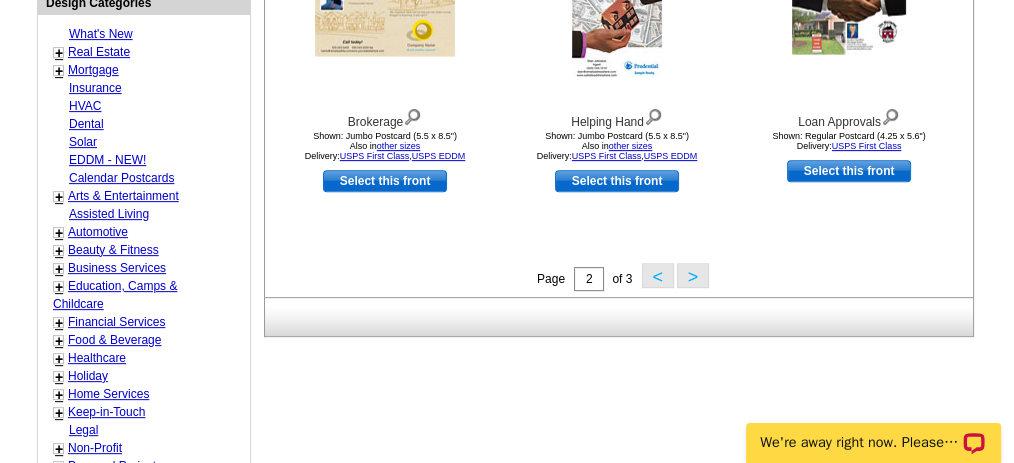 scroll, scrollTop: 828, scrollLeft: 0, axis: vertical 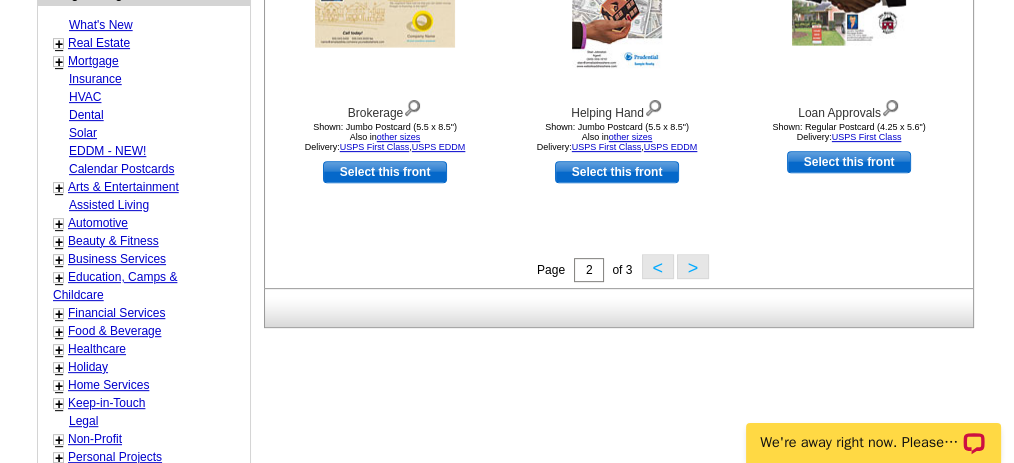 click on "<" at bounding box center (658, 266) 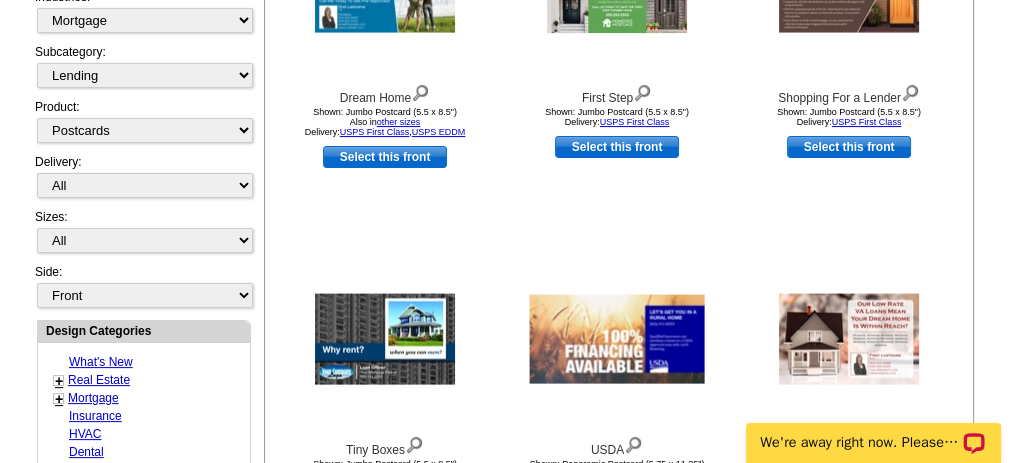 scroll, scrollTop: 628, scrollLeft: 0, axis: vertical 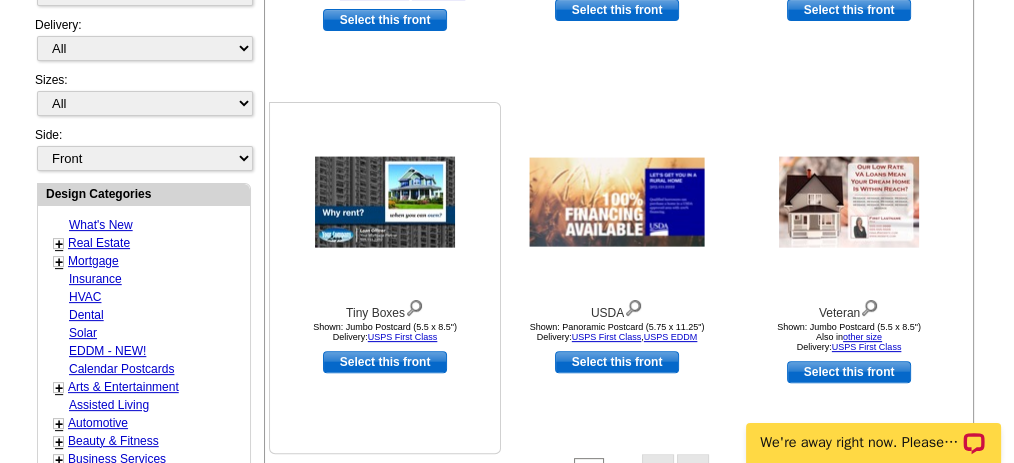 click at bounding box center (385, 202) 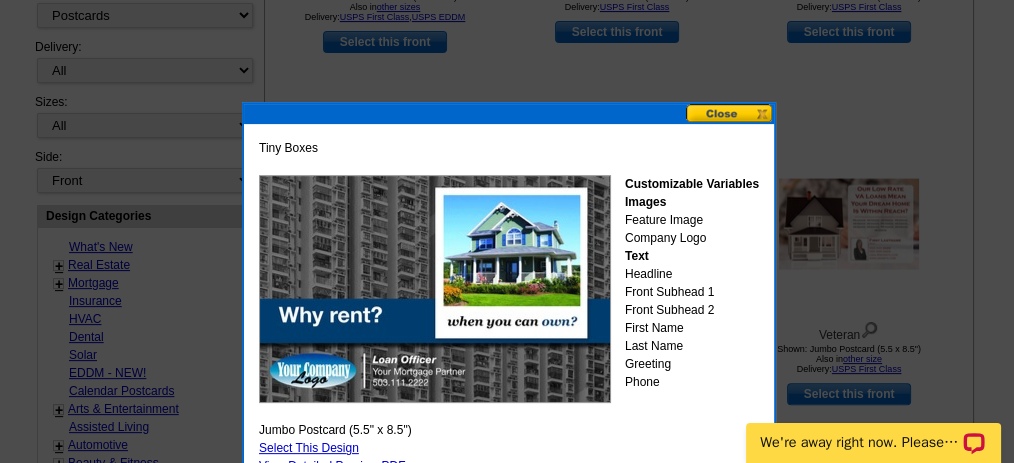 scroll, scrollTop: 694, scrollLeft: 0, axis: vertical 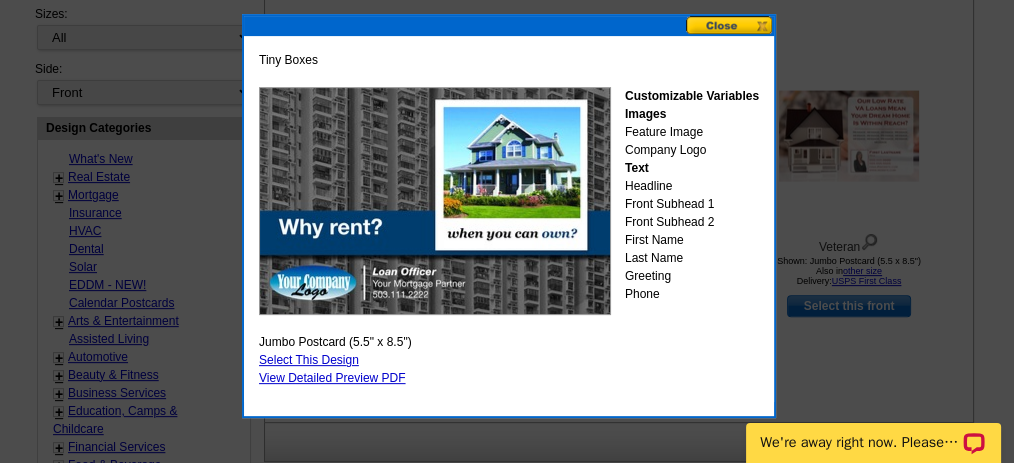 click on "Customizable Variables
Images
Feature Image
Company Logo
Text
Headline
Front Subhead 1
Front Subhead 2
First Name
Last Name
Greeting
Phone" at bounding box center (692, 195) 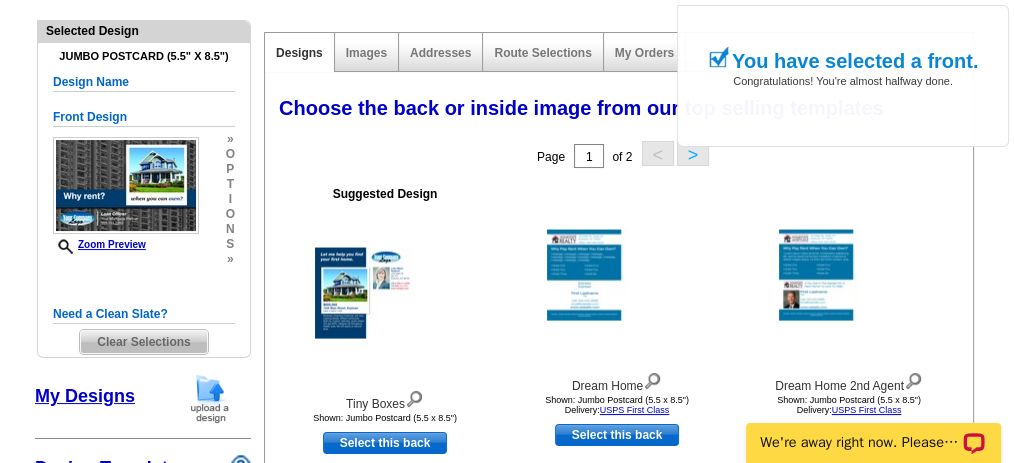 scroll, scrollTop: 200, scrollLeft: 0, axis: vertical 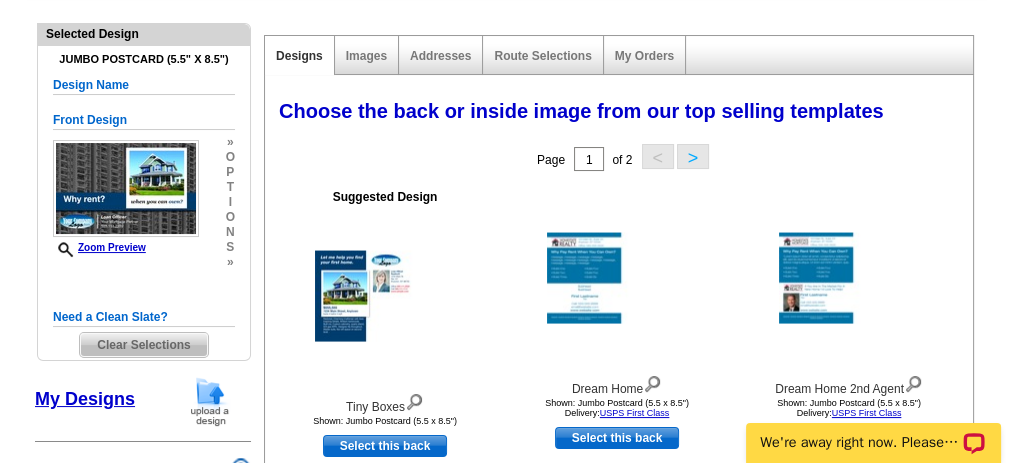 click on "Images" at bounding box center (367, 55) 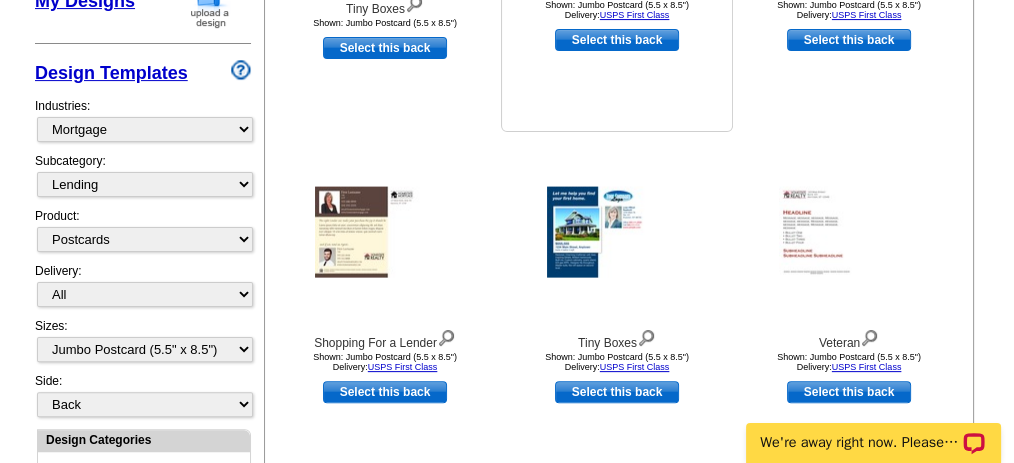 scroll, scrollTop: 600, scrollLeft: 0, axis: vertical 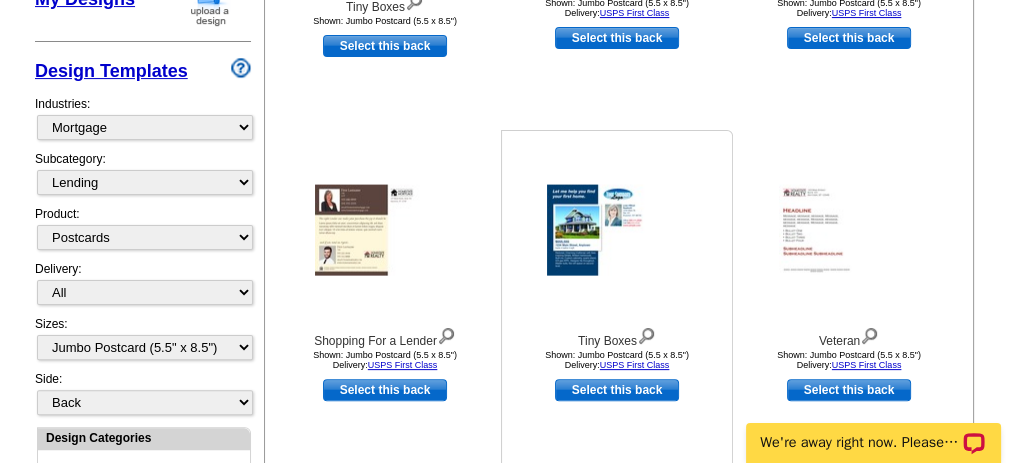 click at bounding box center [617, 230] 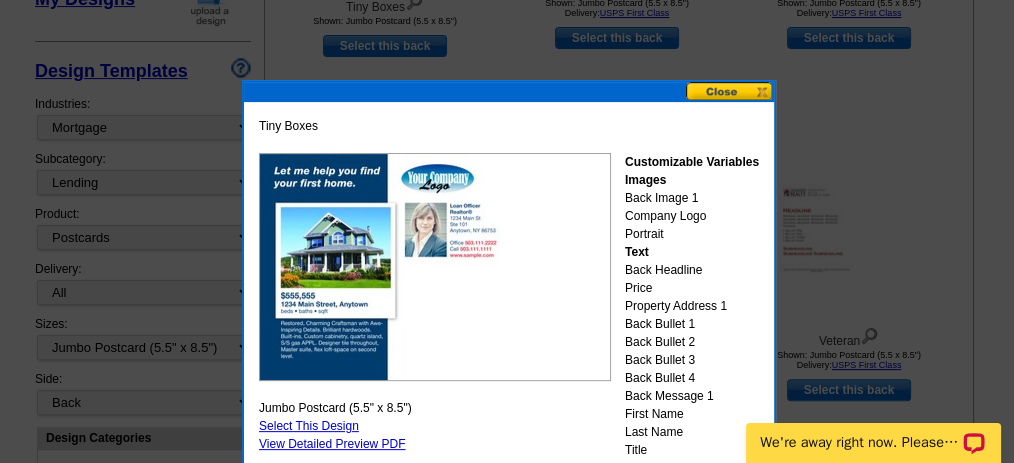 click on "Customizable Variables
Images
Back Image 1
Company Logo
Portrait
Text
Back Headline
Price
Property Address 1
Back Bullet 1
Back Bullet 2
Back Bullet 3
Back Bullet 4
Back Message 1
First Name
Last Name
Title
Address 1
Address 2
City
State
Zip Code 1
Phone Label
Phone
Phone 2 Label
Phone 2" at bounding box center (692, 396) 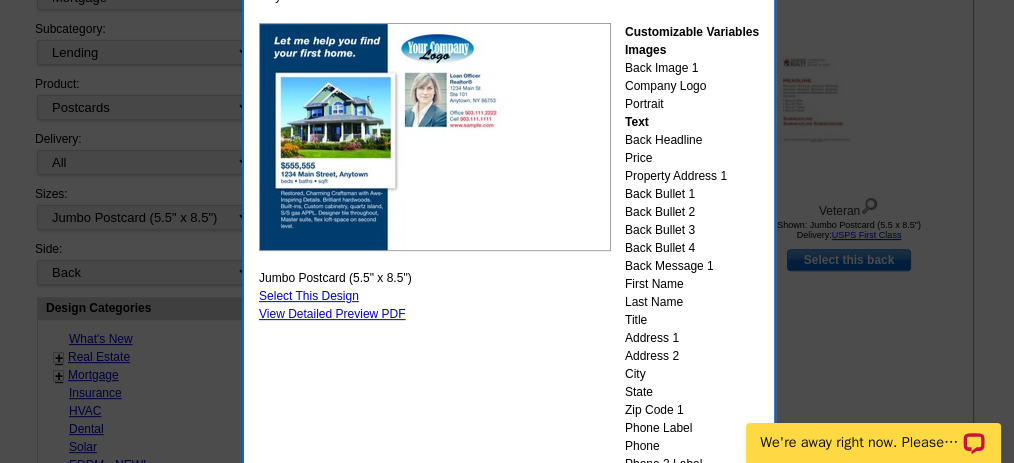 scroll, scrollTop: 733, scrollLeft: 0, axis: vertical 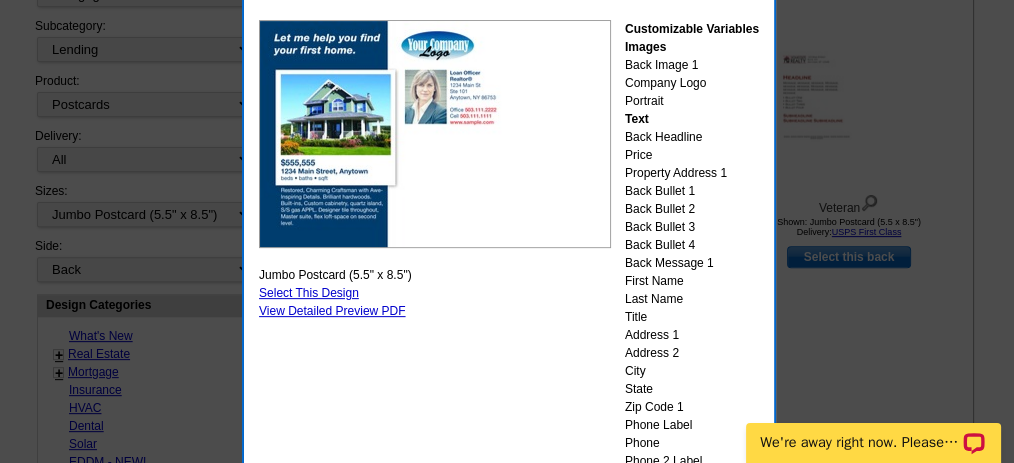 click on "Select This Design" at bounding box center (309, 293) 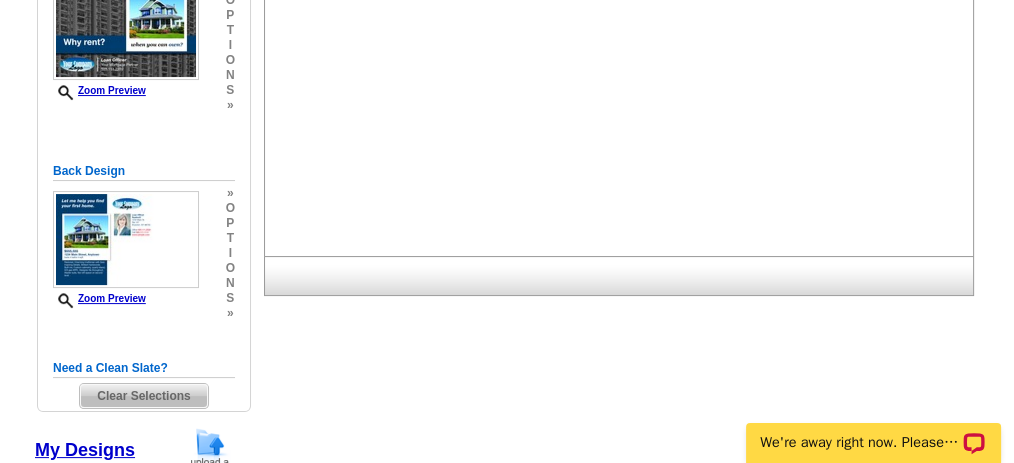 scroll, scrollTop: 66, scrollLeft: 0, axis: vertical 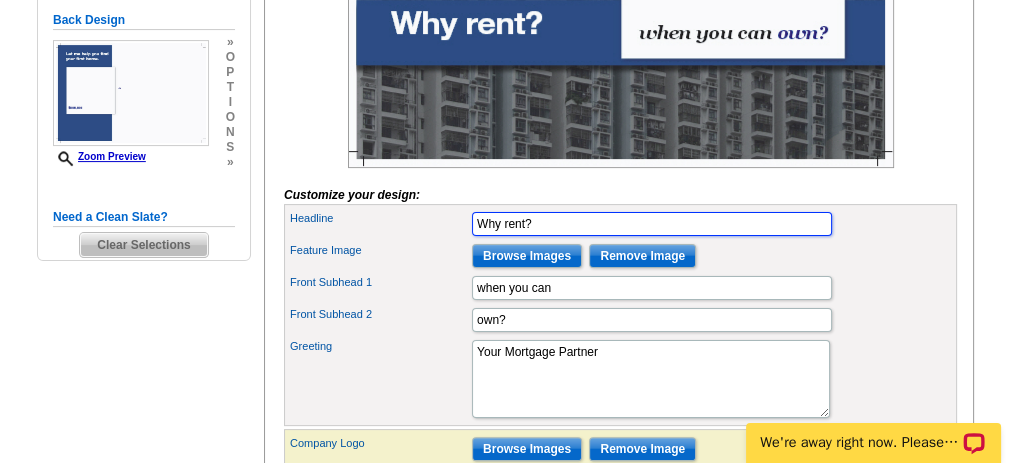 drag, startPoint x: 678, startPoint y: 258, endPoint x: 462, endPoint y: 270, distance: 216.33308 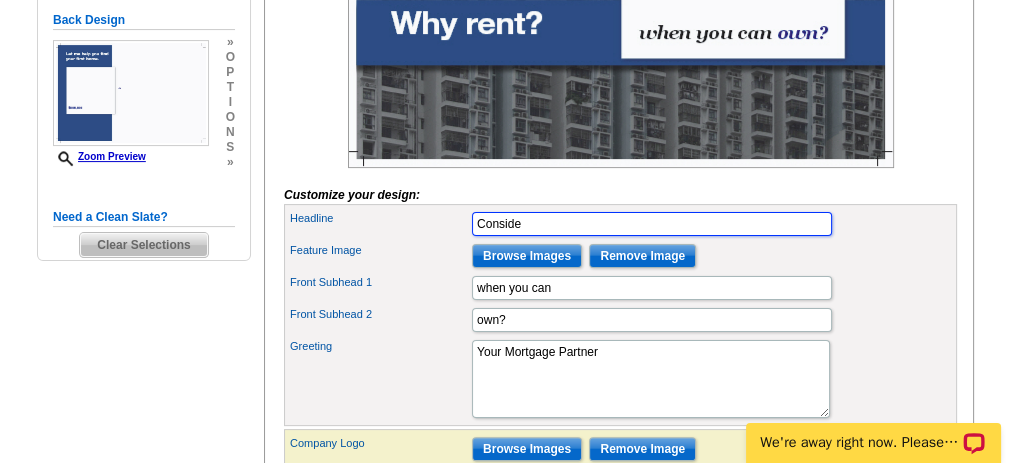type on "Consider" 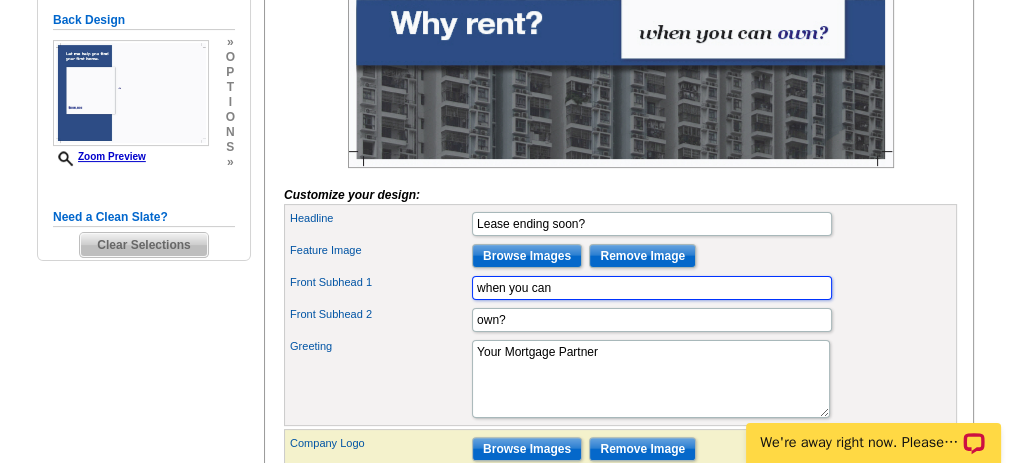 click on "when you can" at bounding box center (652, 288) 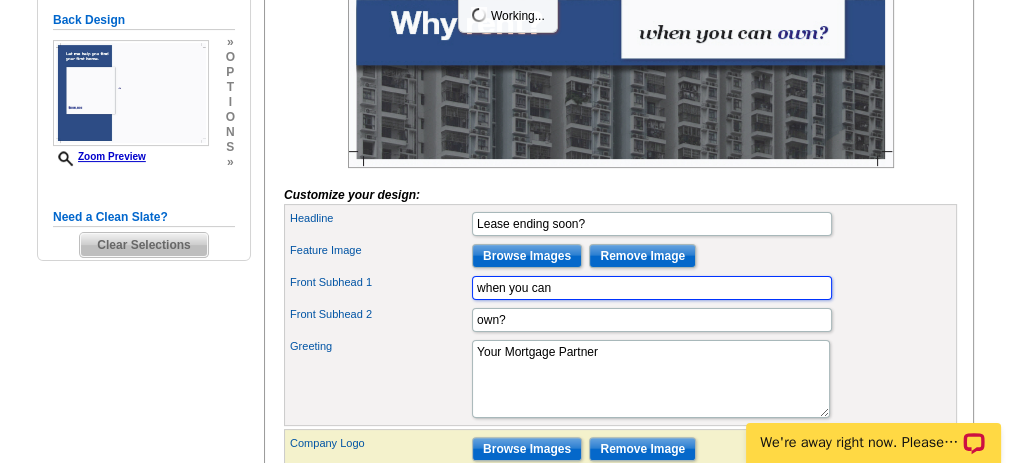 scroll, scrollTop: 0, scrollLeft: 0, axis: both 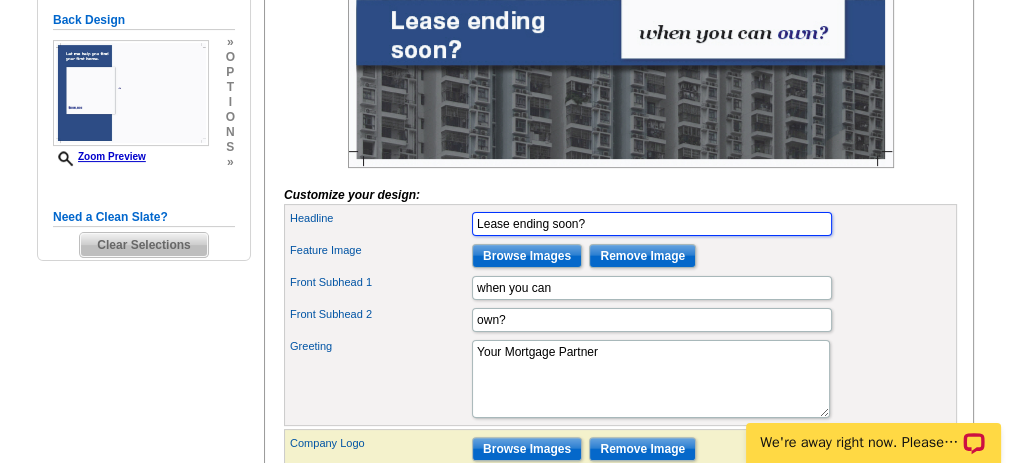 click on "Lease ending soon?" at bounding box center (652, 224) 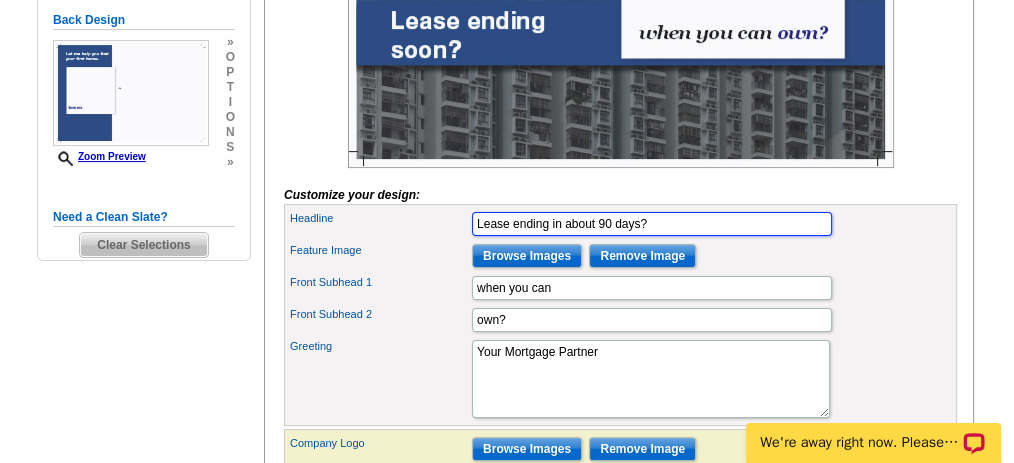 type on "Lease ending in about 90 days?" 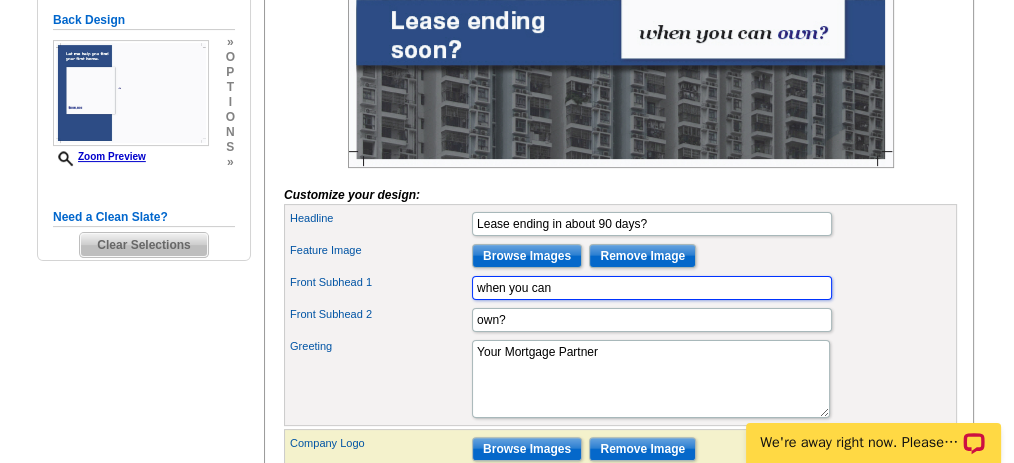 click on "when you can" at bounding box center [652, 288] 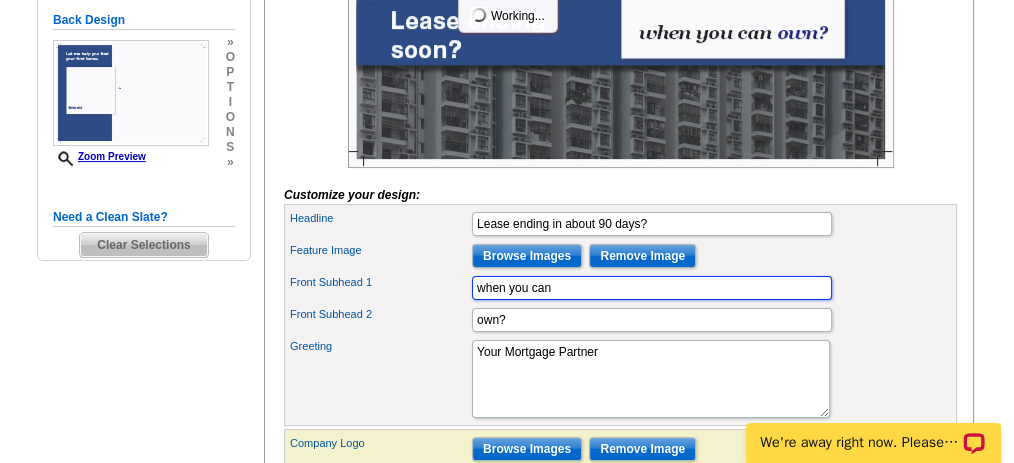 click on "when you can" at bounding box center [652, 288] 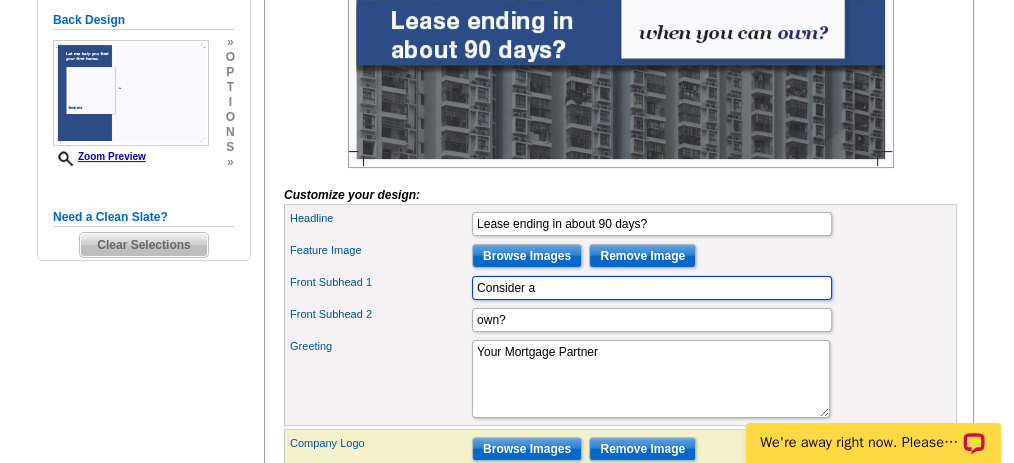 type on "Consider" 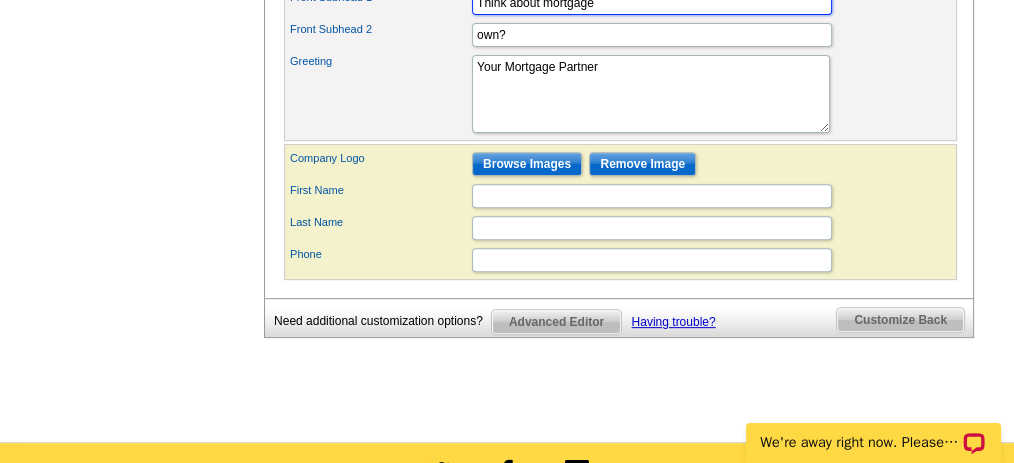 scroll, scrollTop: 866, scrollLeft: 0, axis: vertical 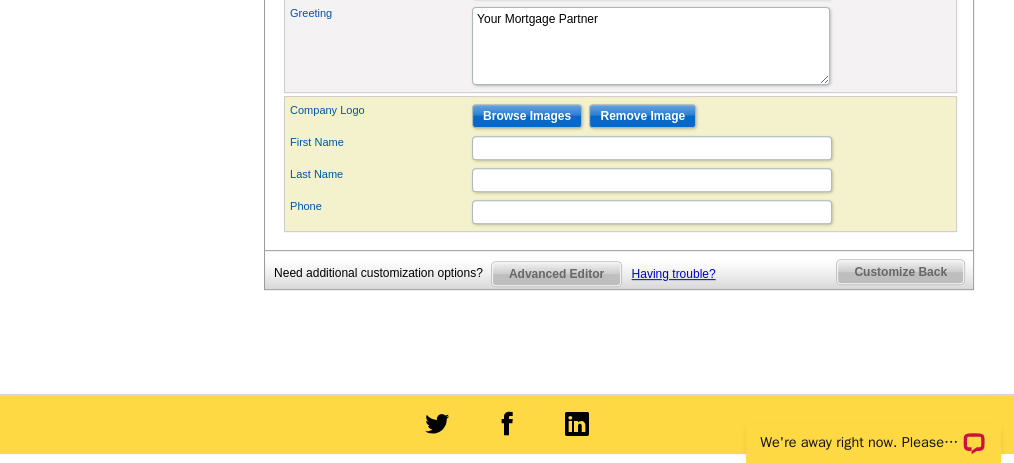 type on "Think about mortgage" 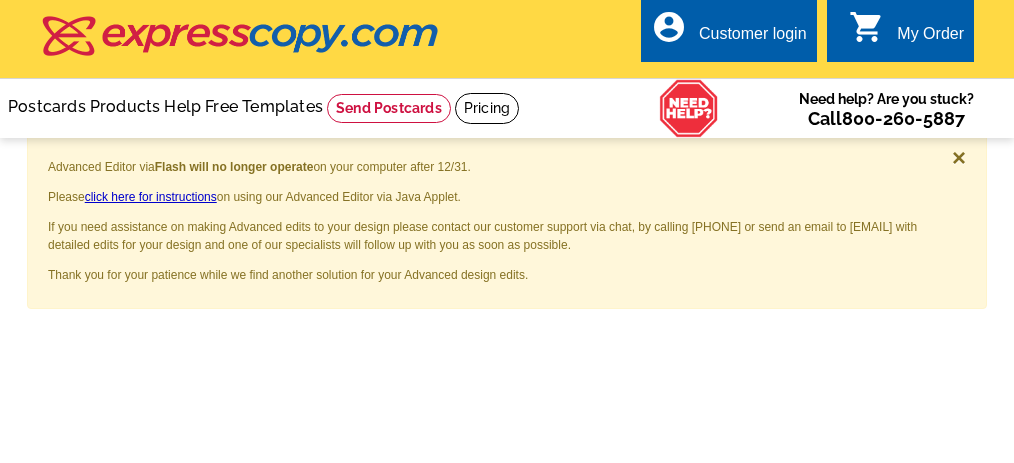 scroll, scrollTop: 0, scrollLeft: 0, axis: both 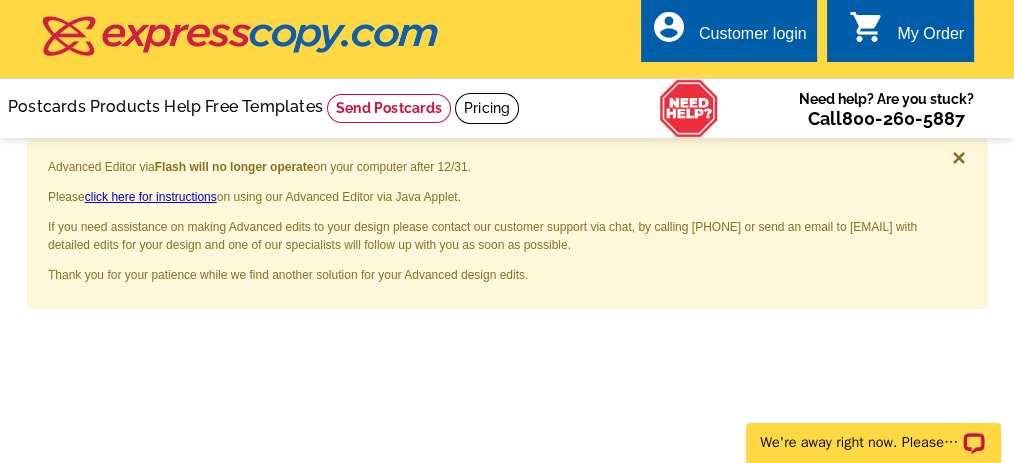 click on "Please  click here for instructions  on using our Advanced Editor via Java Applet." at bounding box center (485, 197) 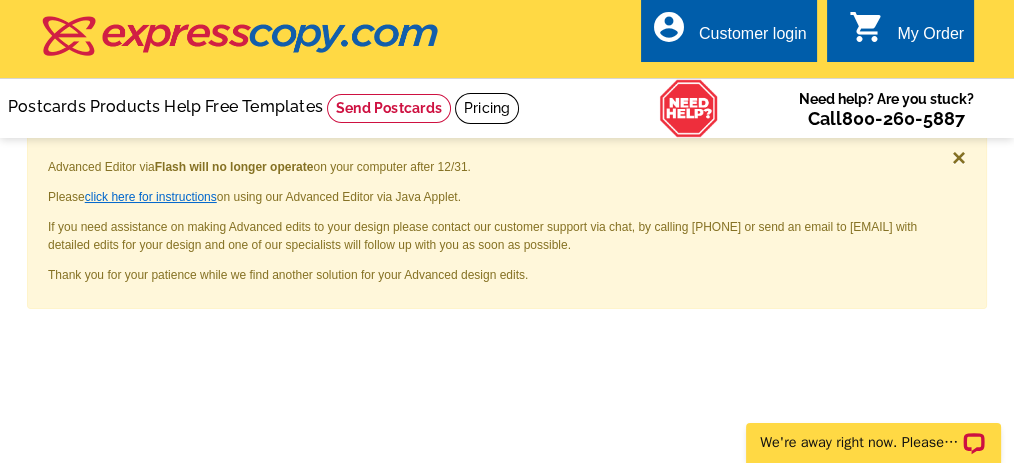 click on "click here for instructions" at bounding box center (151, 197) 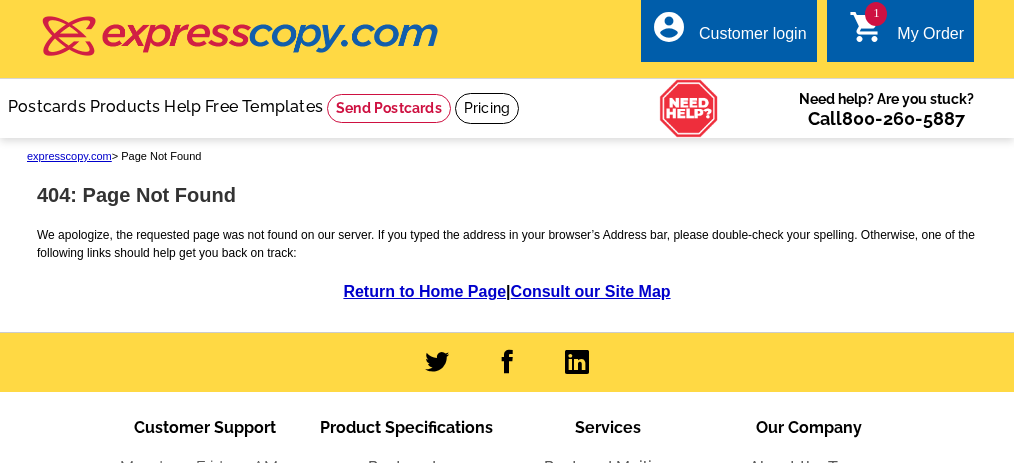 scroll, scrollTop: 0, scrollLeft: 0, axis: both 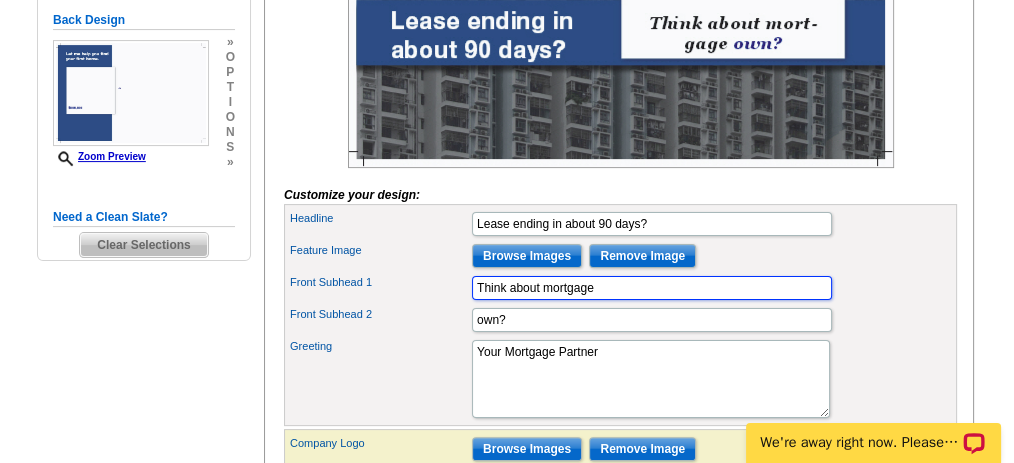 click on "Think about mortgage" at bounding box center (652, 288) 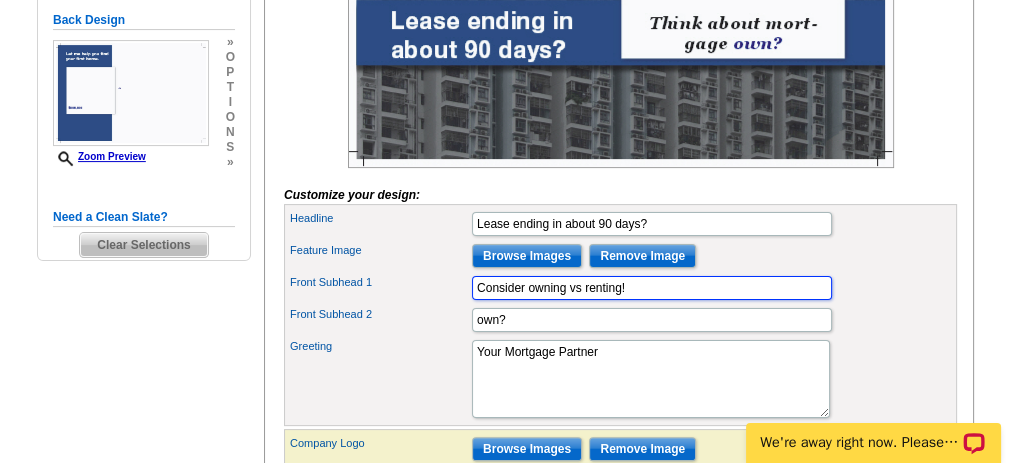 drag, startPoint x: 626, startPoint y: 322, endPoint x: 442, endPoint y: 325, distance: 184.02446 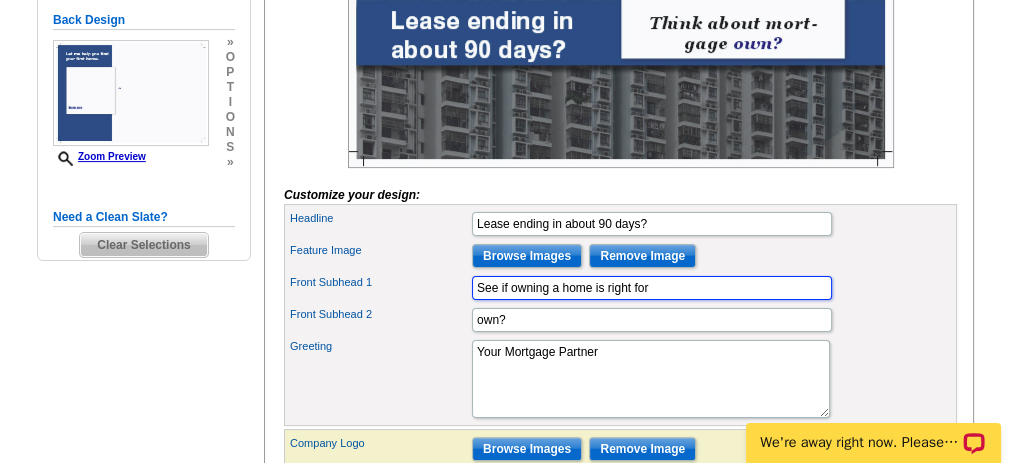 type on "See if owning a home is right for" 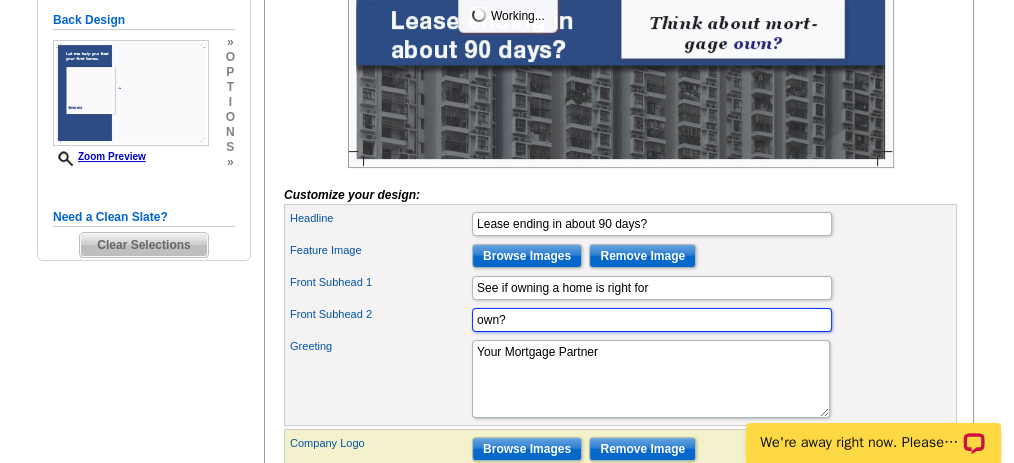 scroll, scrollTop: 0, scrollLeft: 0, axis: both 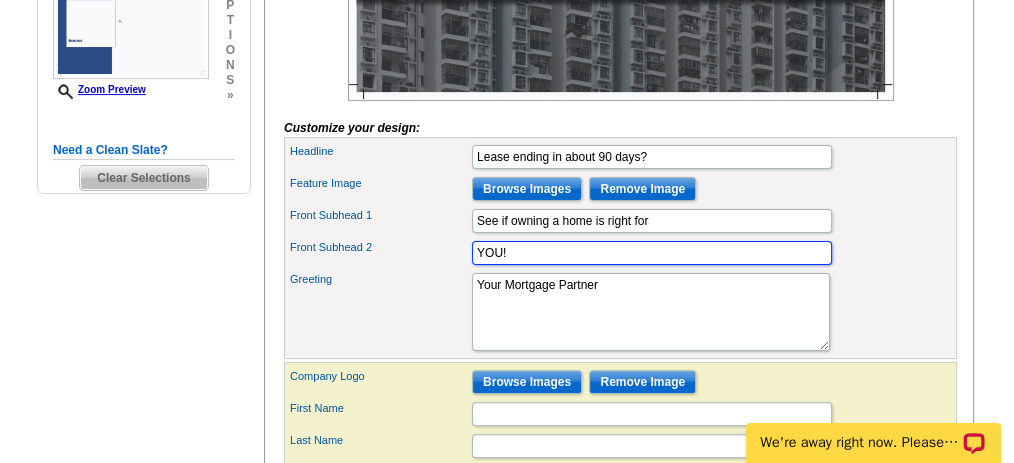 type on "YOU!" 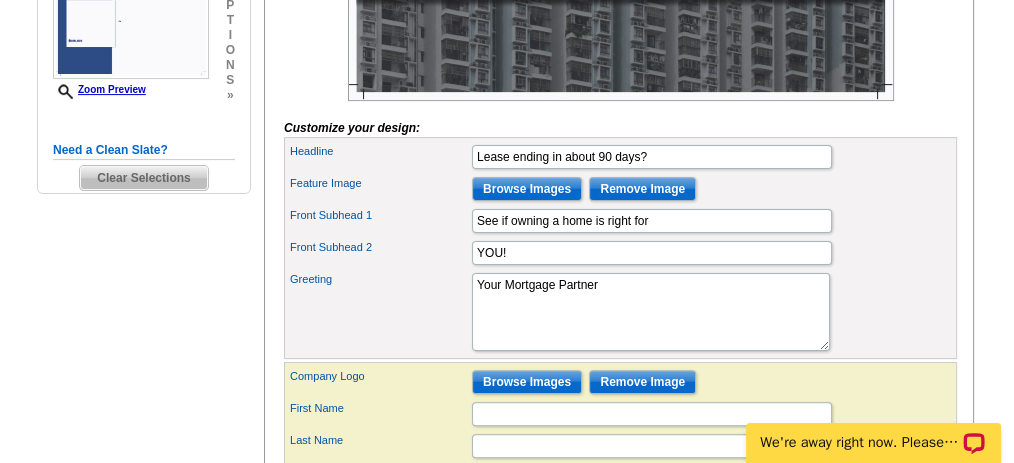 click on "Greeting
Your Mortgage Partner" at bounding box center (620, 312) 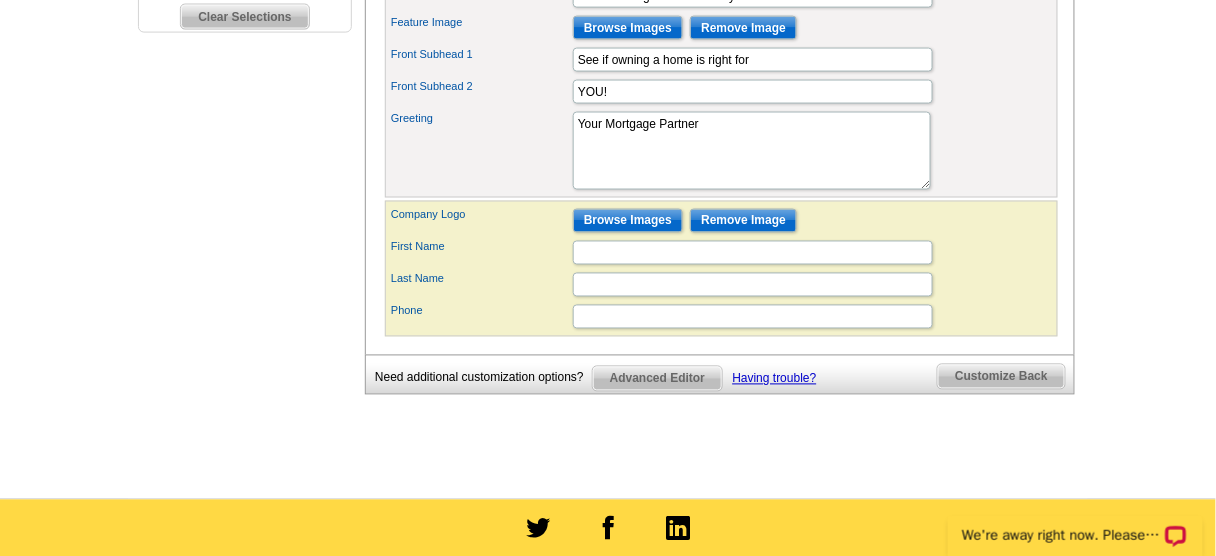 scroll, scrollTop: 786, scrollLeft: 0, axis: vertical 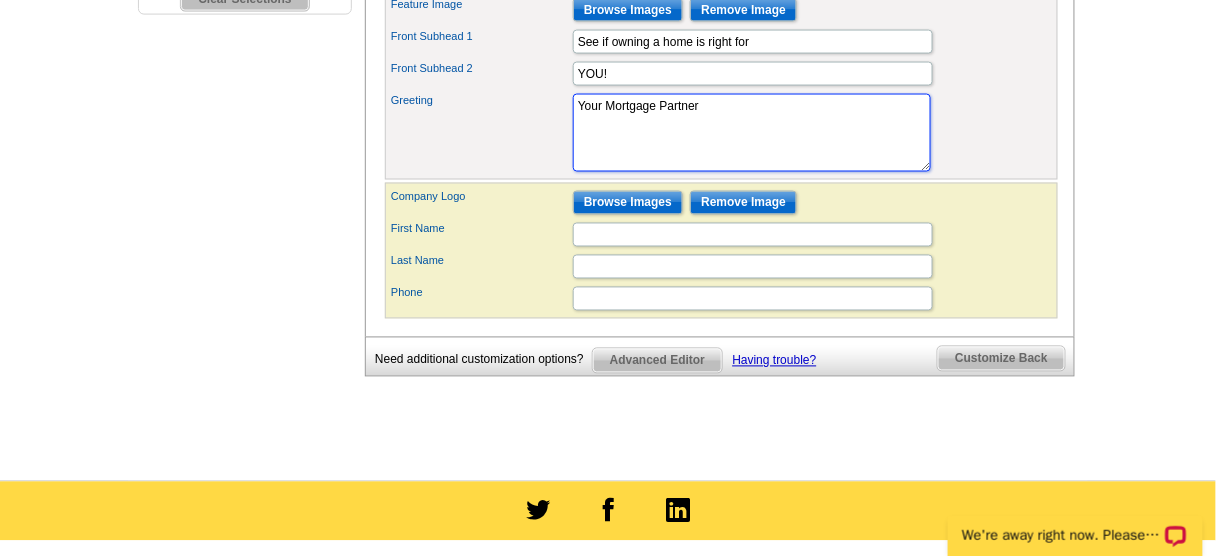 drag, startPoint x: 720, startPoint y: 144, endPoint x: 552, endPoint y: 164, distance: 169.1863 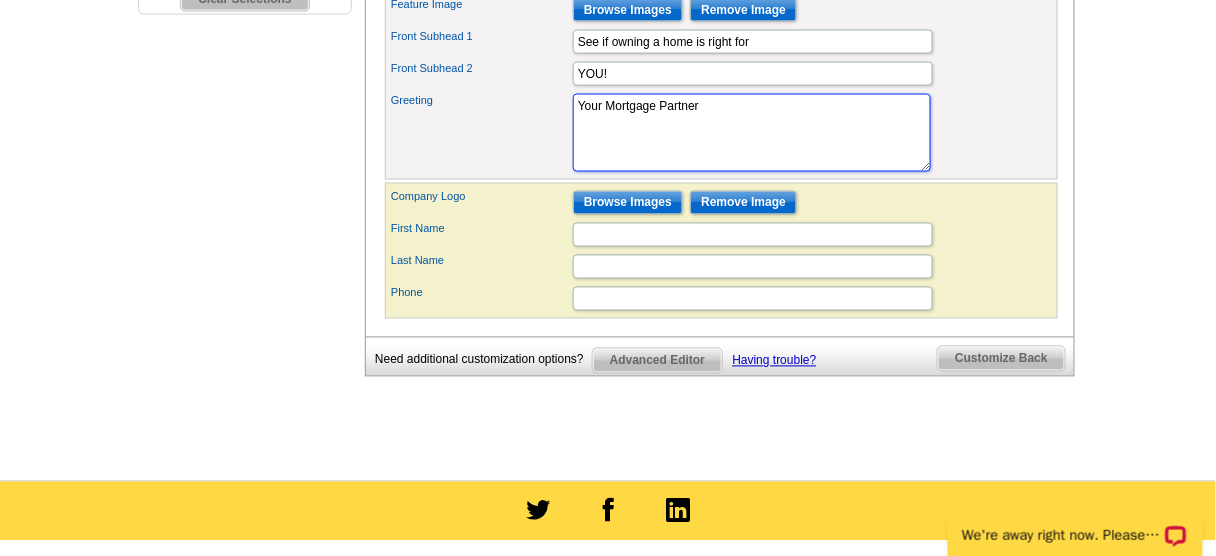 click on "Greeting
Your Mortgage Partner" at bounding box center [721, 133] 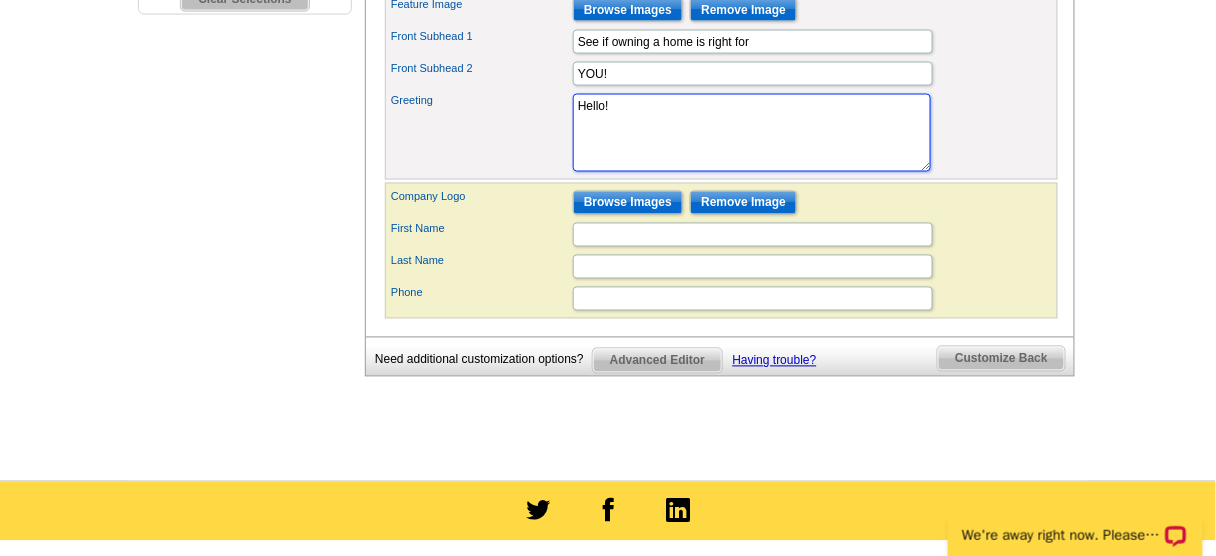 type on "Hello" 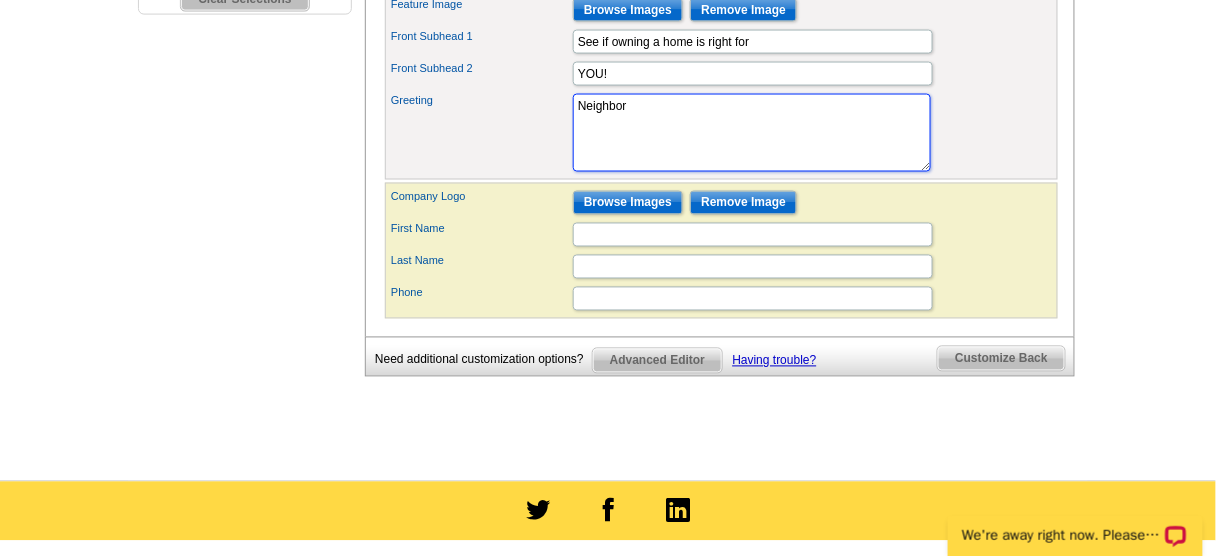 type on "Neighbors" 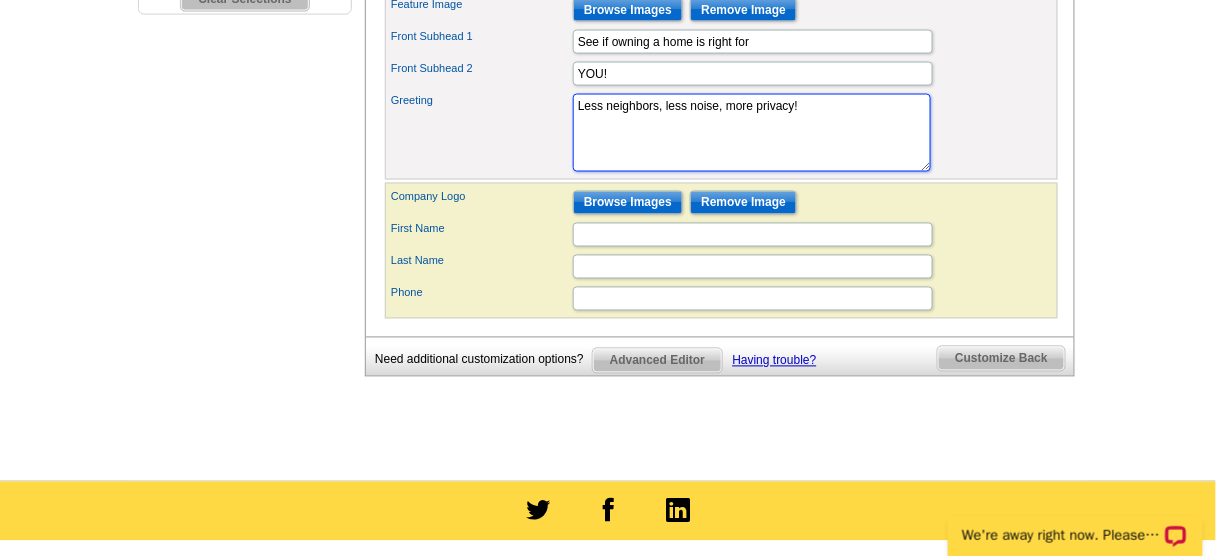 type on "Less neighbors, less noise, more privacy!" 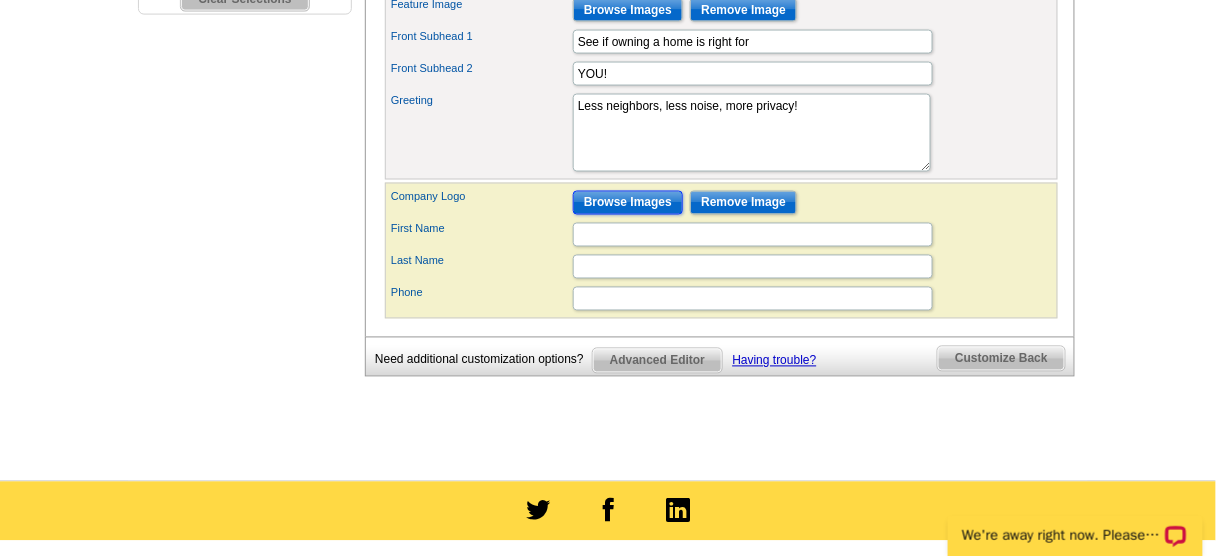 click on "Browse Images" at bounding box center [628, 203] 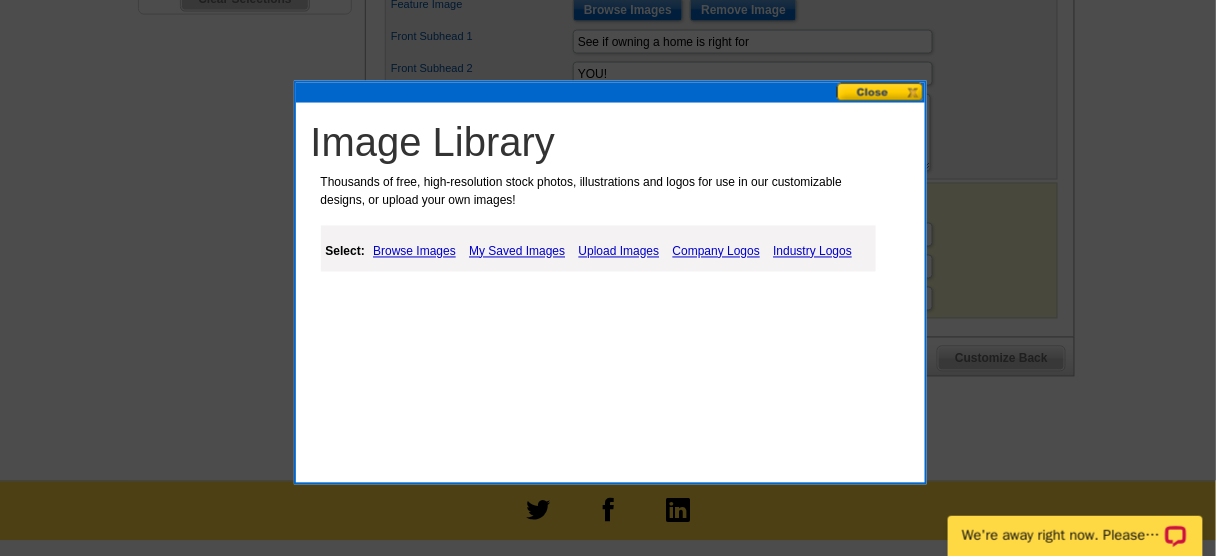 click on "Upload Images" at bounding box center (619, 252) 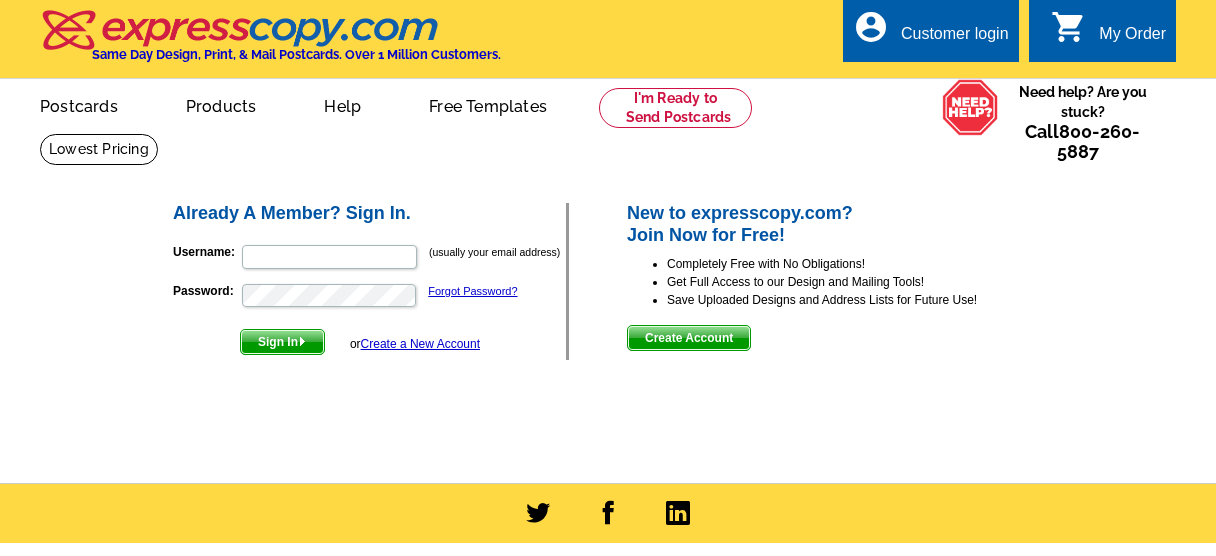 scroll, scrollTop: 0, scrollLeft: 0, axis: both 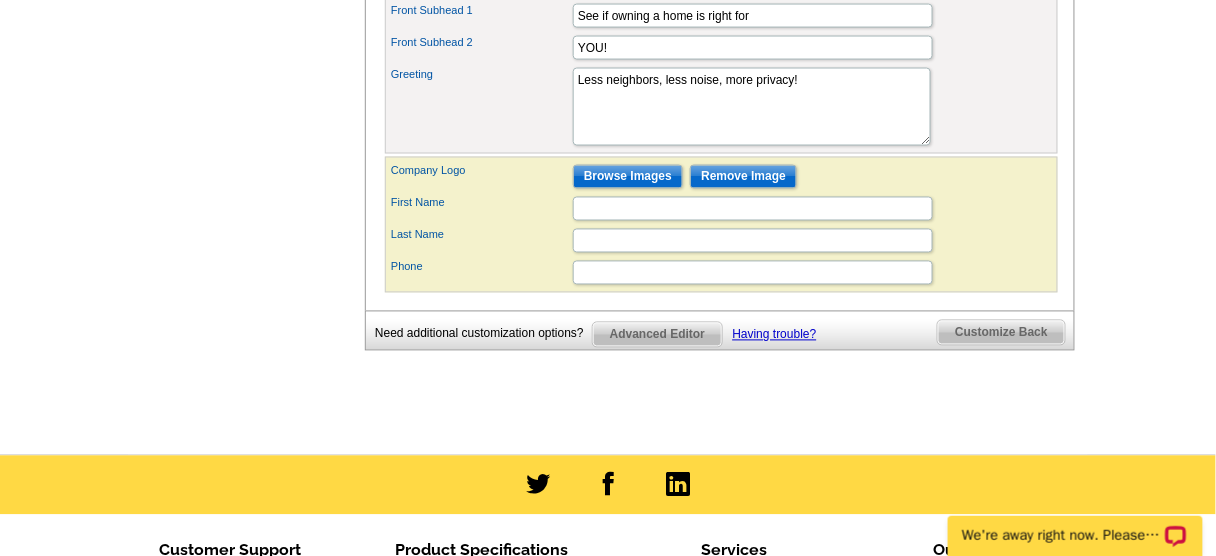 click on "Customize Back" at bounding box center [1001, 333] 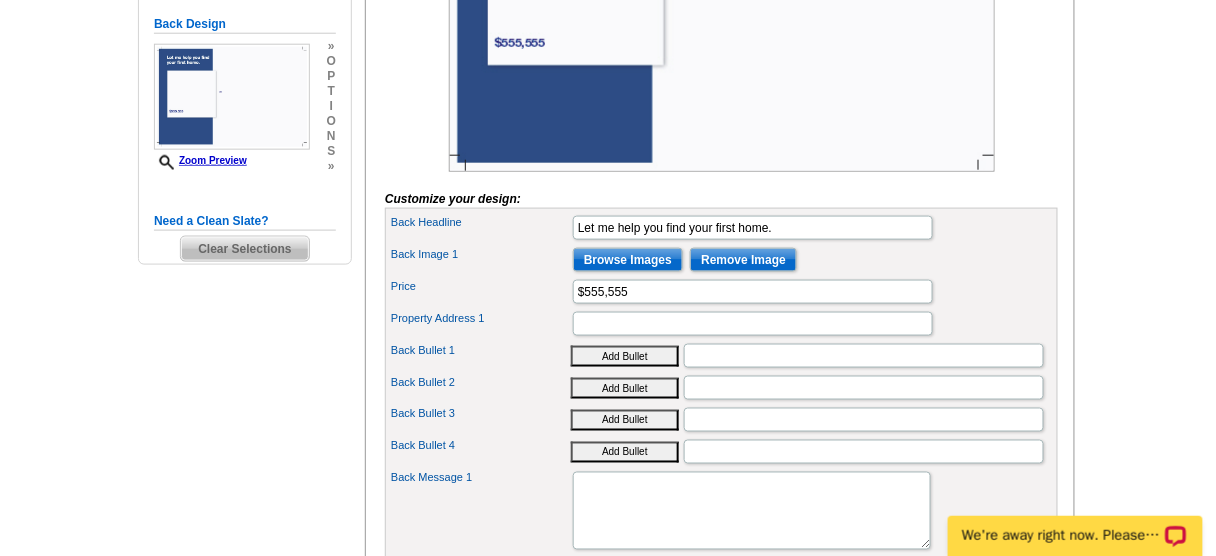 scroll, scrollTop: 572, scrollLeft: 0, axis: vertical 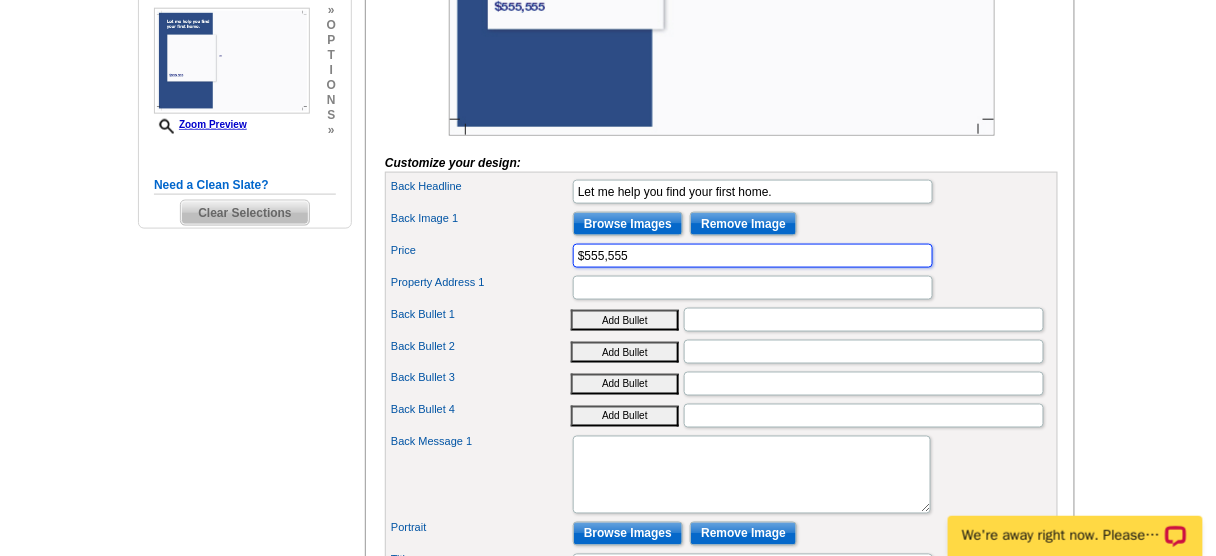 click on "$555,555" at bounding box center (753, 256) 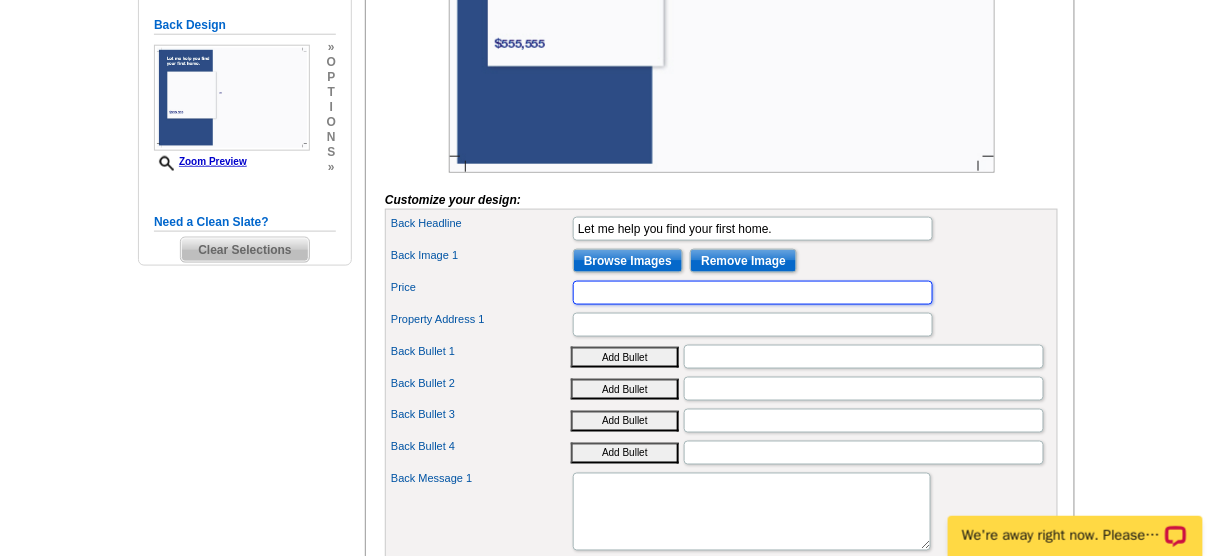 scroll, scrollTop: 0, scrollLeft: 0, axis: both 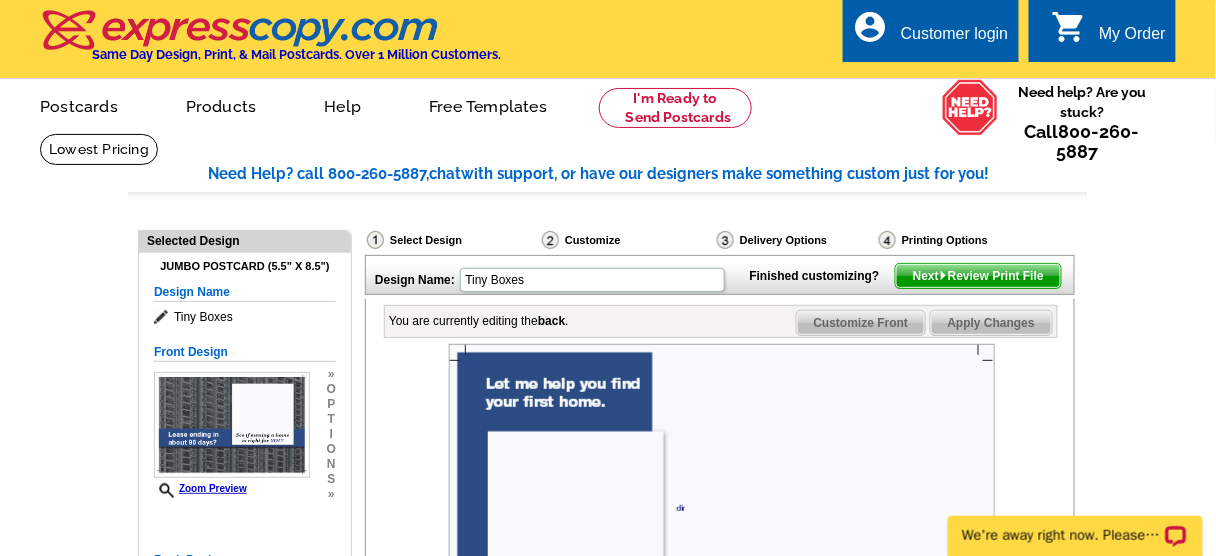 type 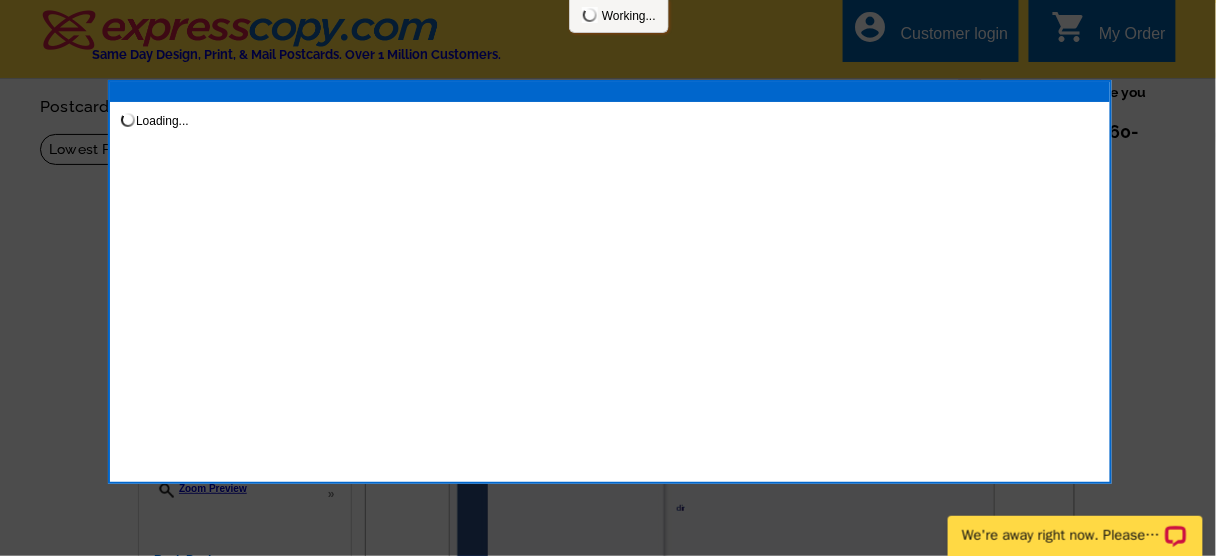 scroll, scrollTop: 0, scrollLeft: 0, axis: both 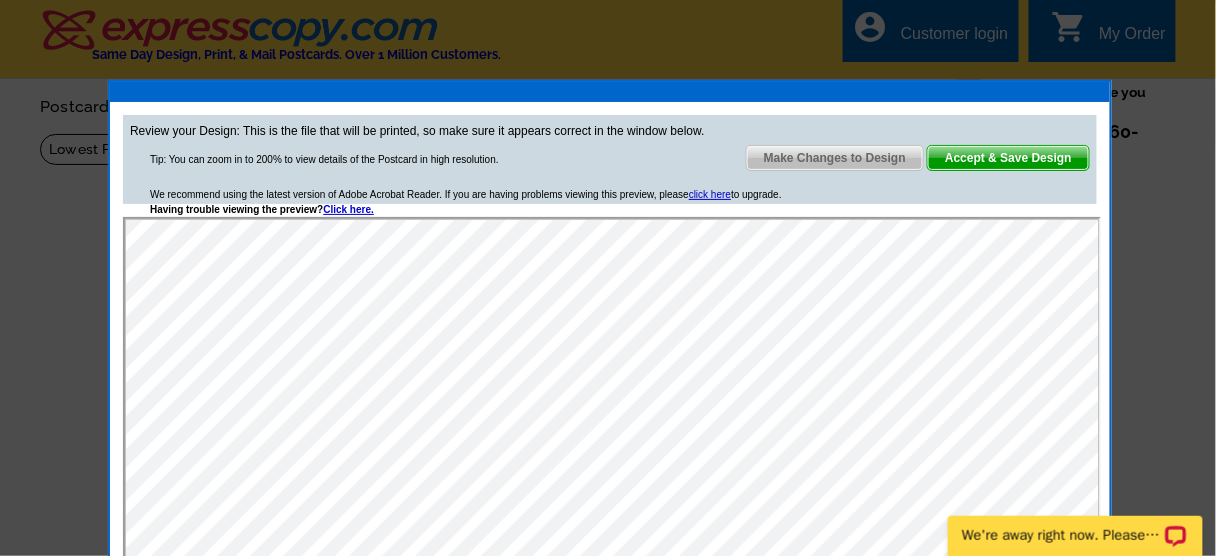 click on "Accept & Save Design" at bounding box center [1008, 158] 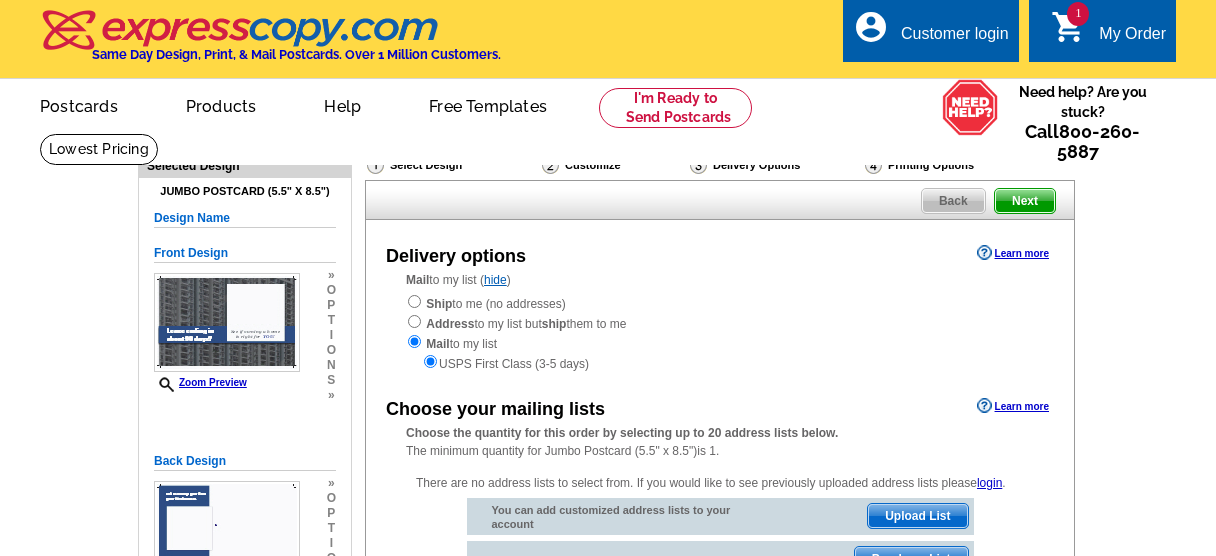scroll, scrollTop: 0, scrollLeft: 0, axis: both 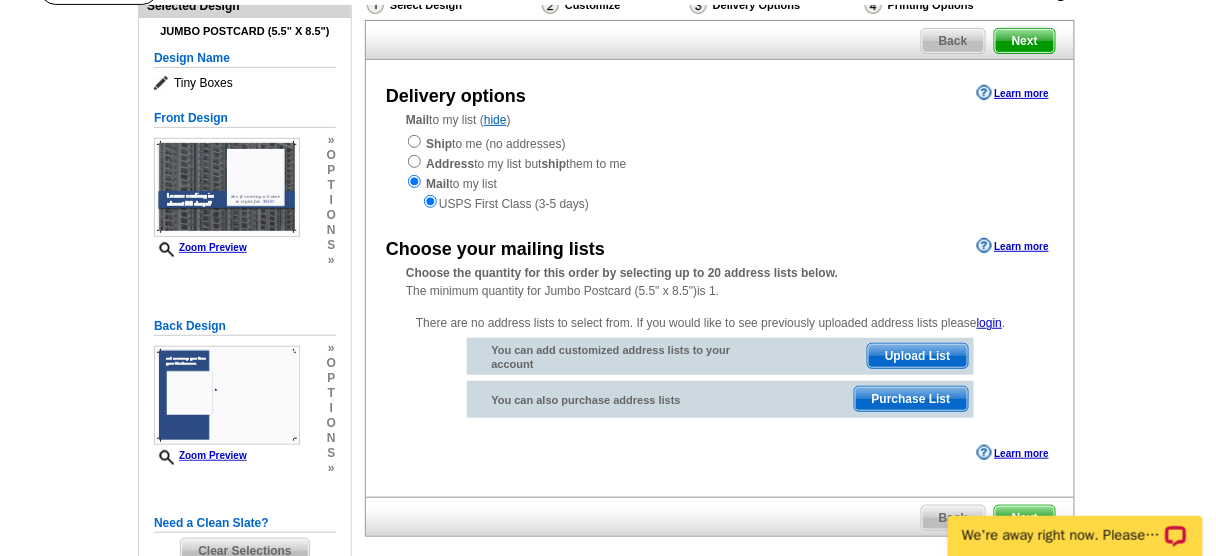click on "Purchase List" at bounding box center [911, 399] 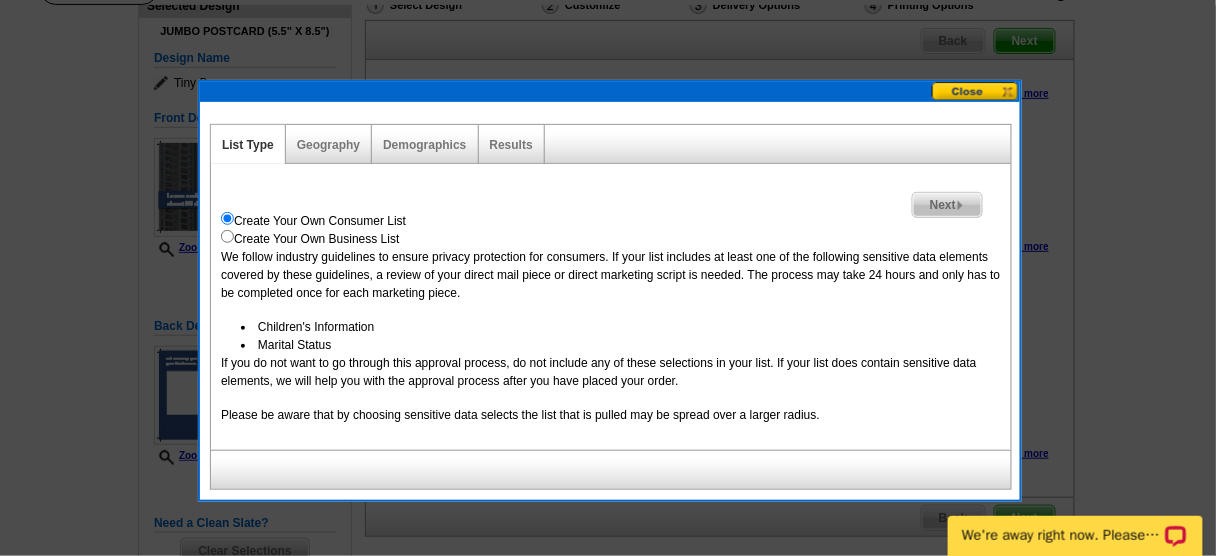click on "Demographics" at bounding box center [425, 144] 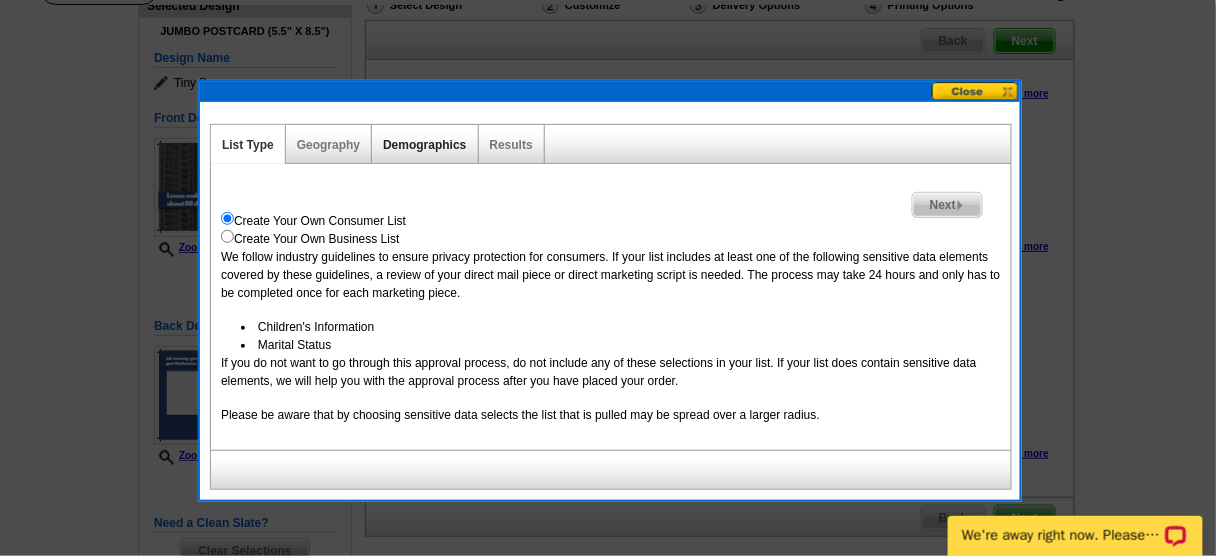 click on "Demographics" at bounding box center (424, 145) 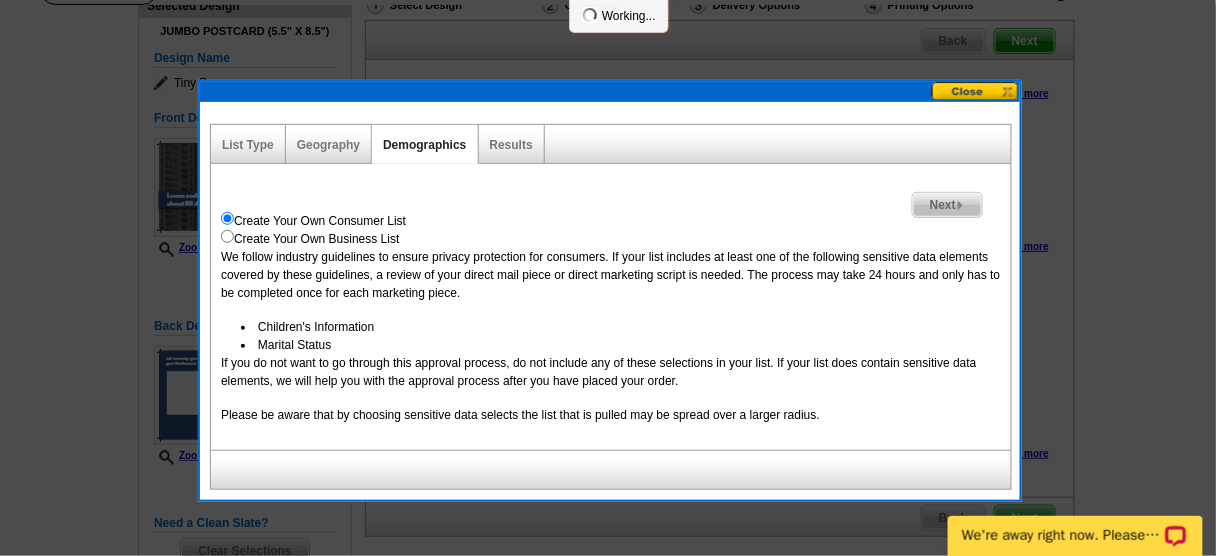 select 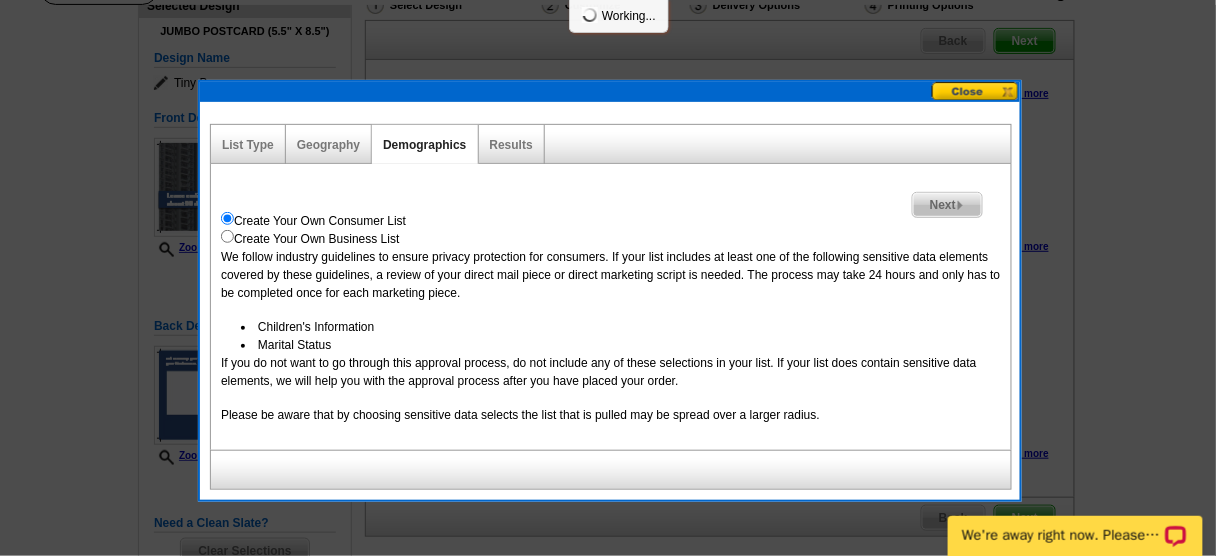 select 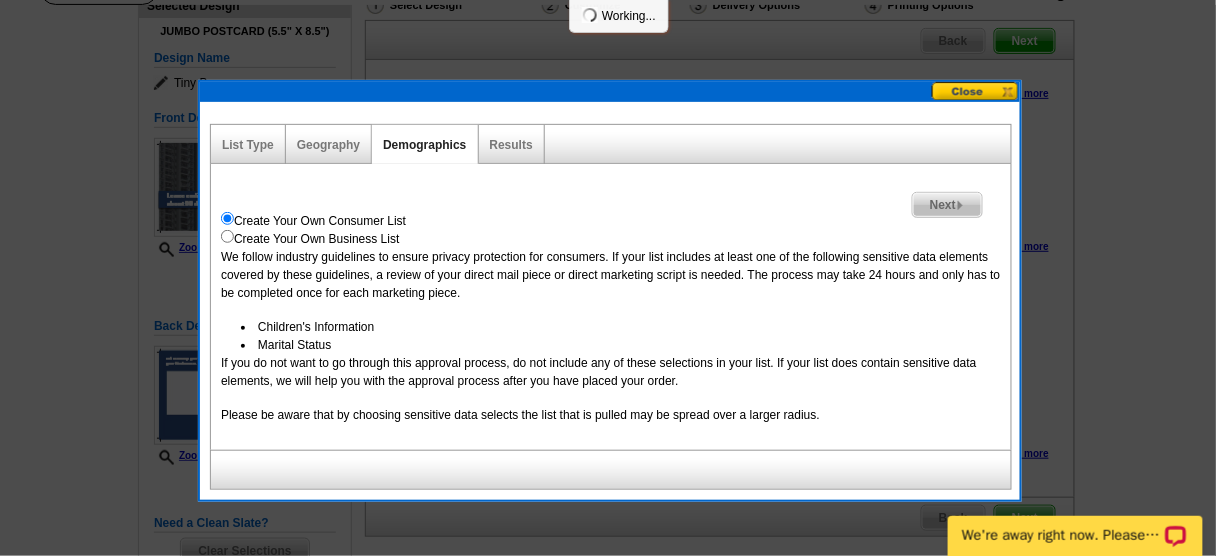 select 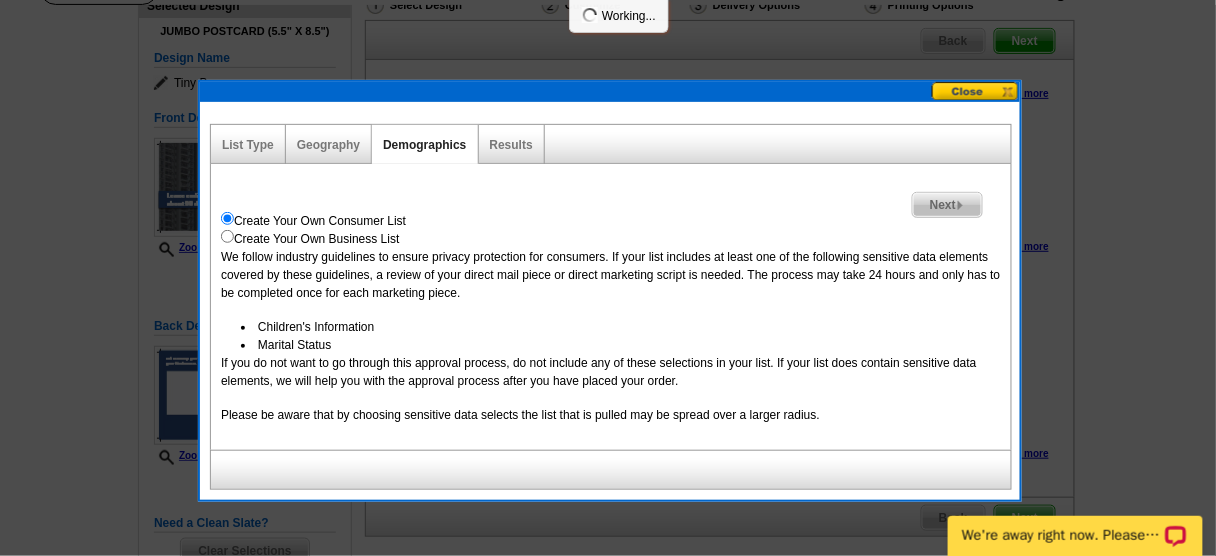 select 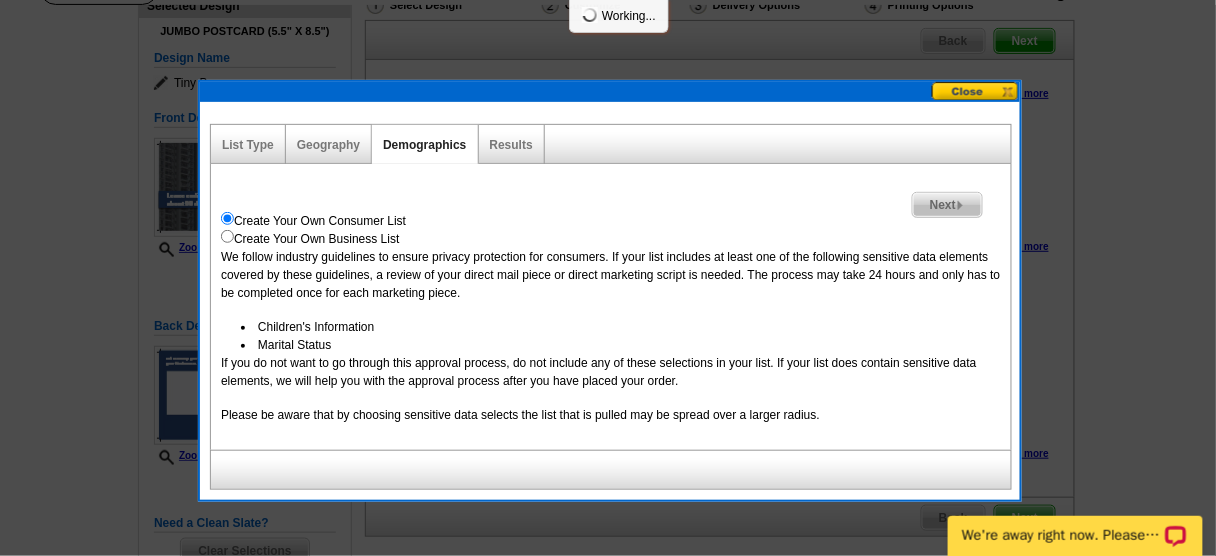 select 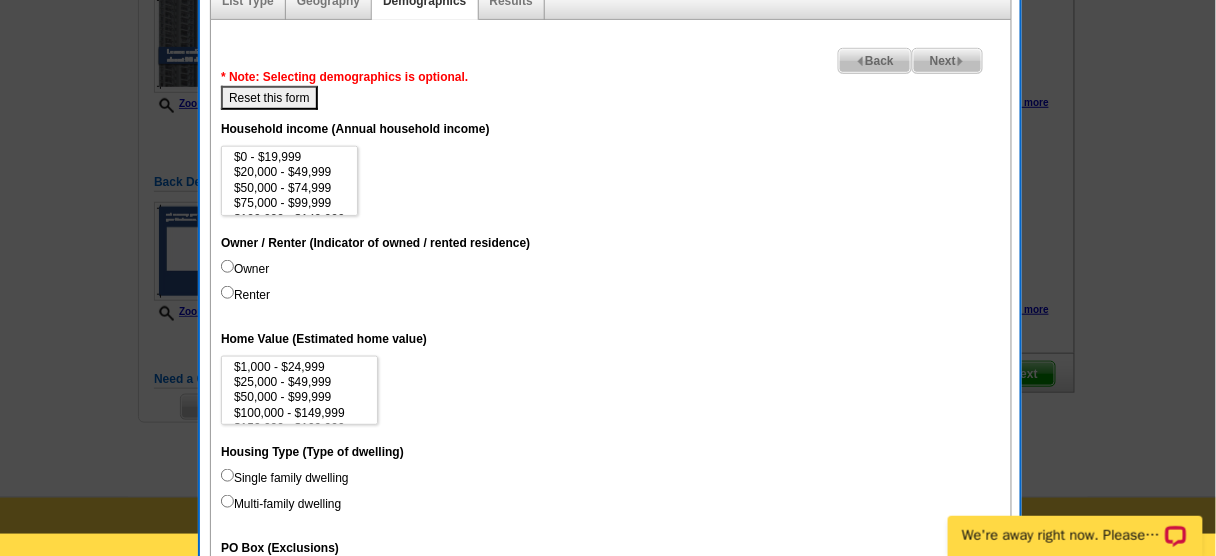 scroll, scrollTop: 320, scrollLeft: 0, axis: vertical 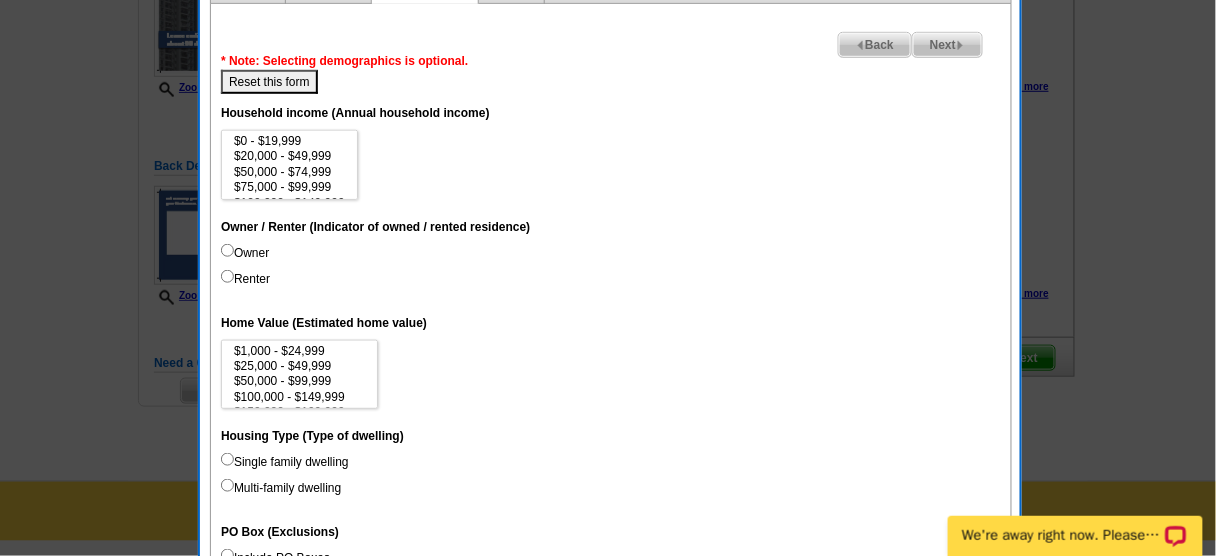 click on "Renter" at bounding box center [227, 276] 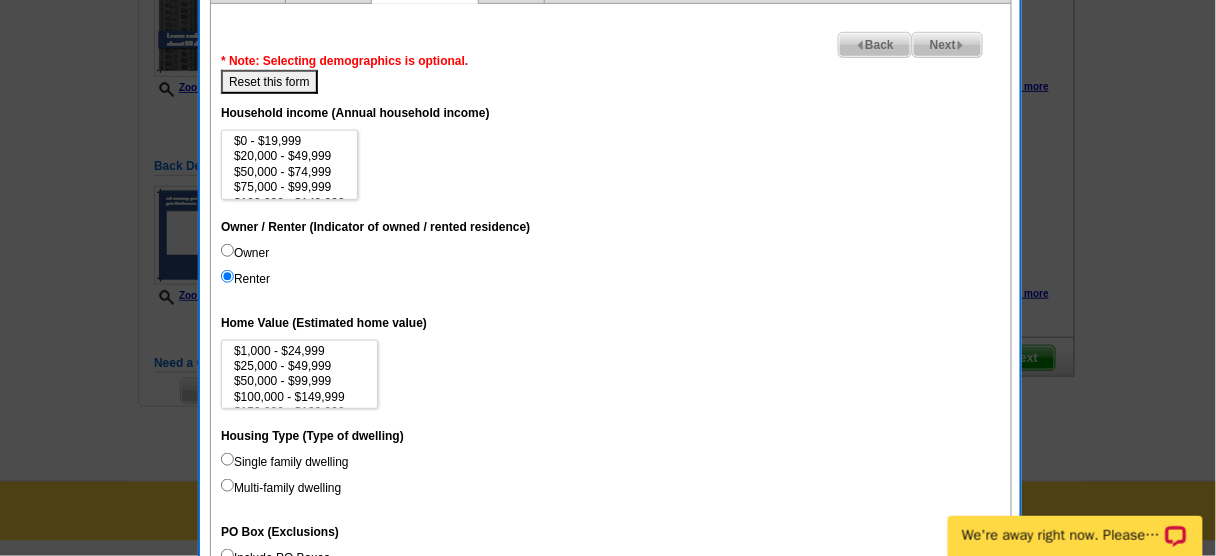 scroll, scrollTop: 0, scrollLeft: 0, axis: both 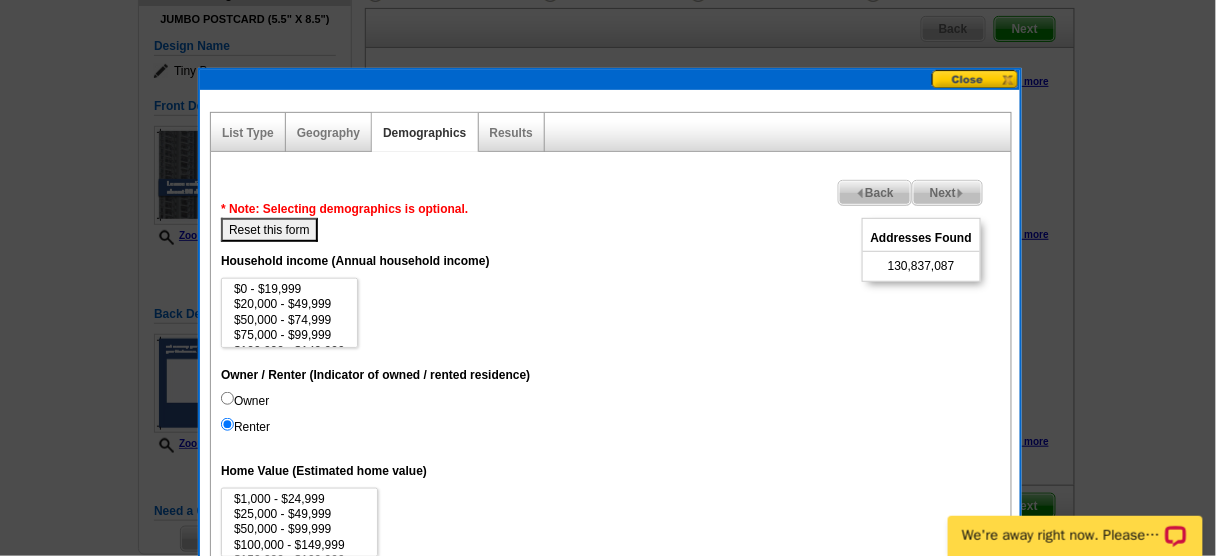 click on "Geography" at bounding box center [329, 132] 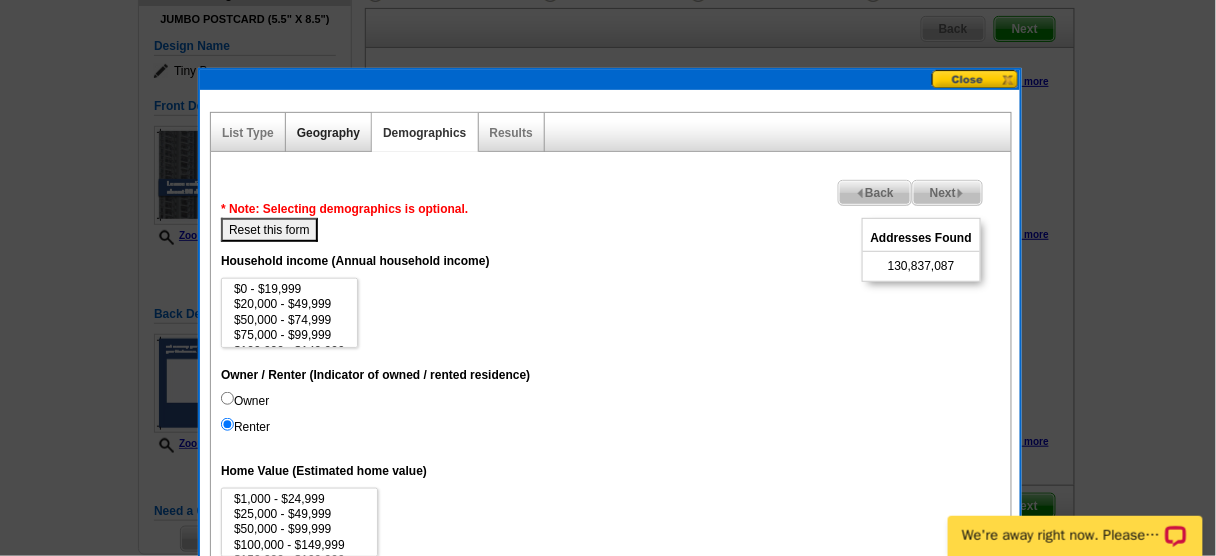 click on "Geography" at bounding box center [328, 133] 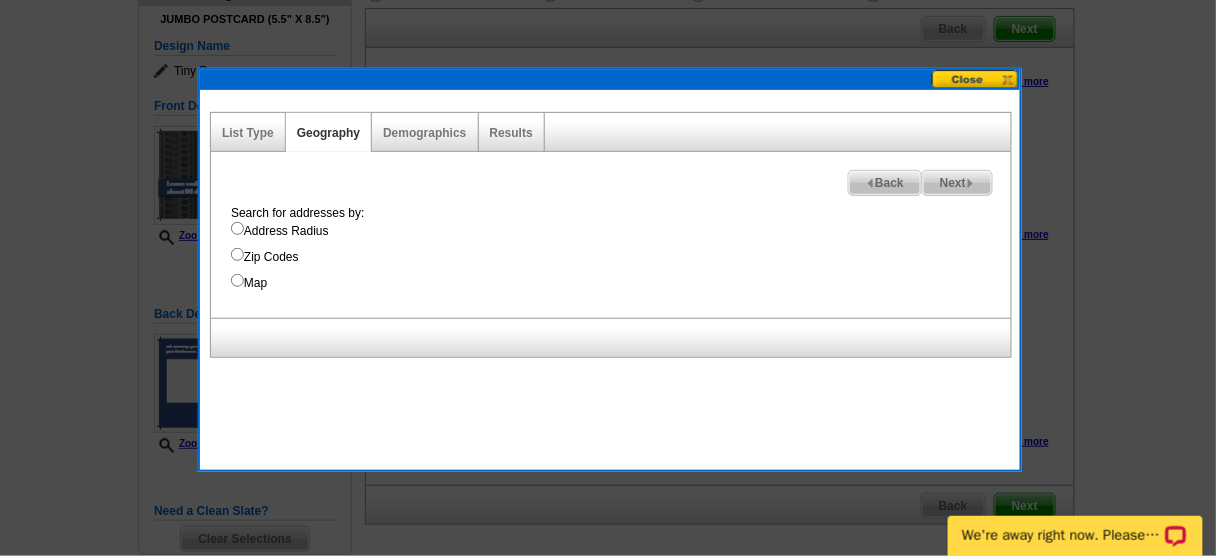 click on "List Type" at bounding box center [248, 132] 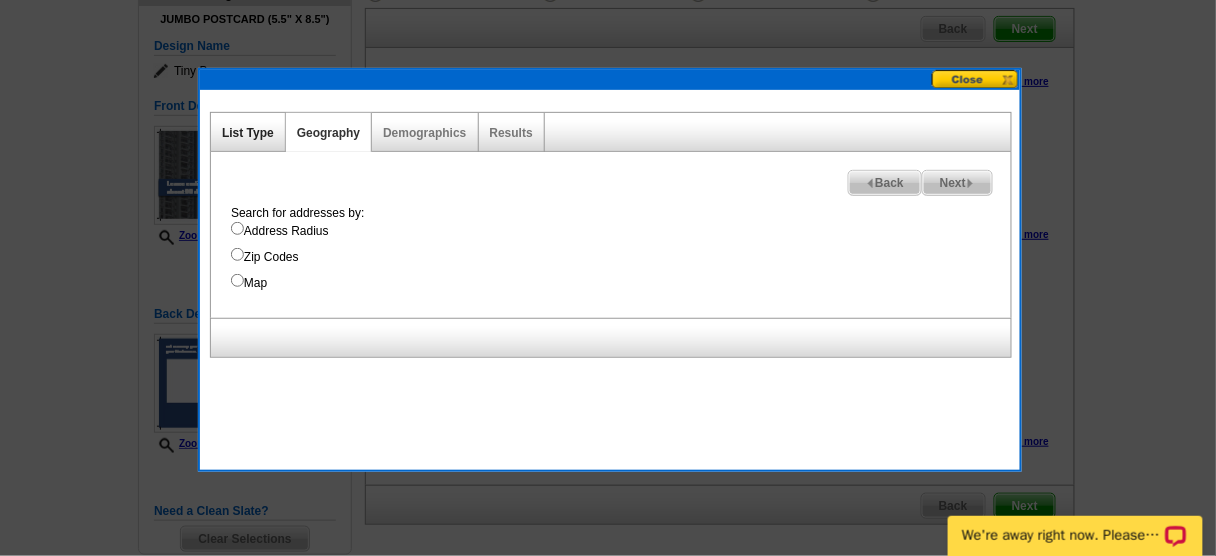 click on "List Type" at bounding box center (248, 133) 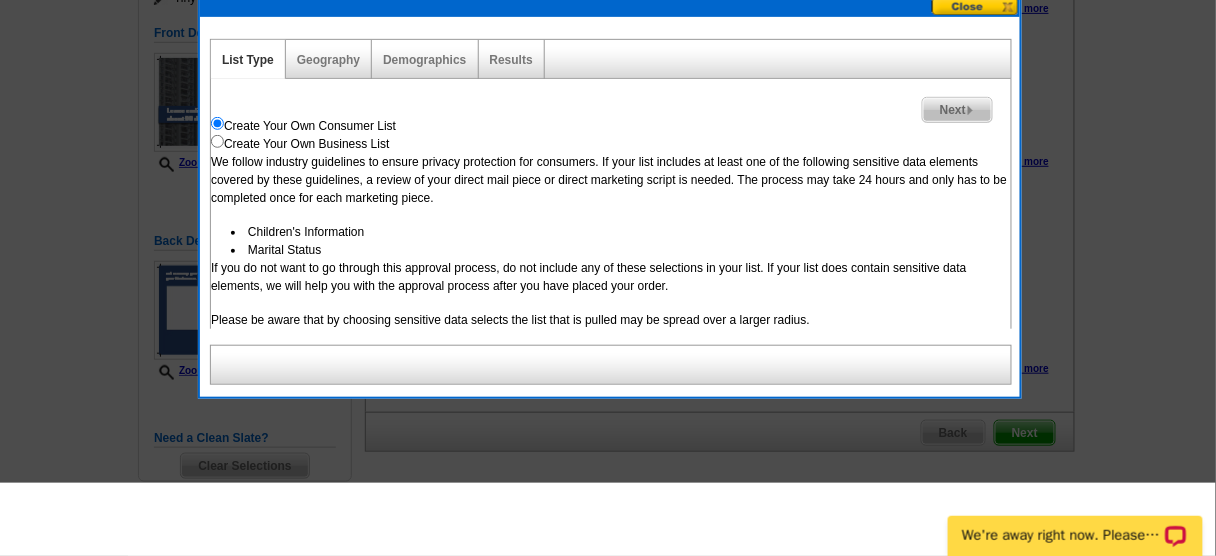 scroll, scrollTop: 172, scrollLeft: 0, axis: vertical 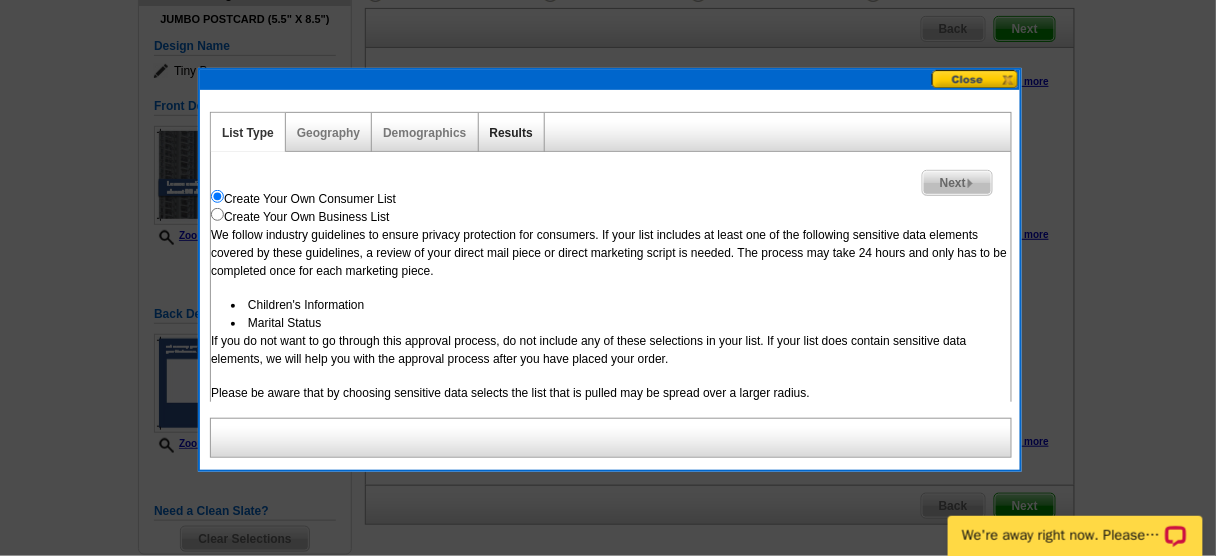 click on "Results" at bounding box center [511, 133] 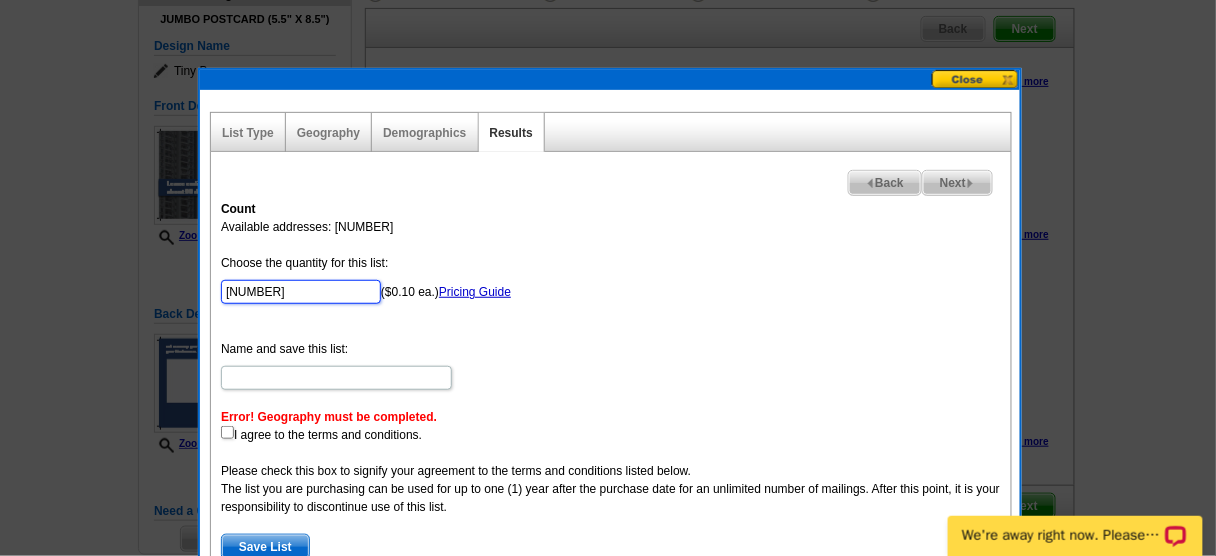 drag, startPoint x: 279, startPoint y: 294, endPoint x: 259, endPoint y: 300, distance: 20.880613 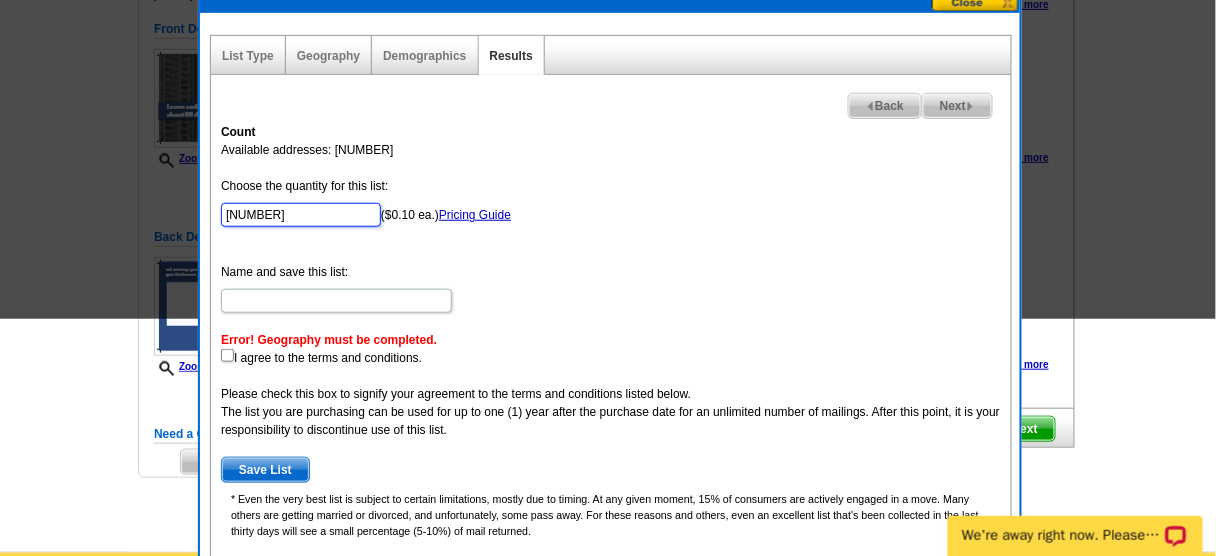 scroll, scrollTop: 12, scrollLeft: 0, axis: vertical 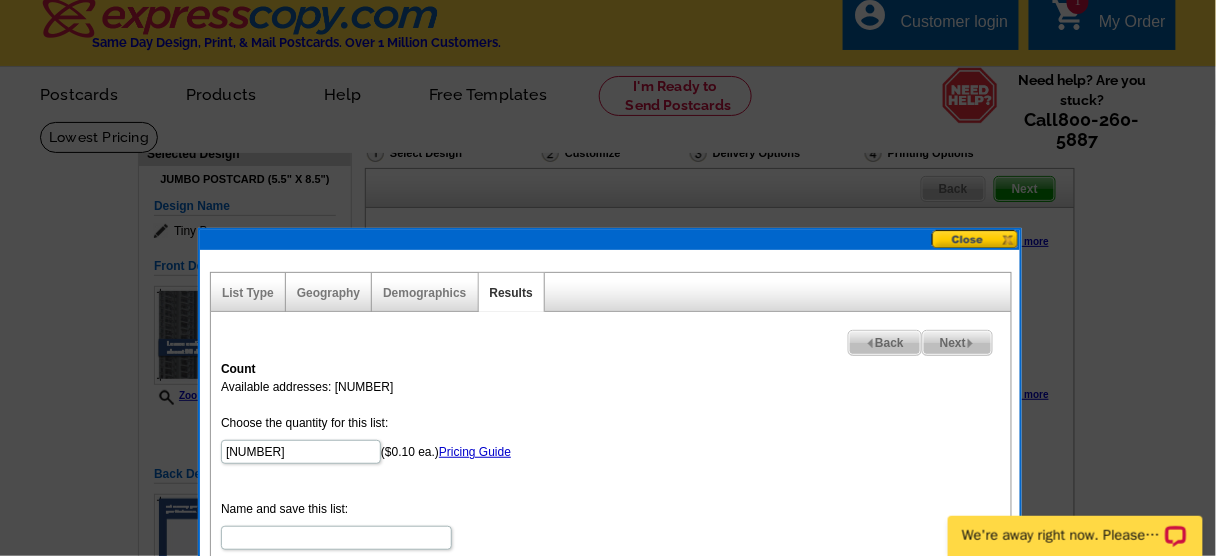 click on "Geography" at bounding box center [329, 292] 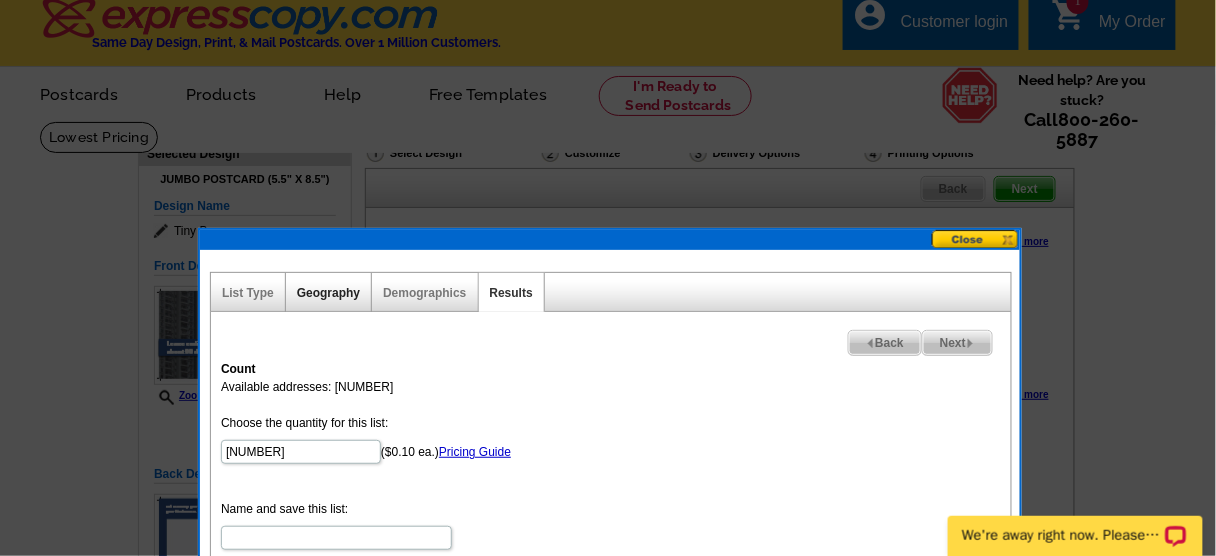 click on "Geography" at bounding box center [328, 293] 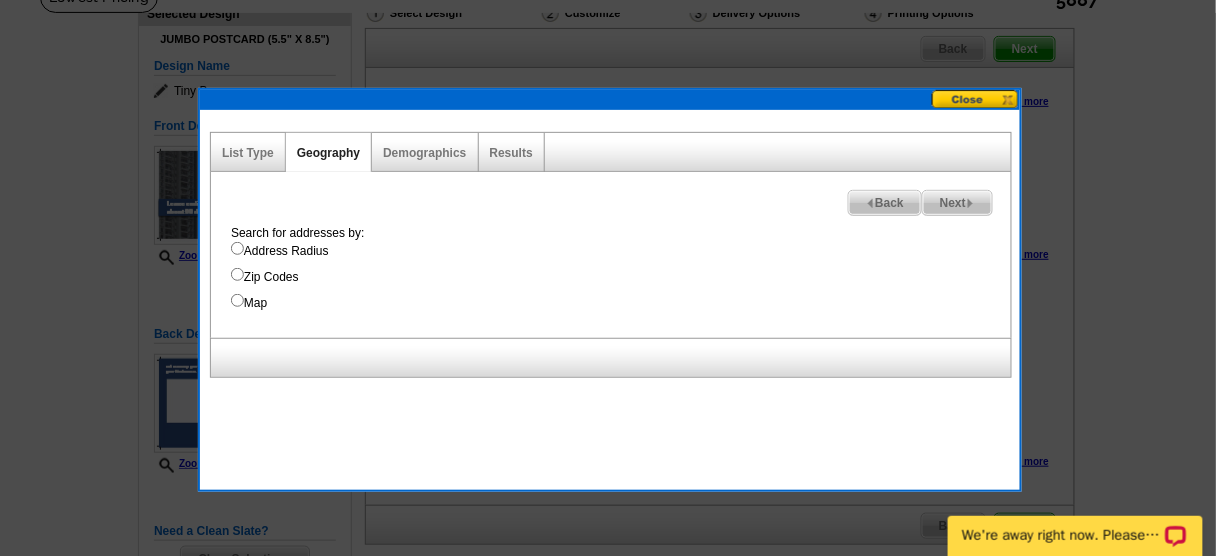 scroll, scrollTop: 172, scrollLeft: 0, axis: vertical 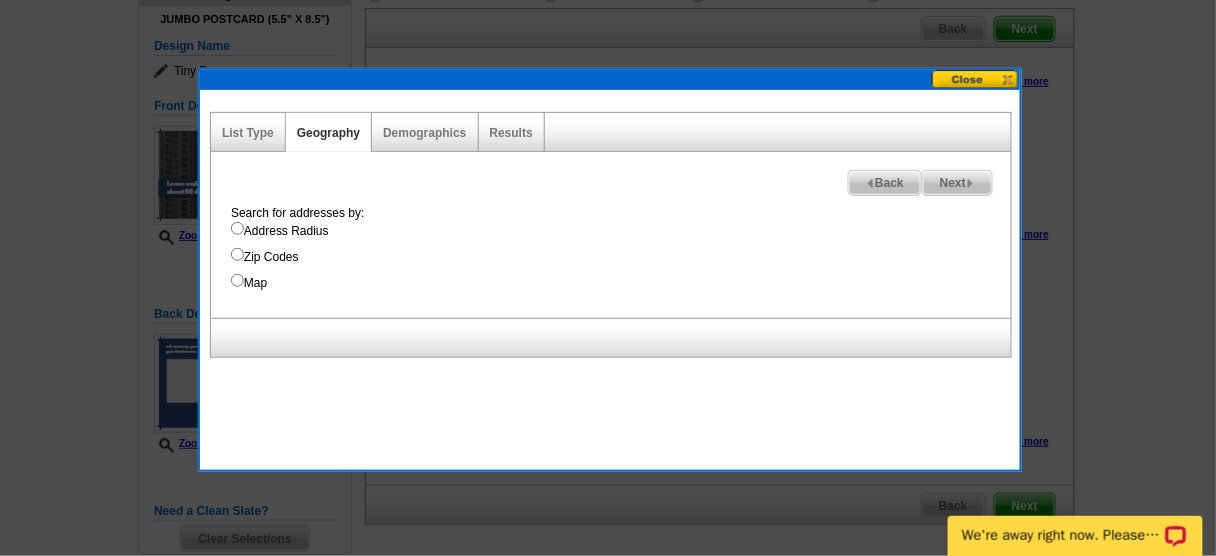 click on "Address Radius" at bounding box center [237, 228] 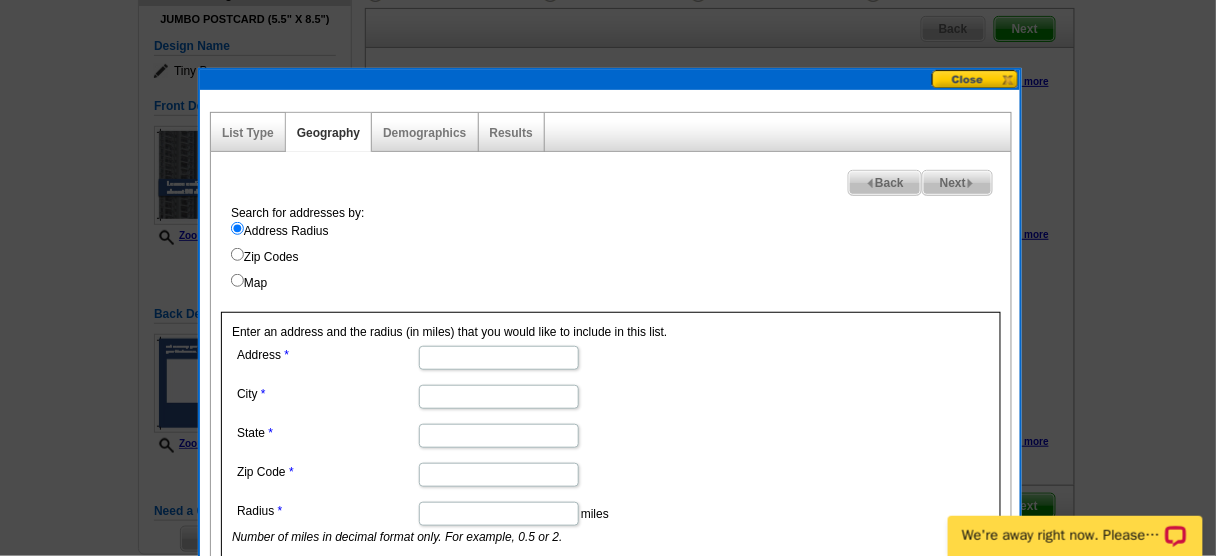 click on "Address" at bounding box center (499, 358) 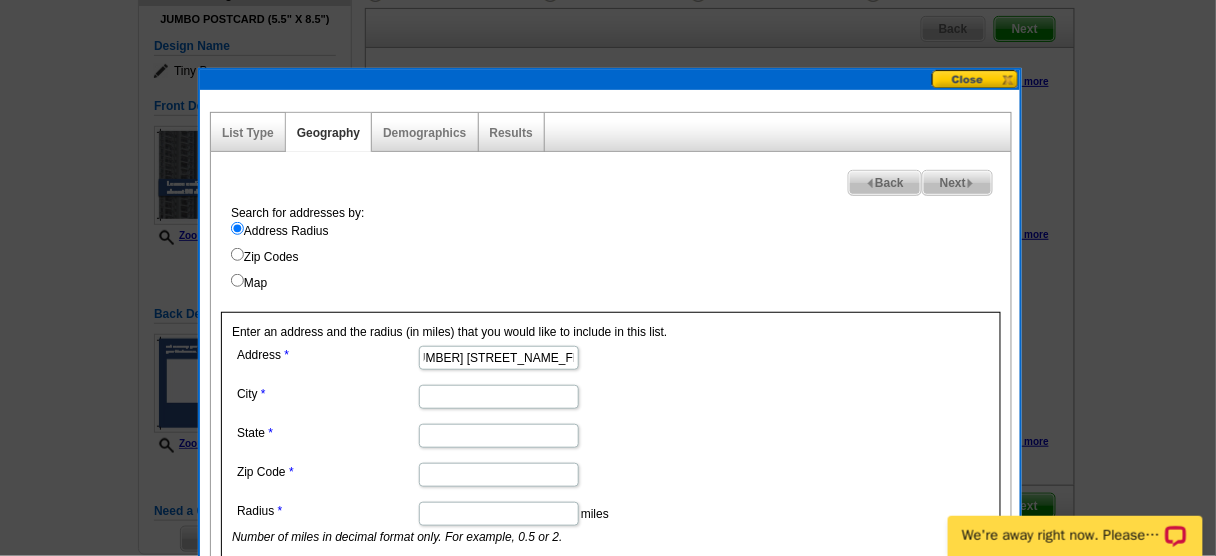 scroll, scrollTop: 0, scrollLeft: 26, axis: horizontal 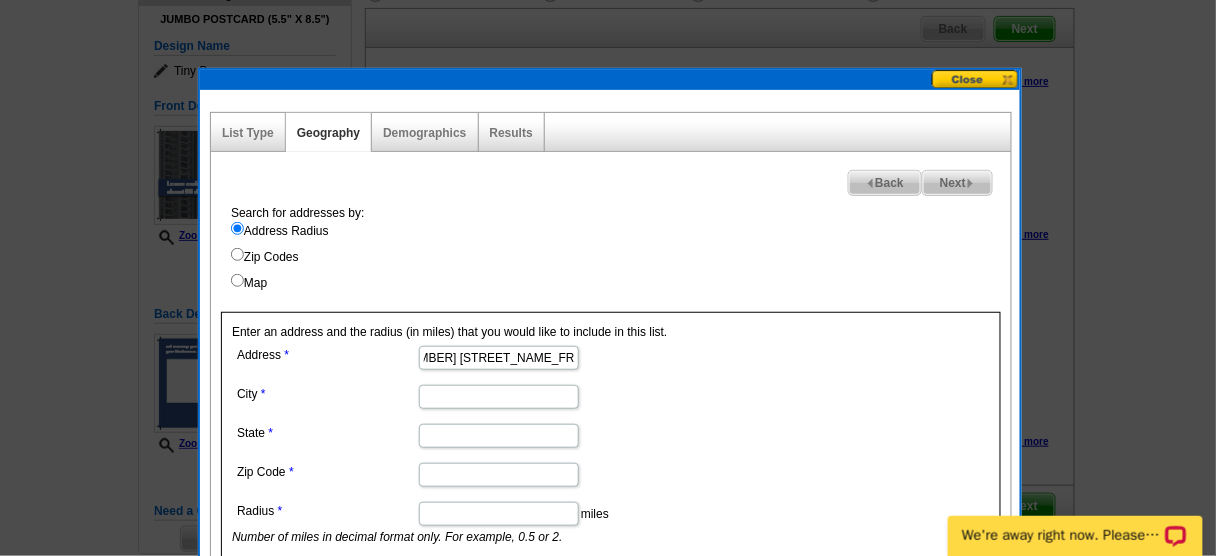 type on "[NUMBER] [STREET_NAME_FRAGMENT] Unit T305" 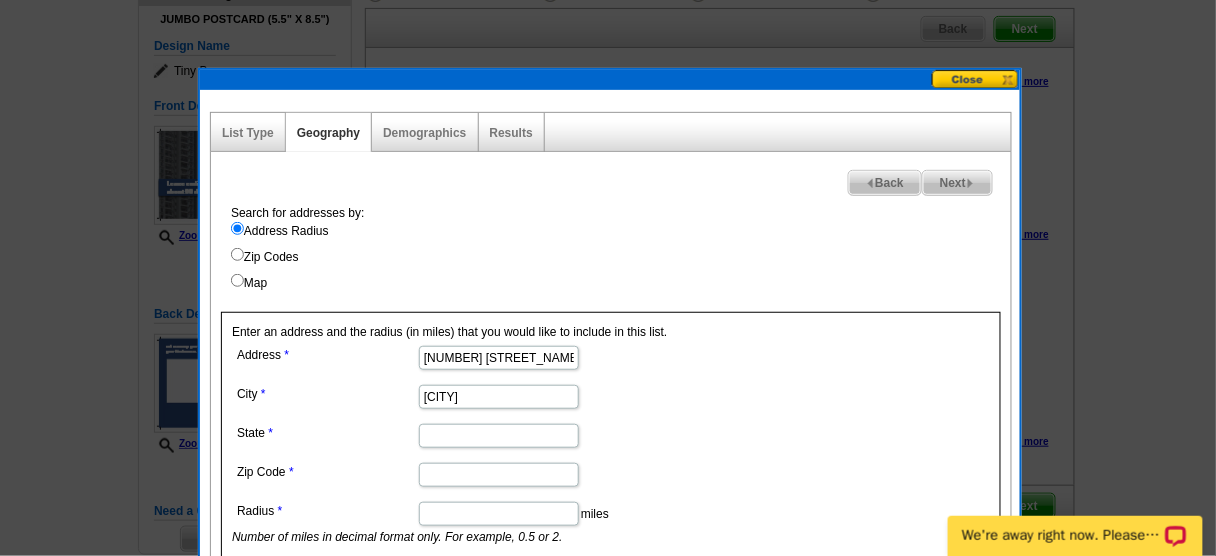 type on "[CITY]" 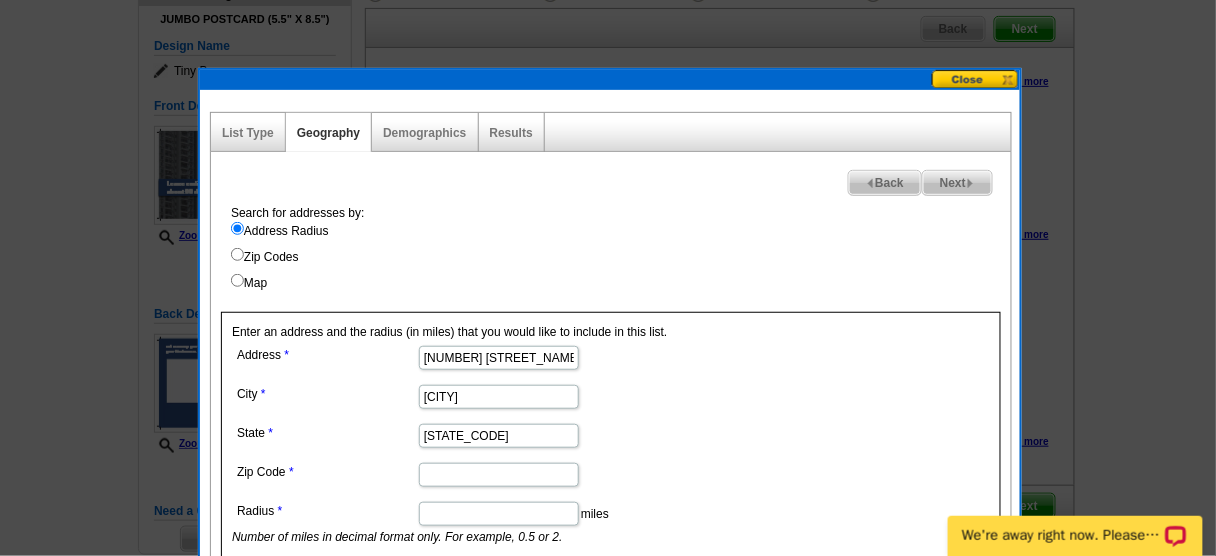 type on "[STATE_CODE]" 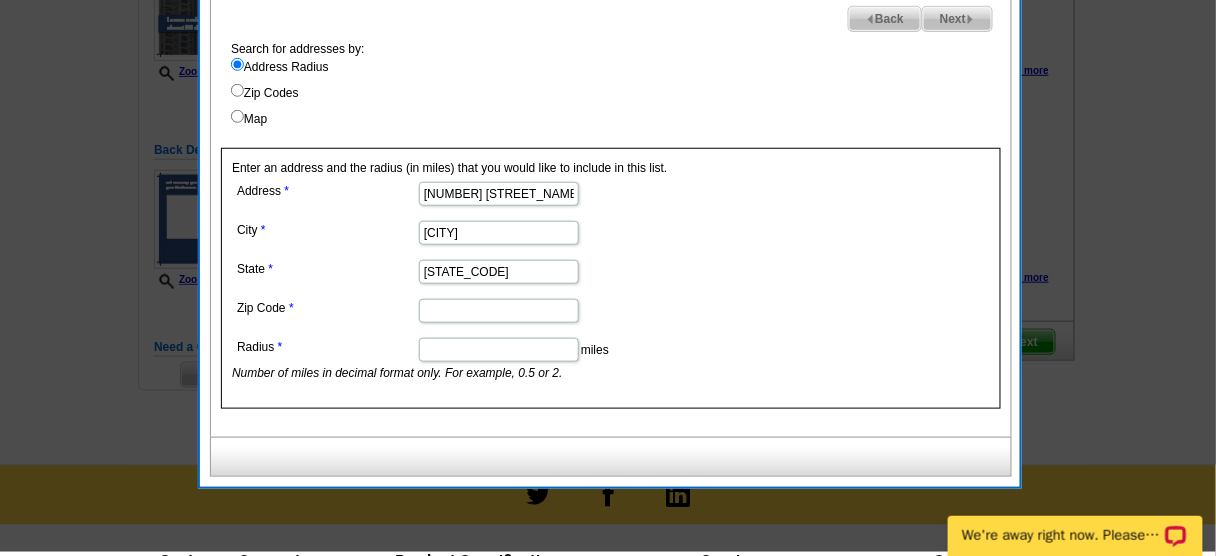 scroll, scrollTop: 412, scrollLeft: 0, axis: vertical 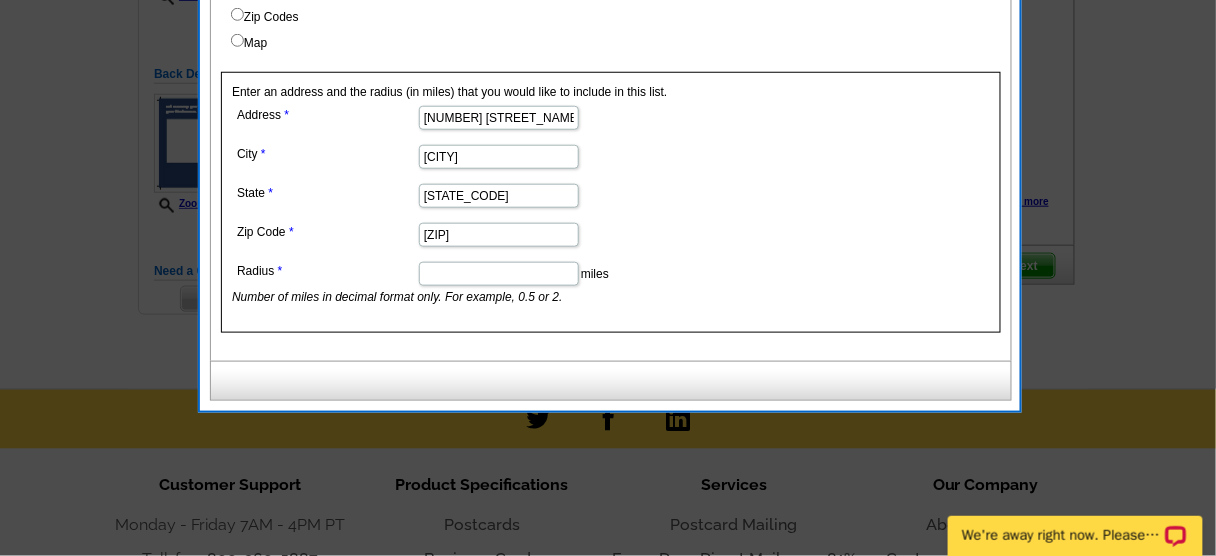 type on "[ZIP]" 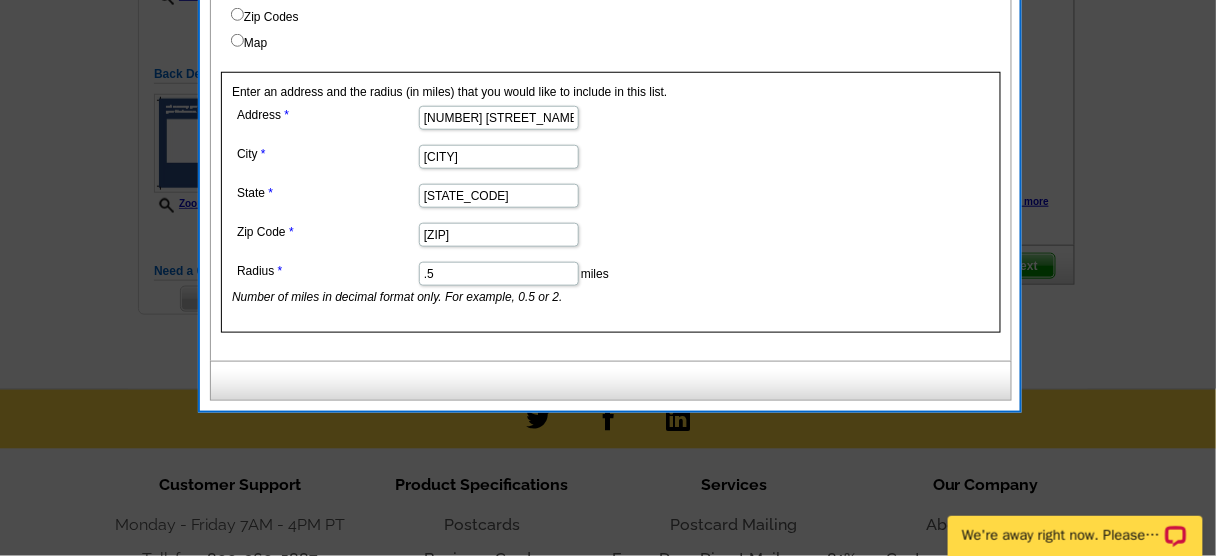 type on ".5" 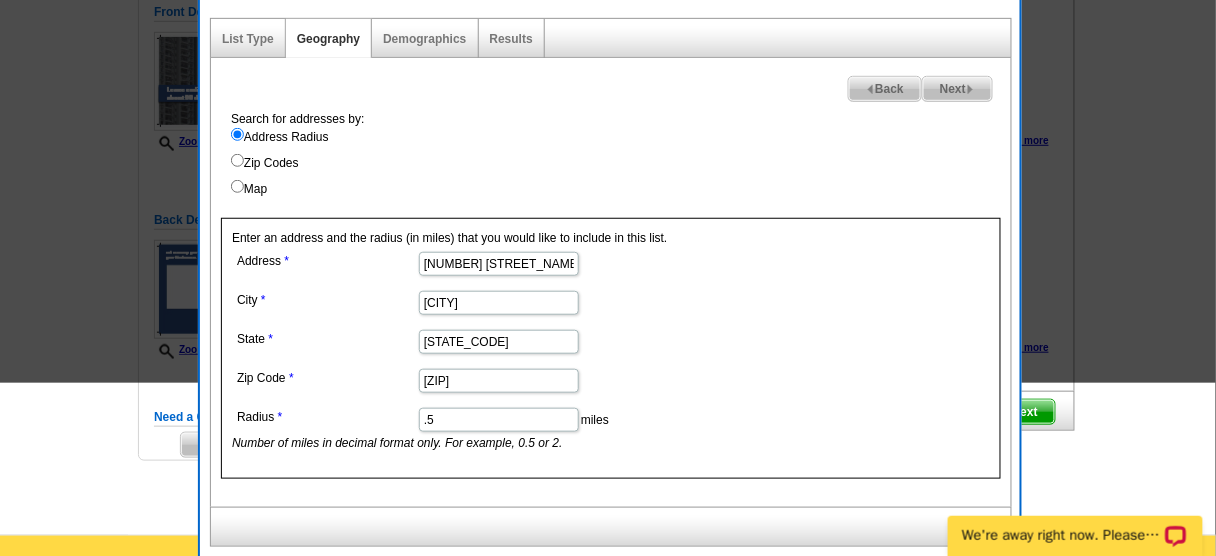 scroll, scrollTop: 92, scrollLeft: 0, axis: vertical 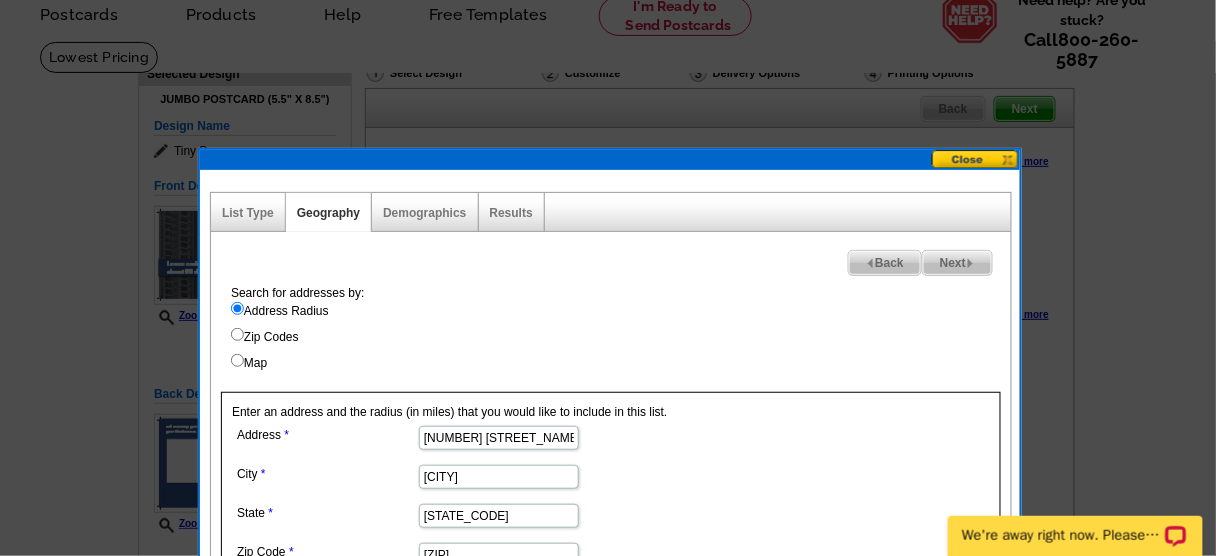 click on "Map" at bounding box center (237, 360) 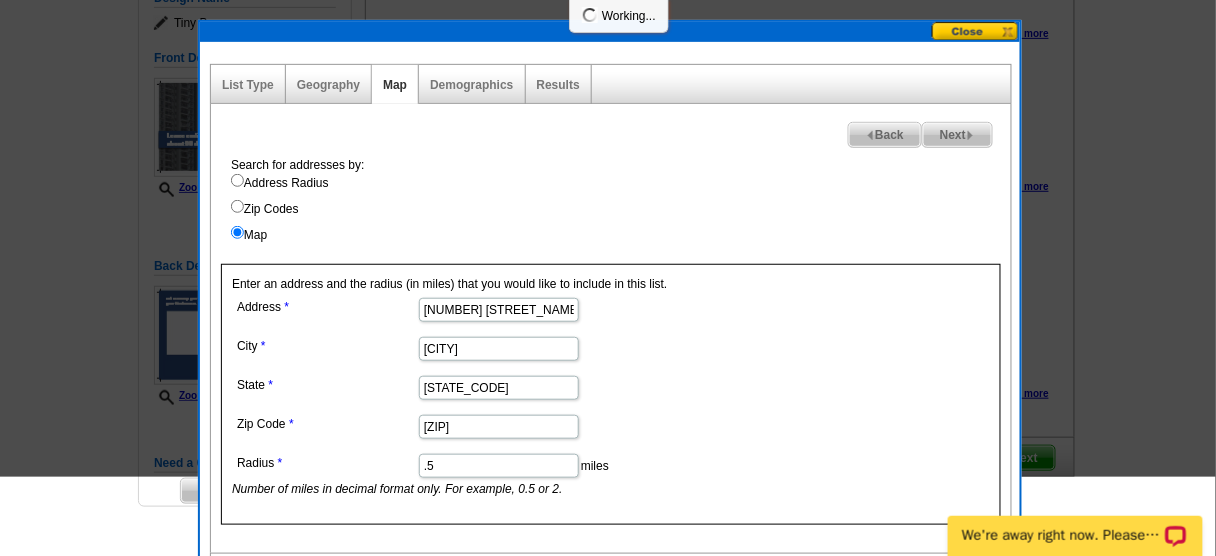 scroll, scrollTop: 252, scrollLeft: 0, axis: vertical 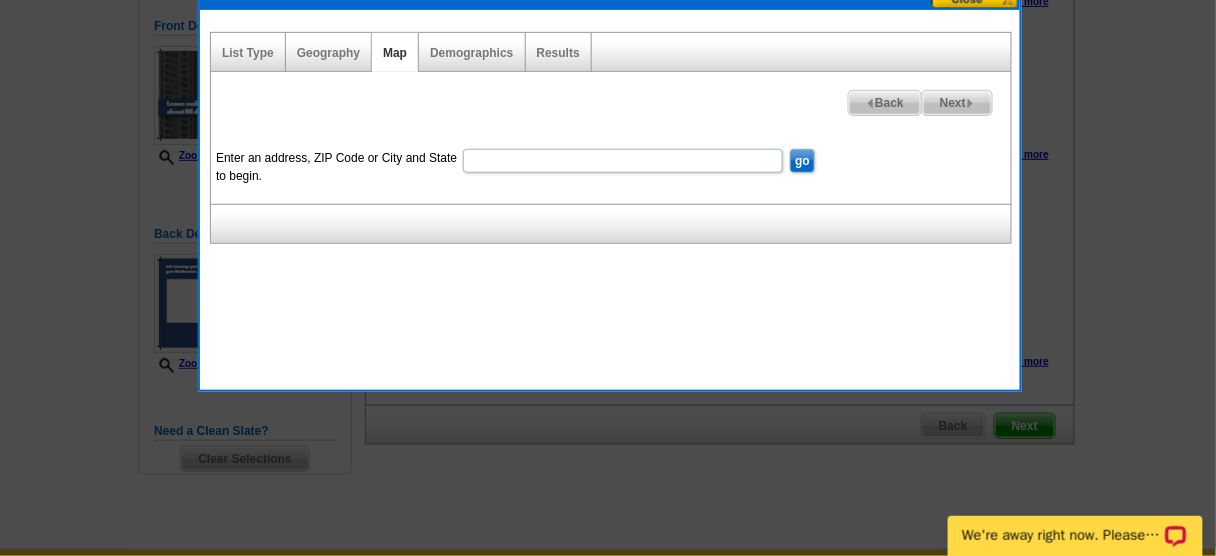 click on "Enter an address, ZIP Code or City and State to begin." at bounding box center [623, 161] 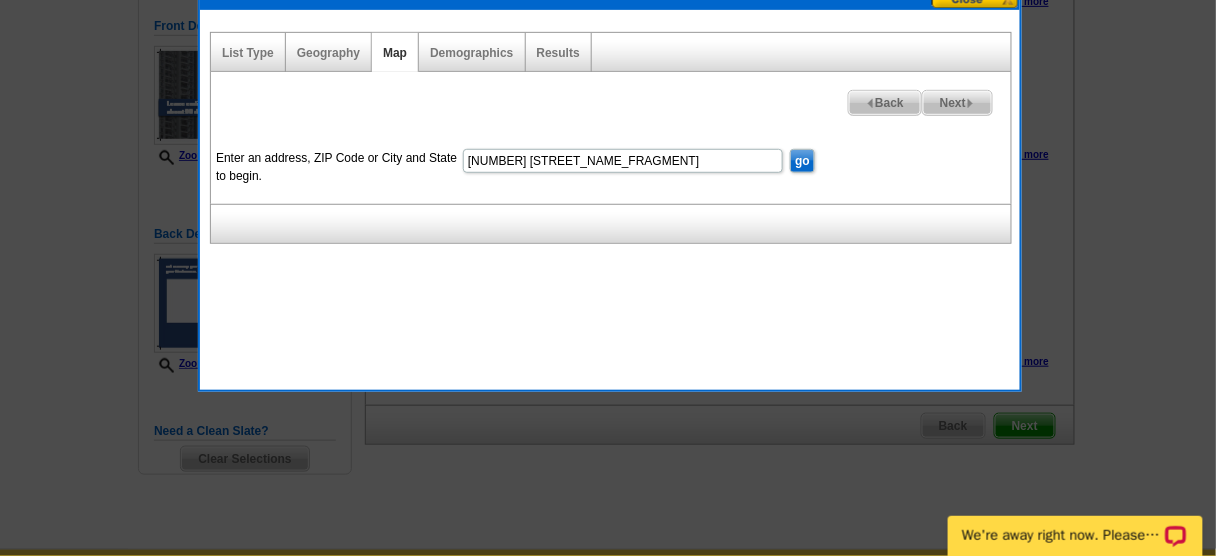type on "[NUMBER] [STREET_NAME_FRAGMENT]" 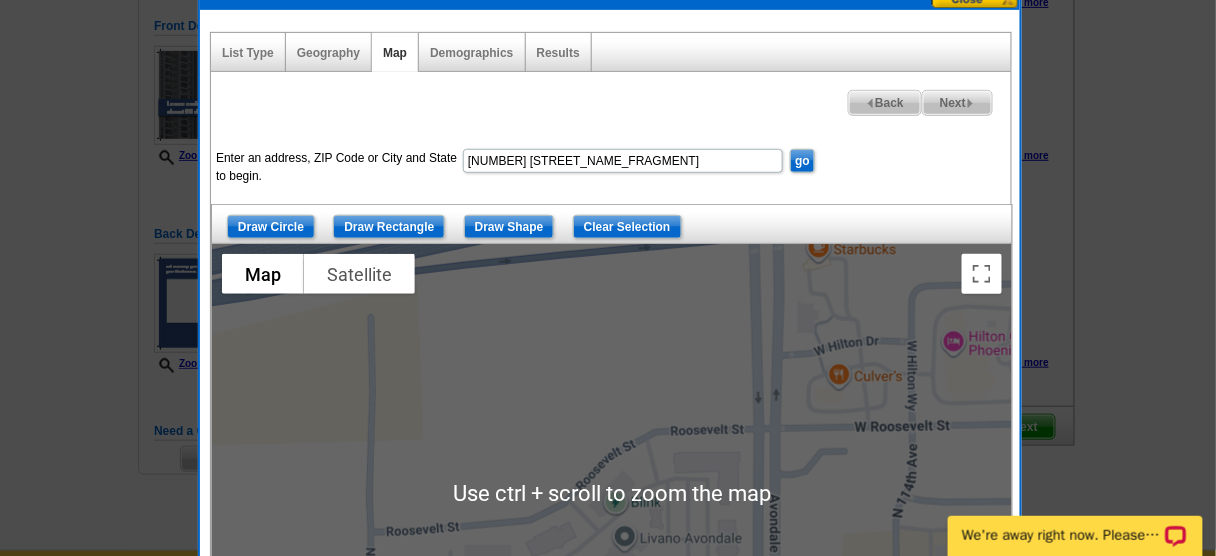 scroll, scrollTop: 332, scrollLeft: 0, axis: vertical 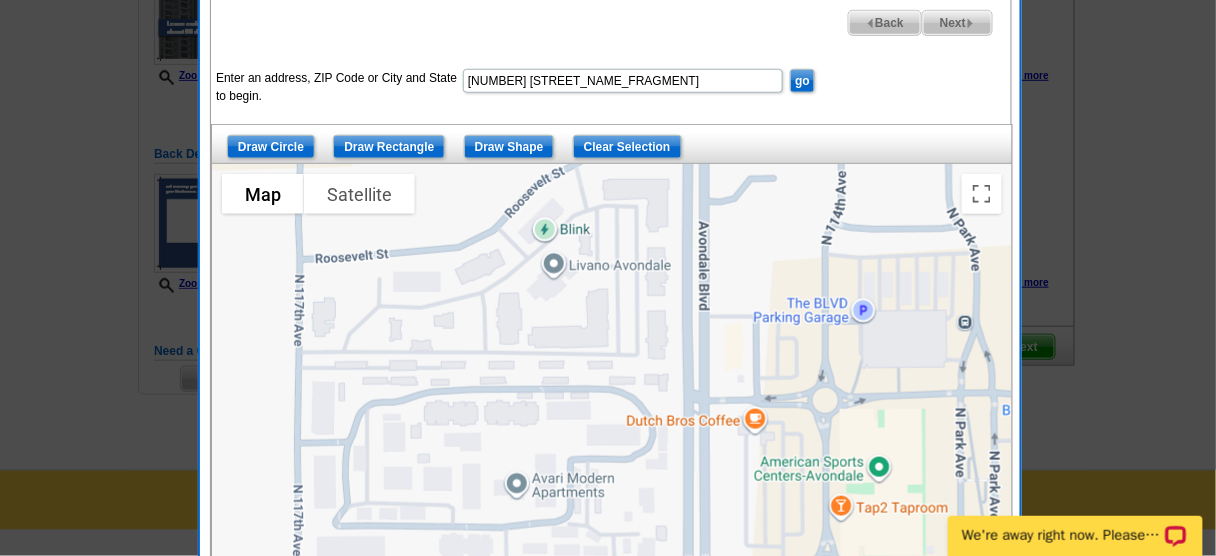 drag, startPoint x: 835, startPoint y: 470, endPoint x: 761, endPoint y: 269, distance: 214.18916 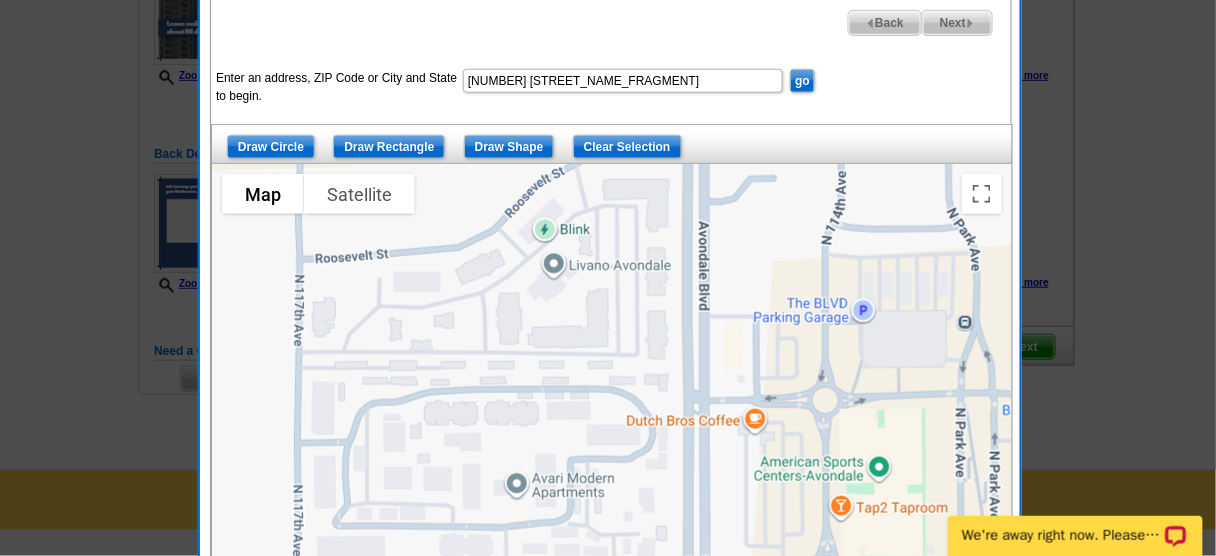 click at bounding box center [612, 414] 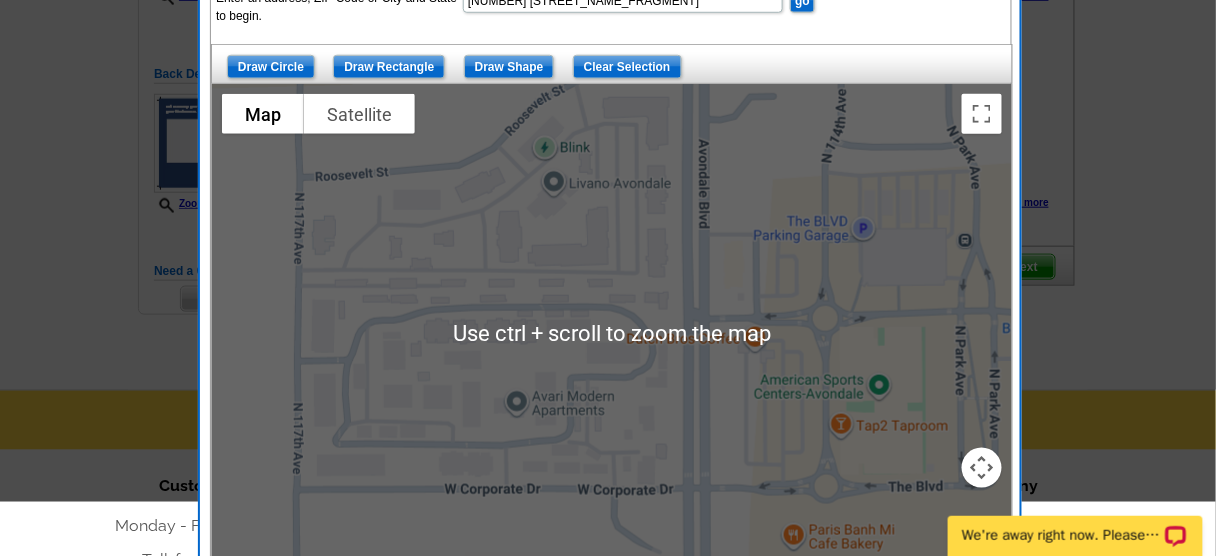 scroll, scrollTop: 332, scrollLeft: 0, axis: vertical 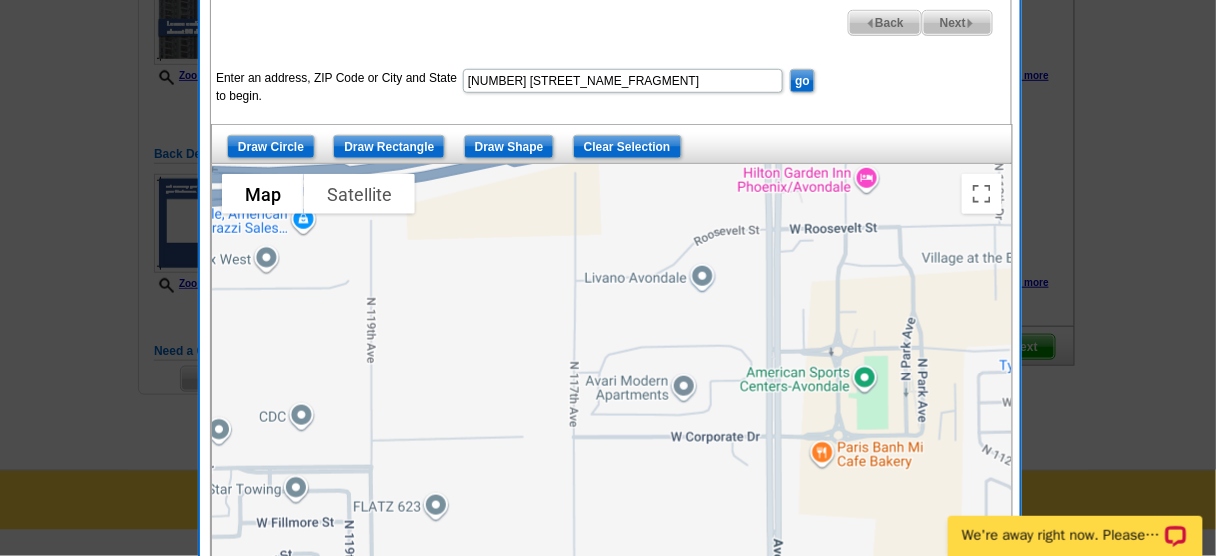 drag, startPoint x: 792, startPoint y: 316, endPoint x: 820, endPoint y: 335, distance: 33.83785 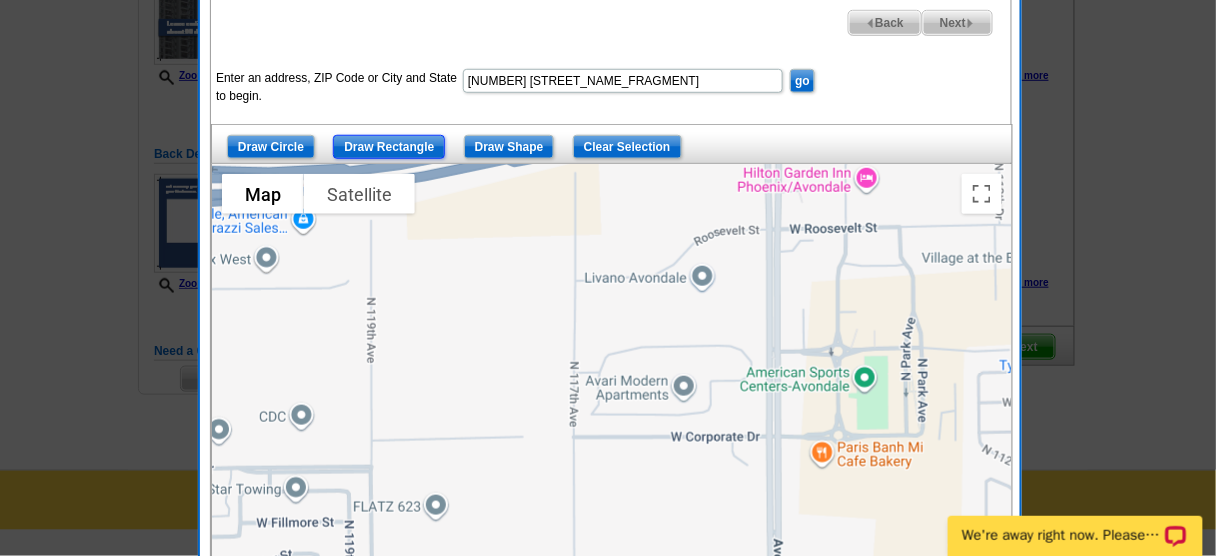click on "Draw Rectangle" at bounding box center [389, 147] 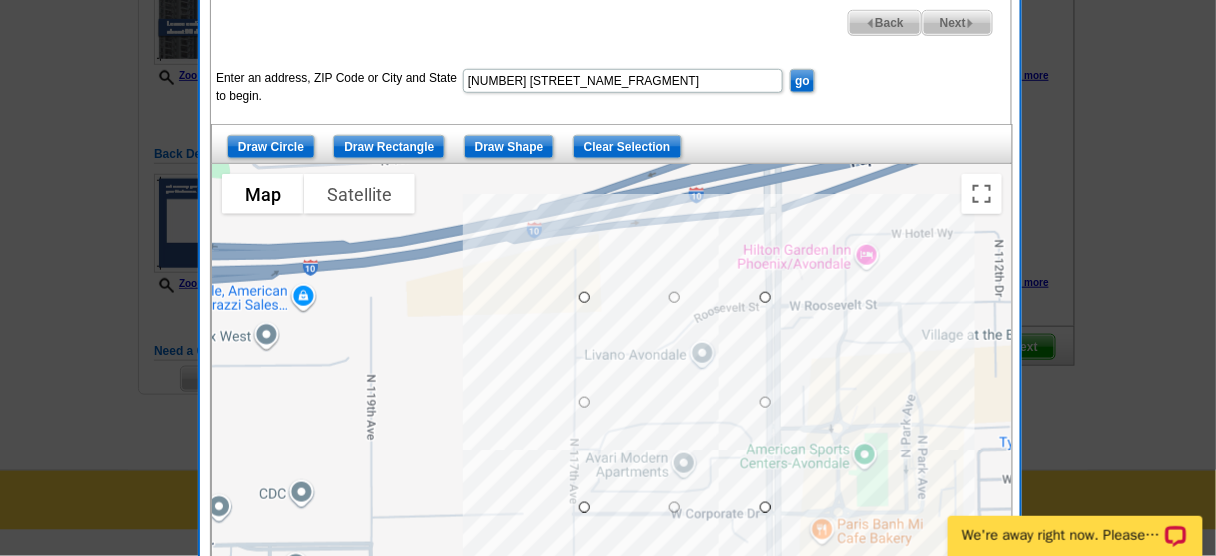 drag, startPoint x: 573, startPoint y: 432, endPoint x: 764, endPoint y: 295, distance: 235.05319 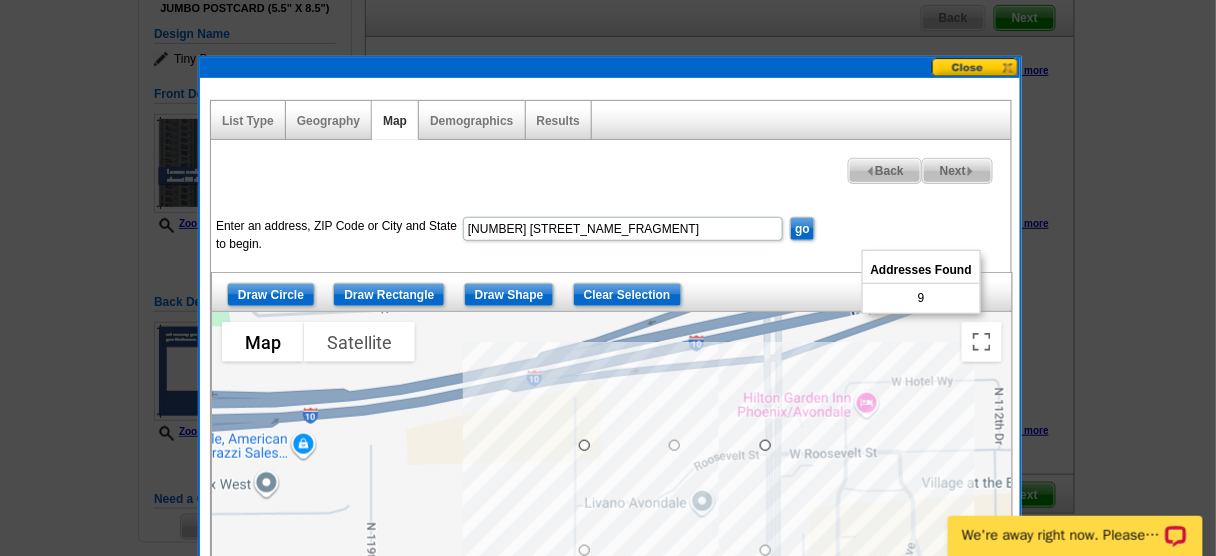scroll, scrollTop: 271, scrollLeft: 0, axis: vertical 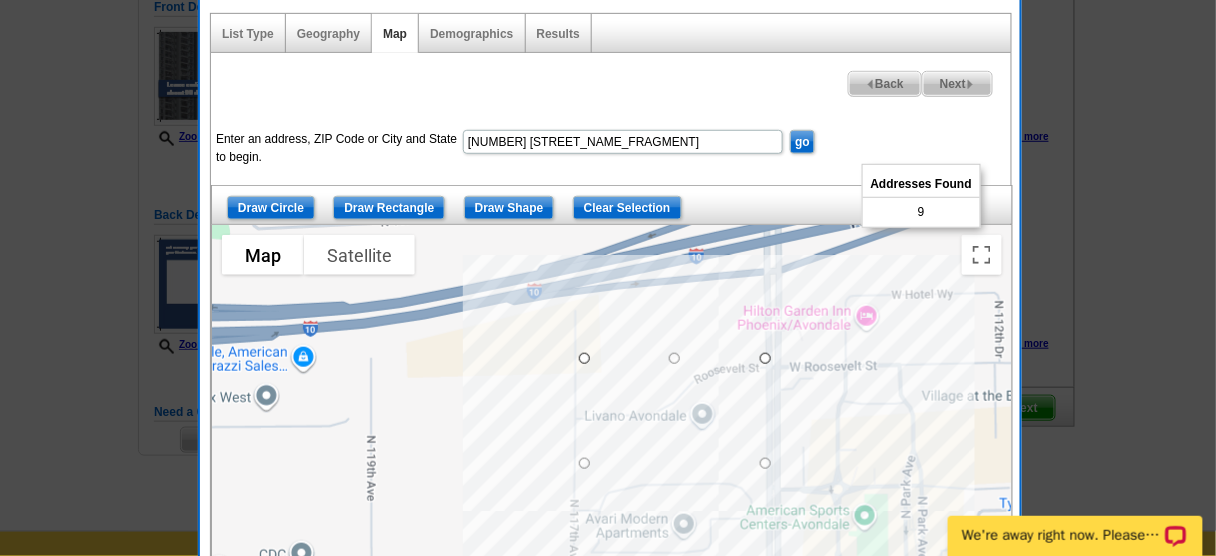 click on "Next" at bounding box center [957, 84] 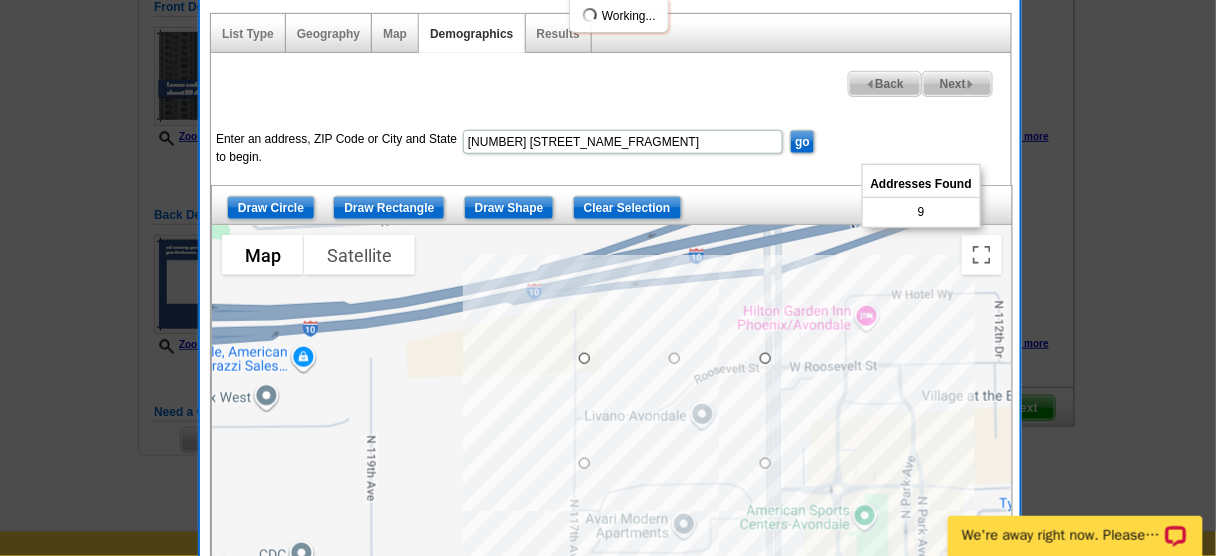 select 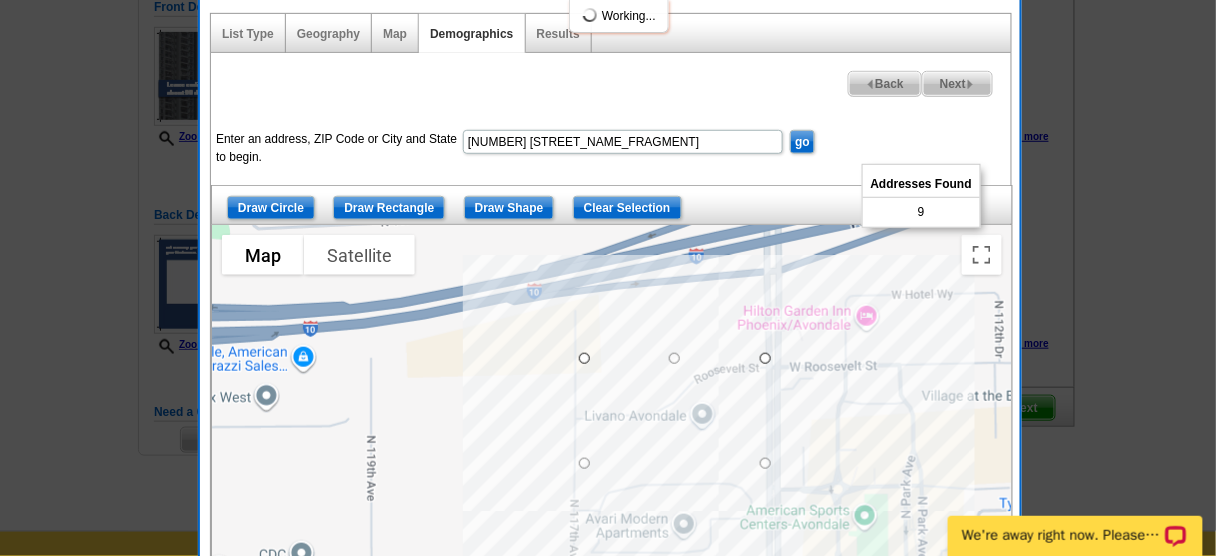 select 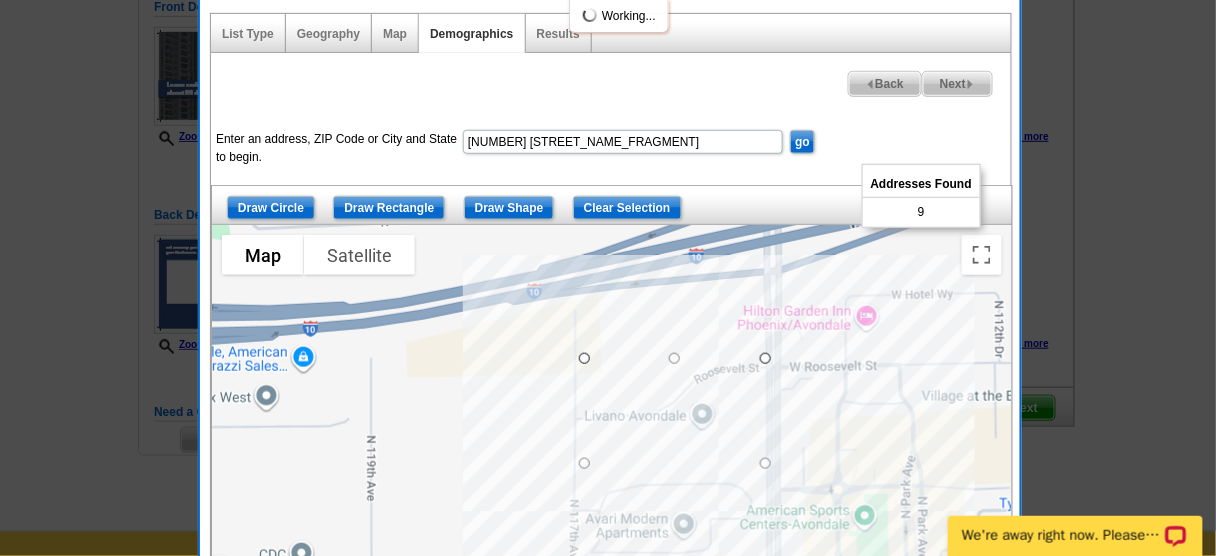 select 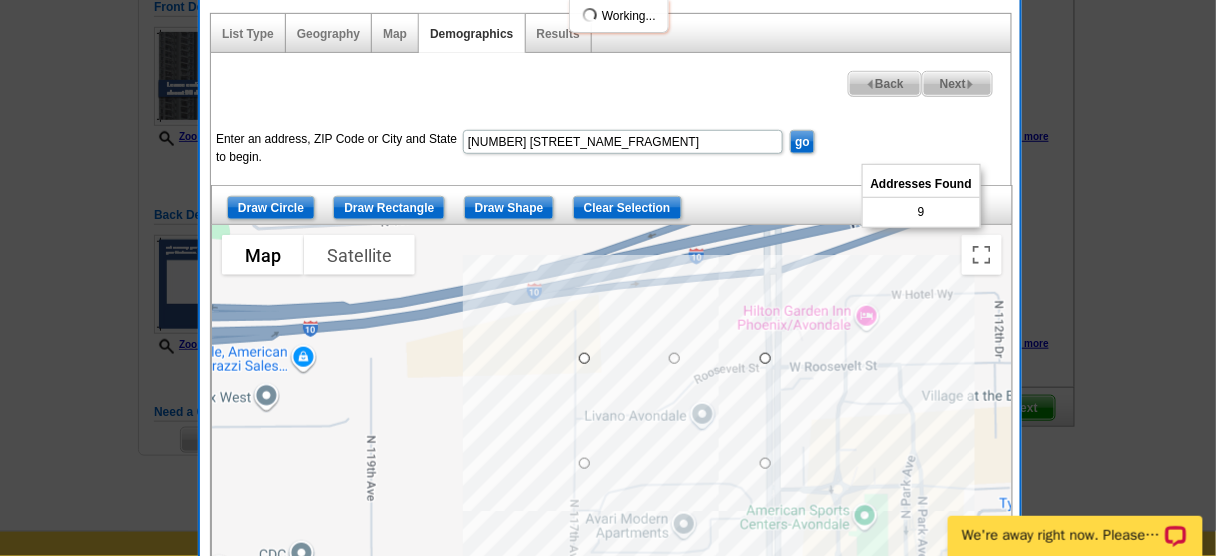 select 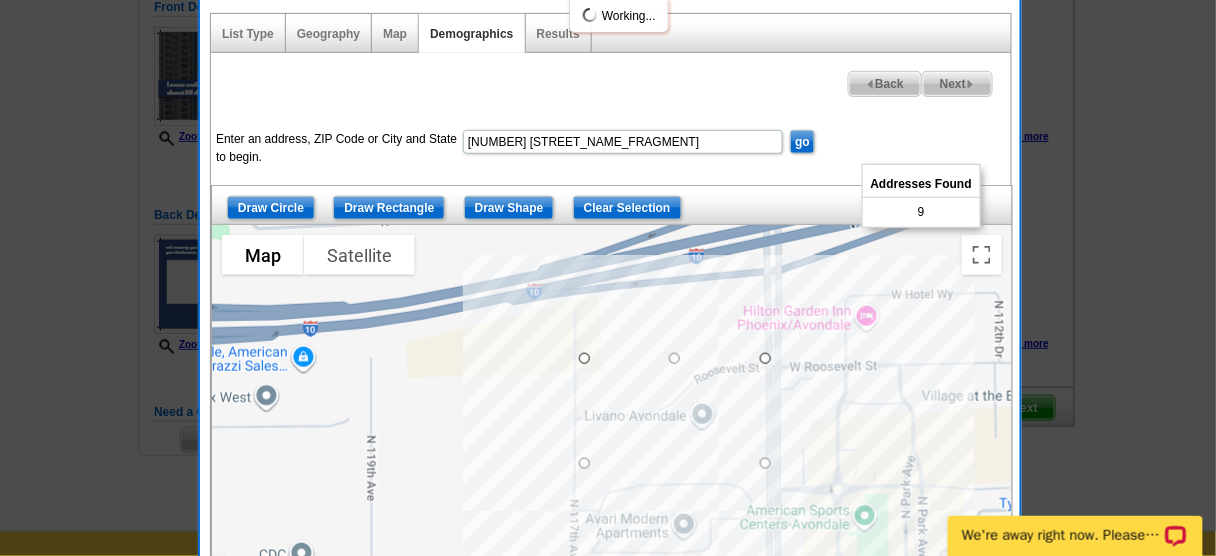select 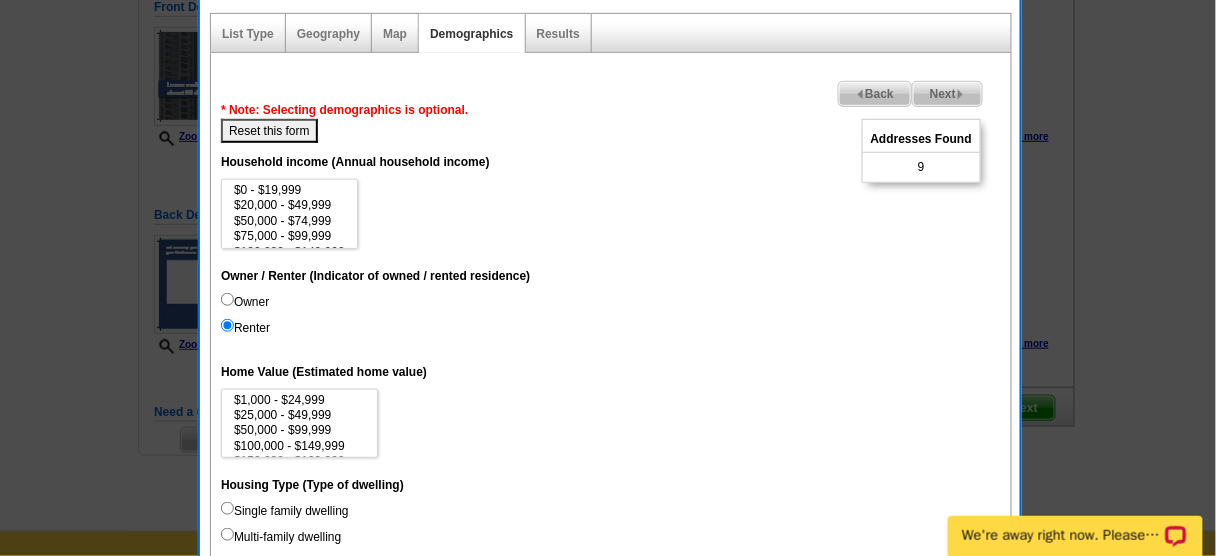 click on "Next" at bounding box center [947, 94] 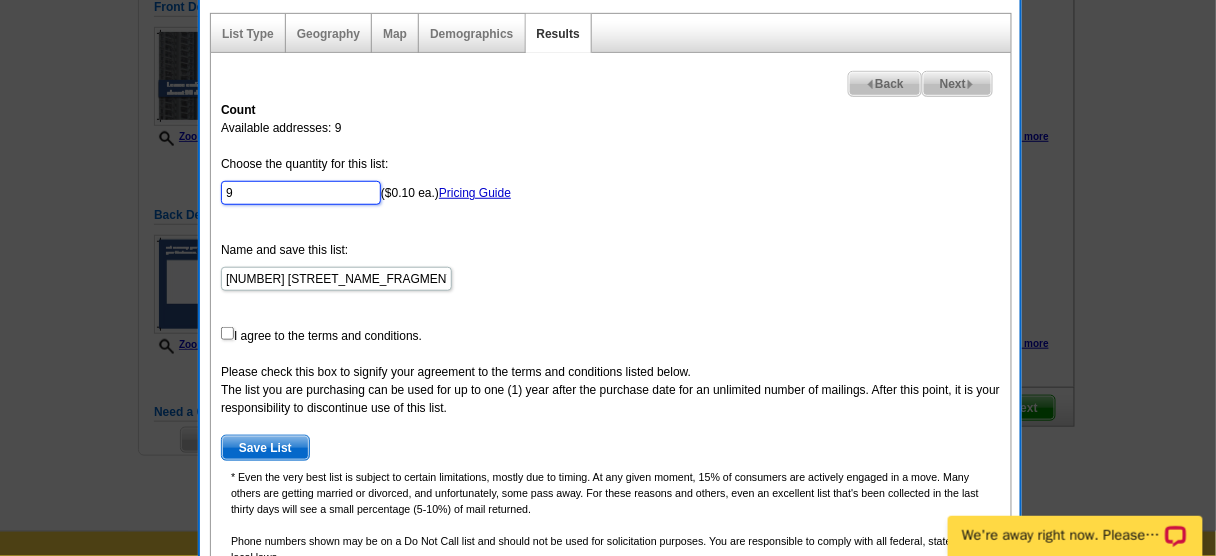 drag, startPoint x: 261, startPoint y: 191, endPoint x: 128, endPoint y: 177, distance: 133.73482 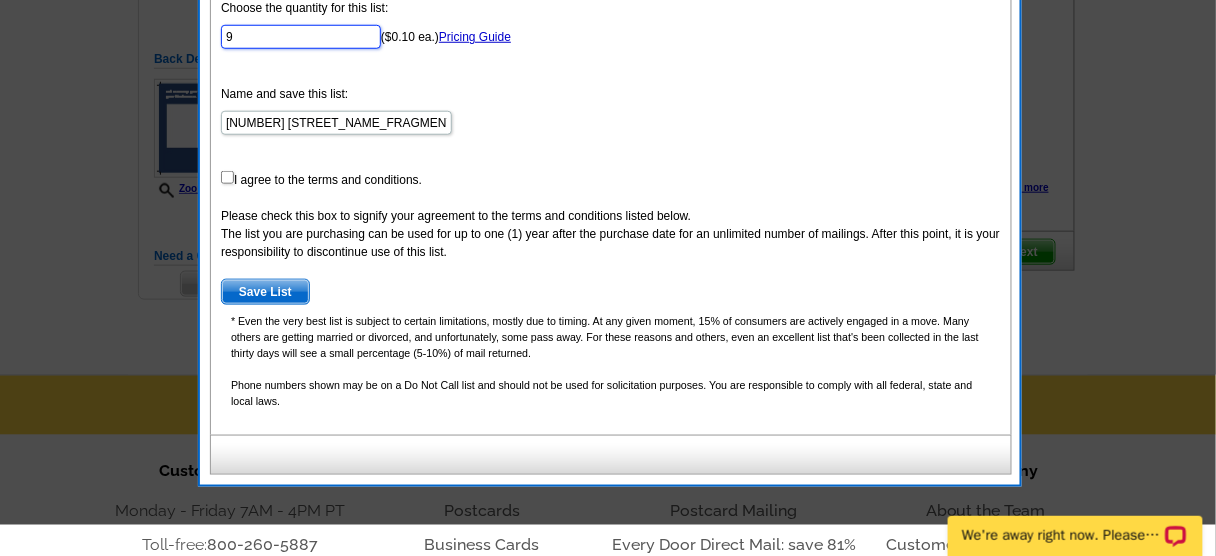 scroll, scrollTop: 511, scrollLeft: 0, axis: vertical 